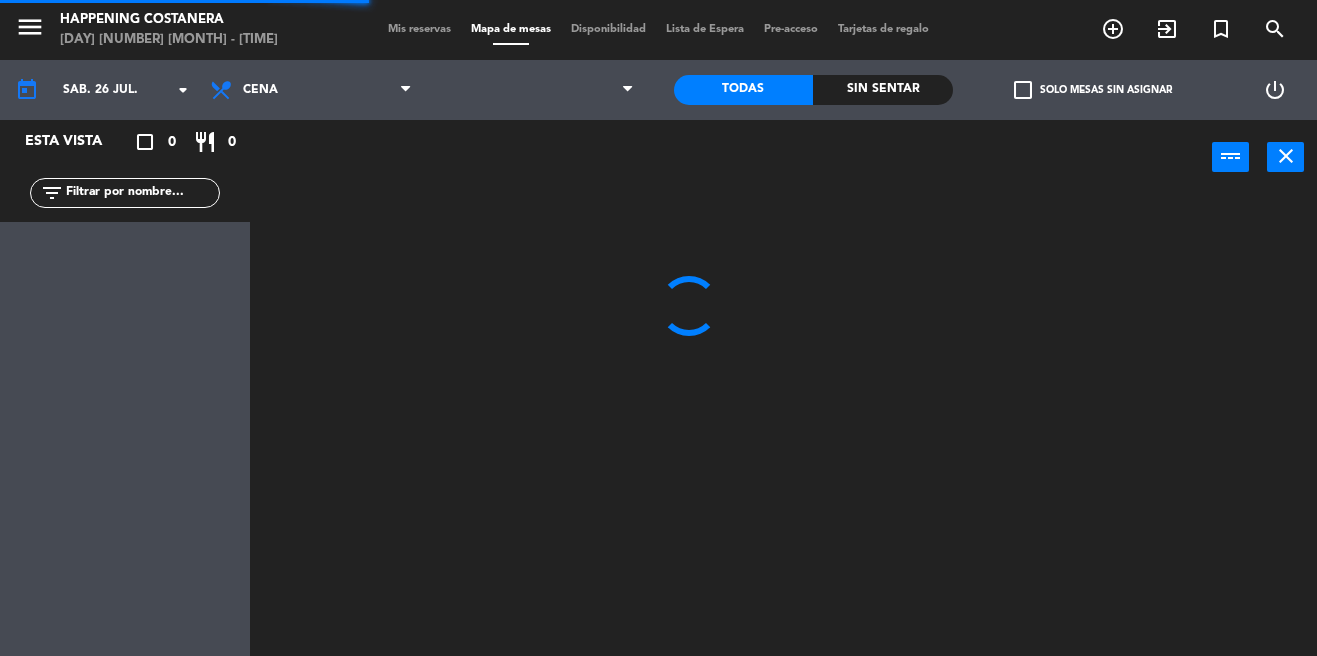 scroll, scrollTop: 0, scrollLeft: 0, axis: both 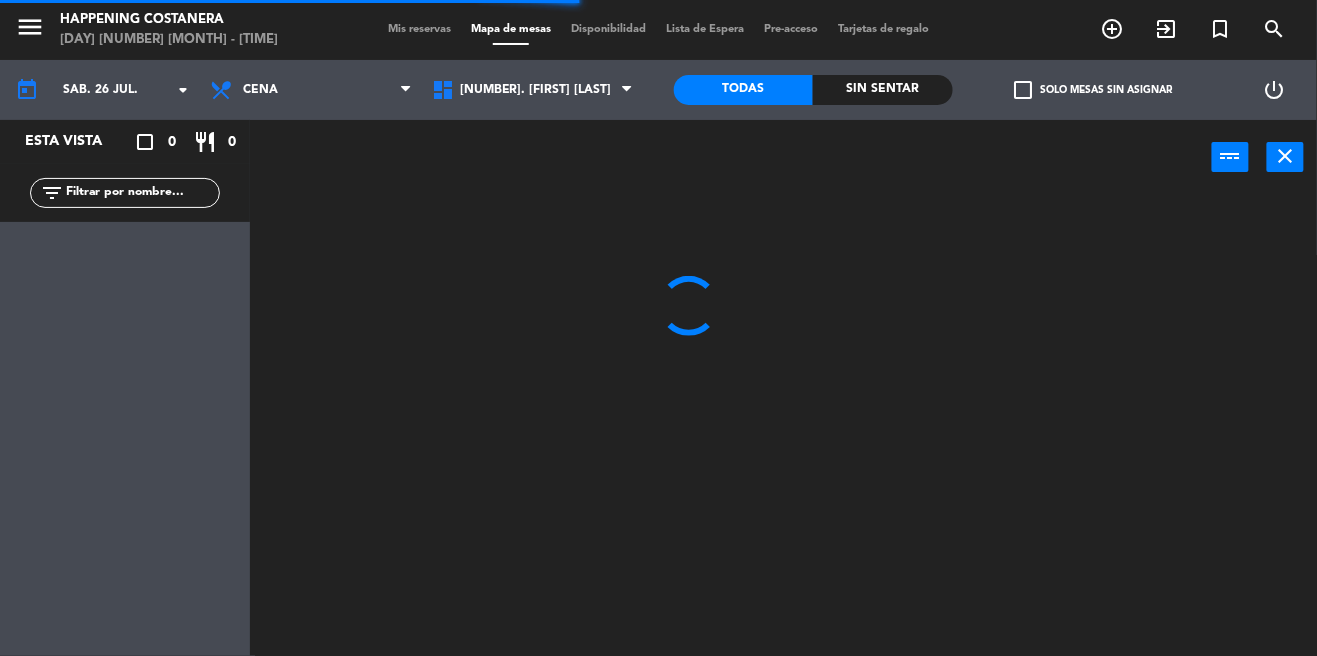 click on "Mis reservas" at bounding box center (419, 29) 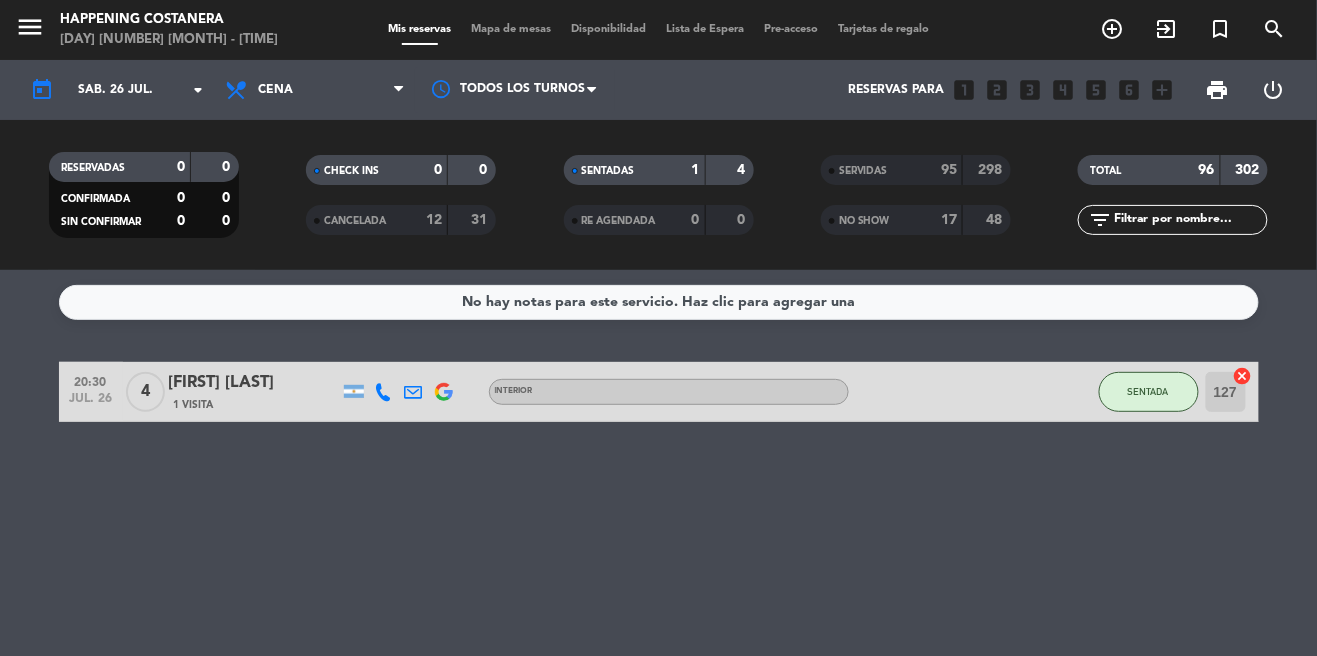 click on "298" 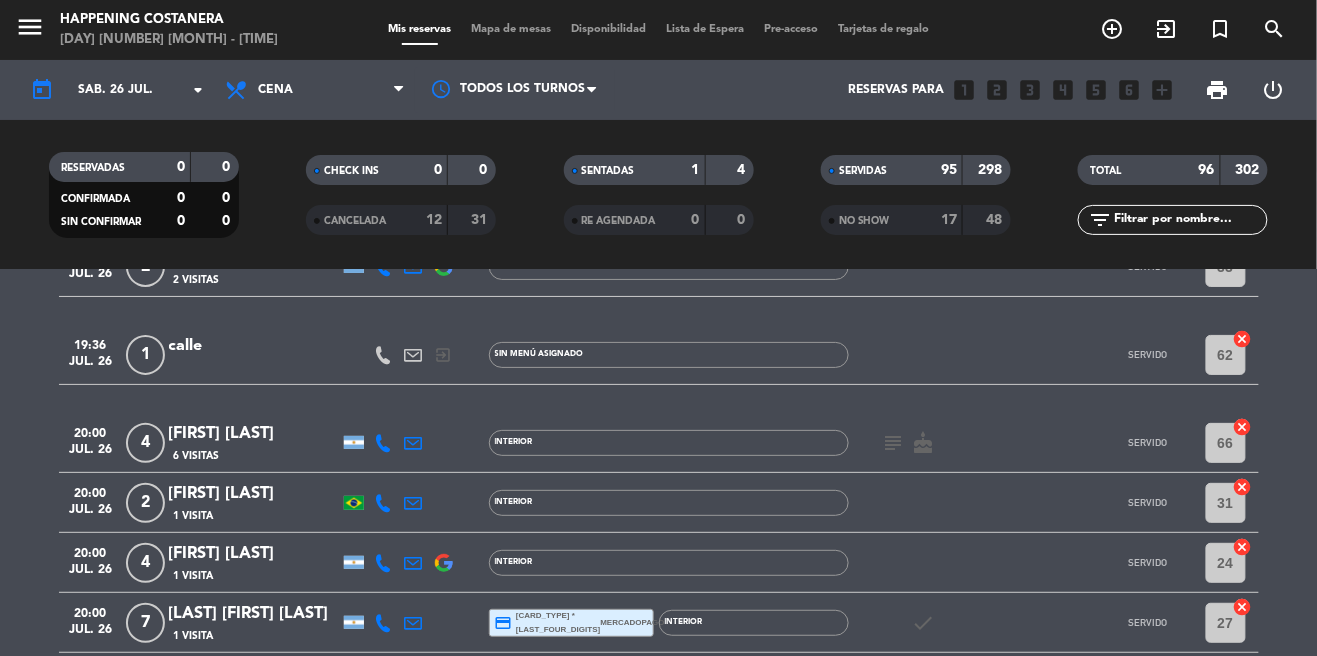 scroll, scrollTop: 179, scrollLeft: 0, axis: vertical 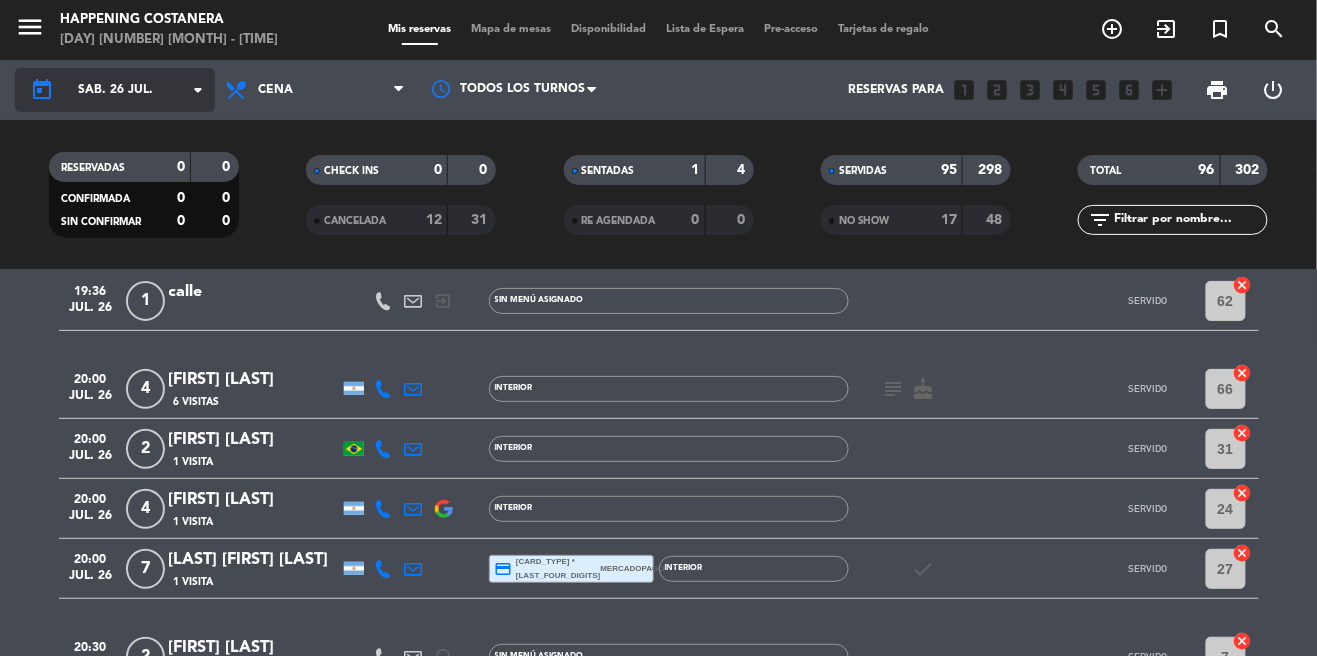 click on "sáb. 26 jul." 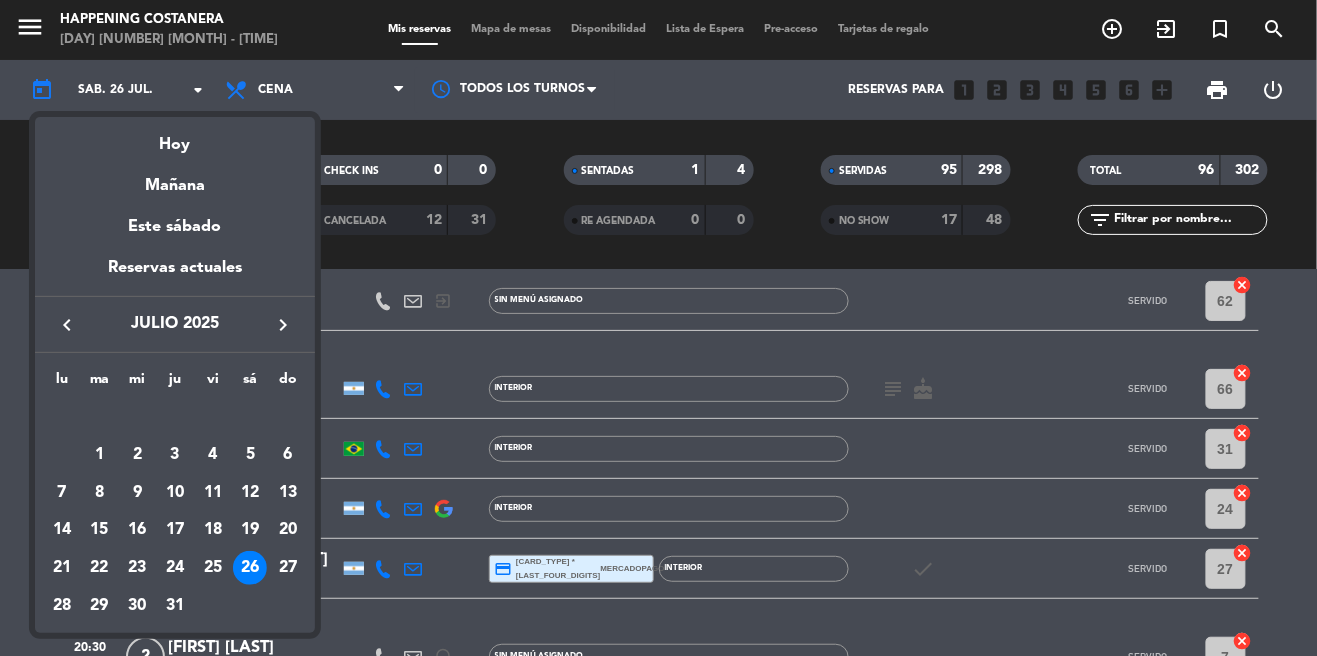 click on "keyboard_arrow_left" at bounding box center (67, 325) 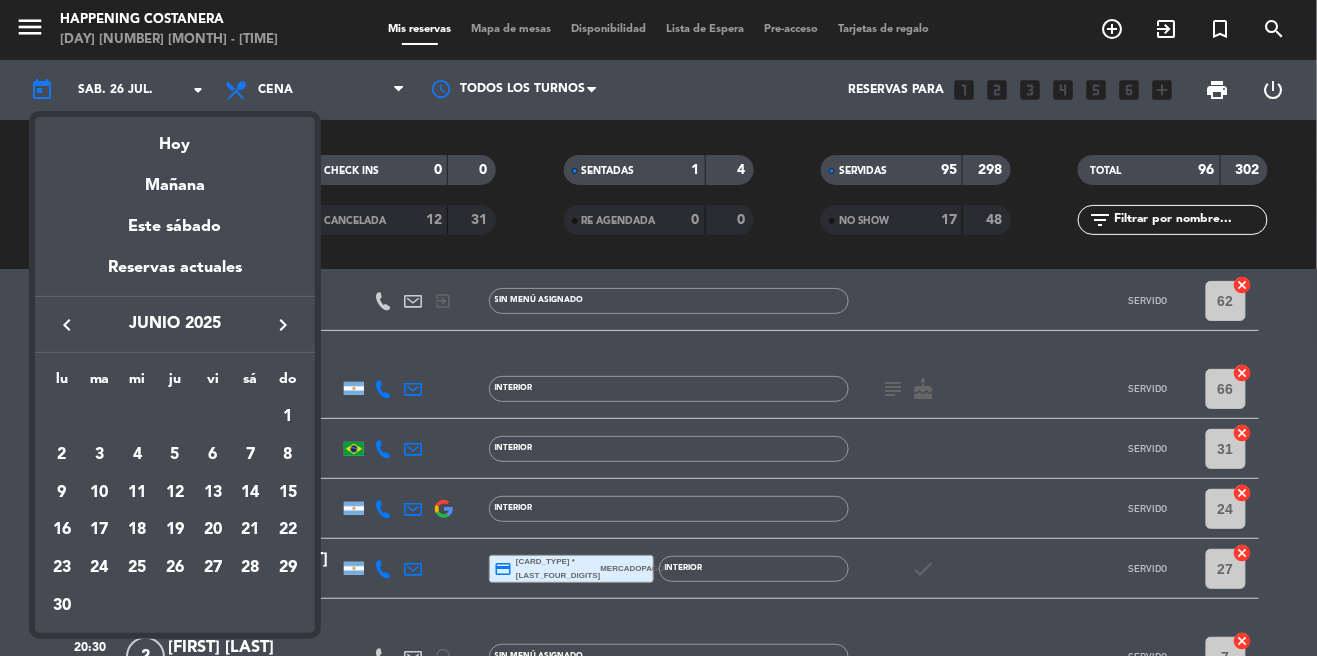 click on "keyboard_arrow_right" at bounding box center [283, 325] 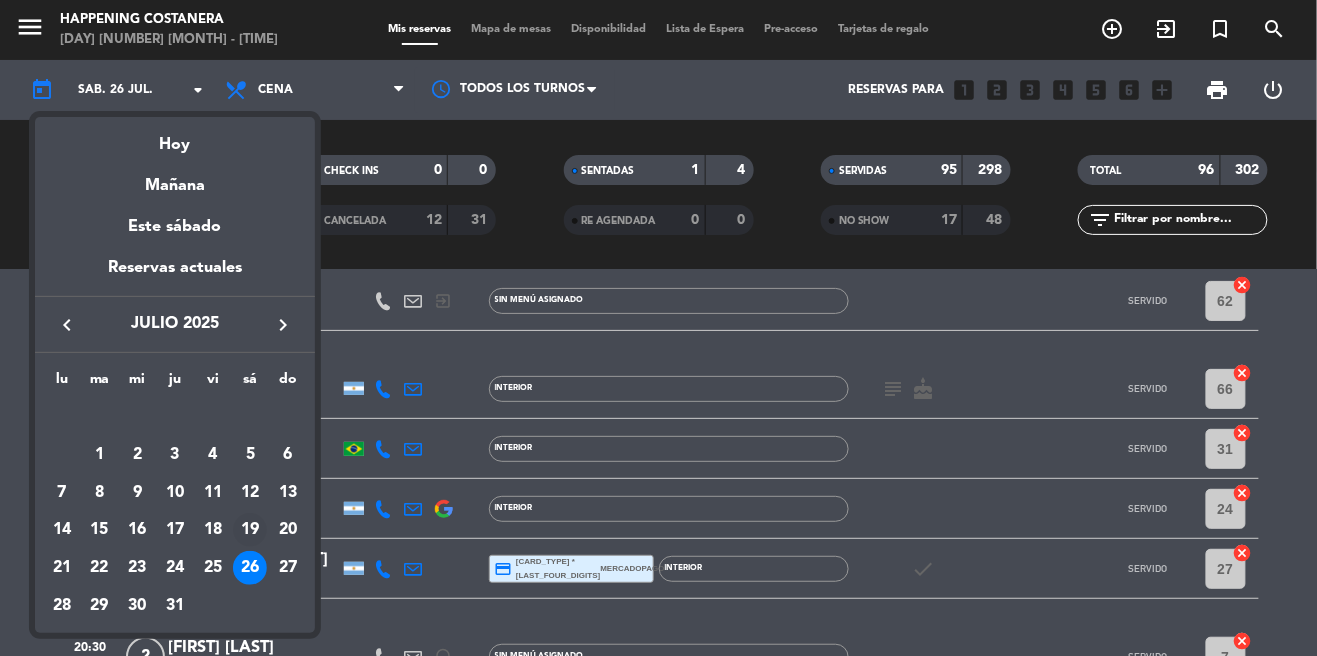 click on "19" at bounding box center [250, 530] 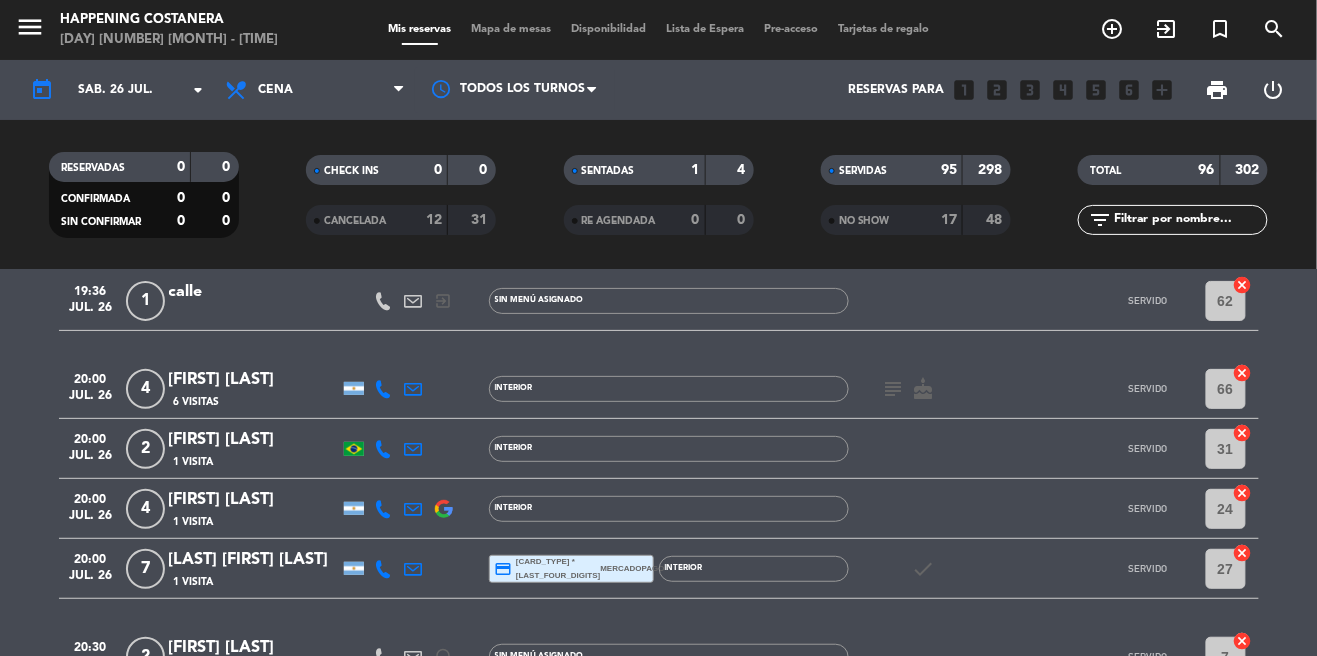 type on "sáb. 19 jul." 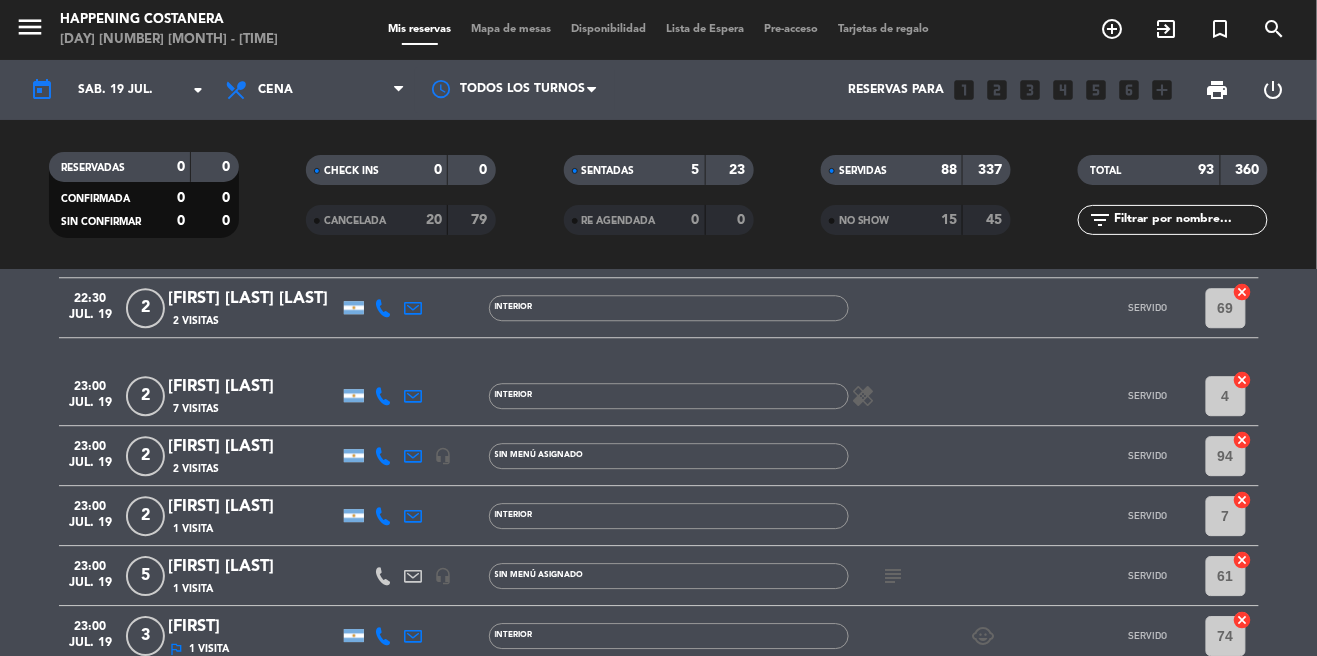 scroll, scrollTop: 5681, scrollLeft: 0, axis: vertical 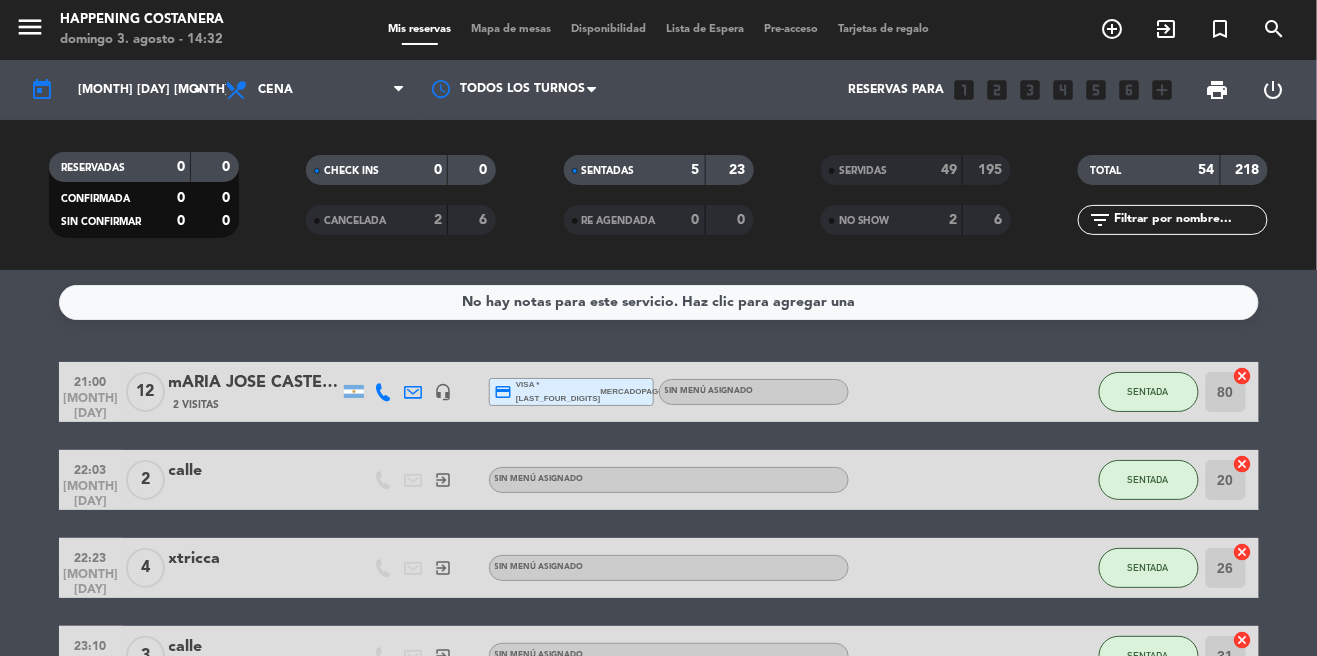 click on "SERVIDAS" 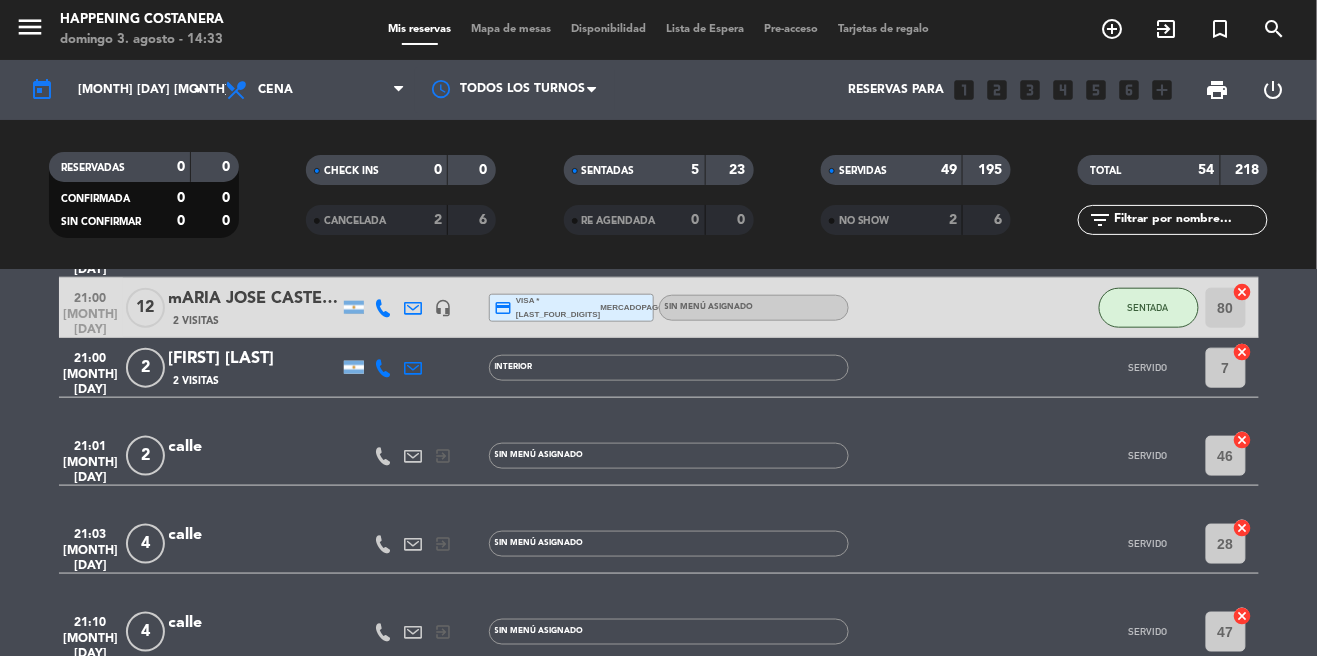 scroll, scrollTop: 2659, scrollLeft: 0, axis: vertical 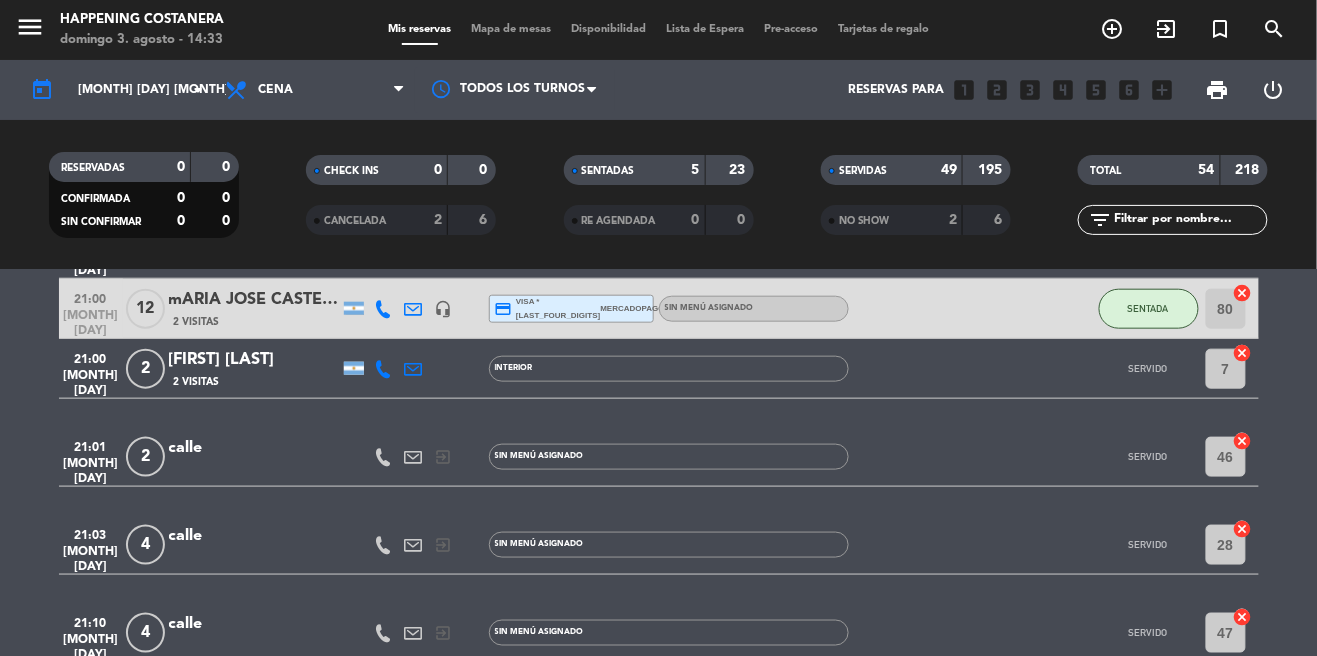 click on "Mapa de mesas" at bounding box center [511, 29] 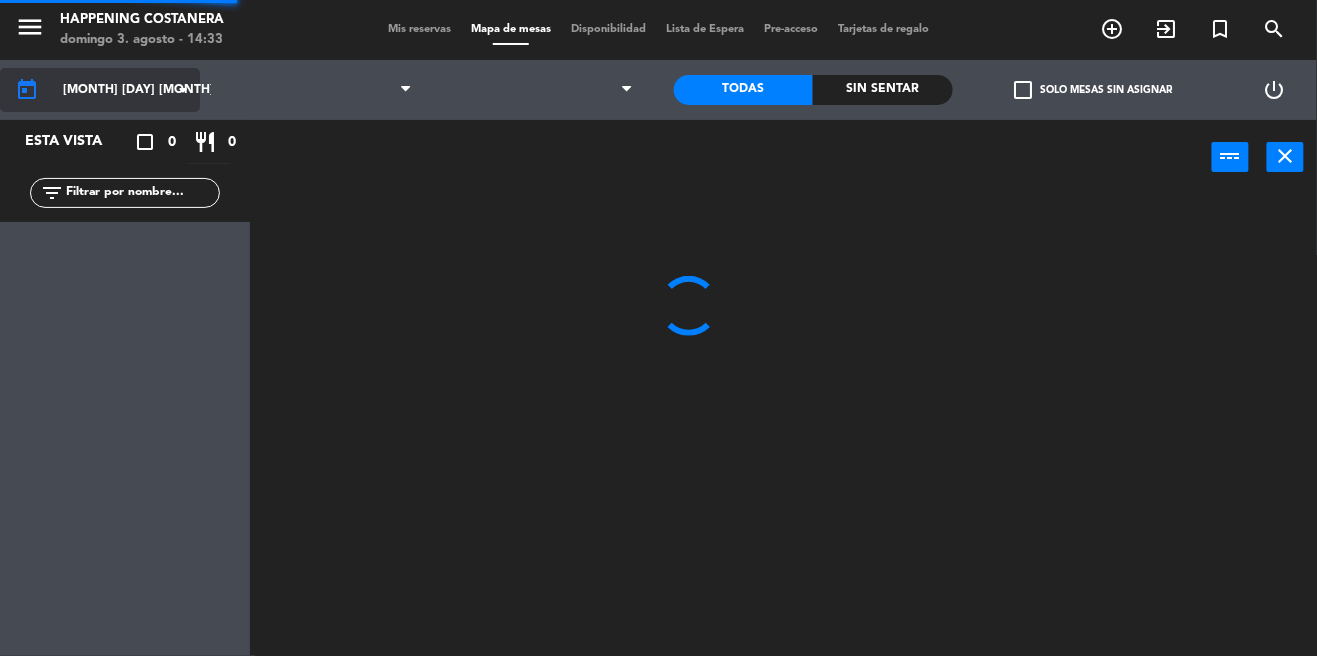 click on "[MONTH] [DAY] [MONTH]" 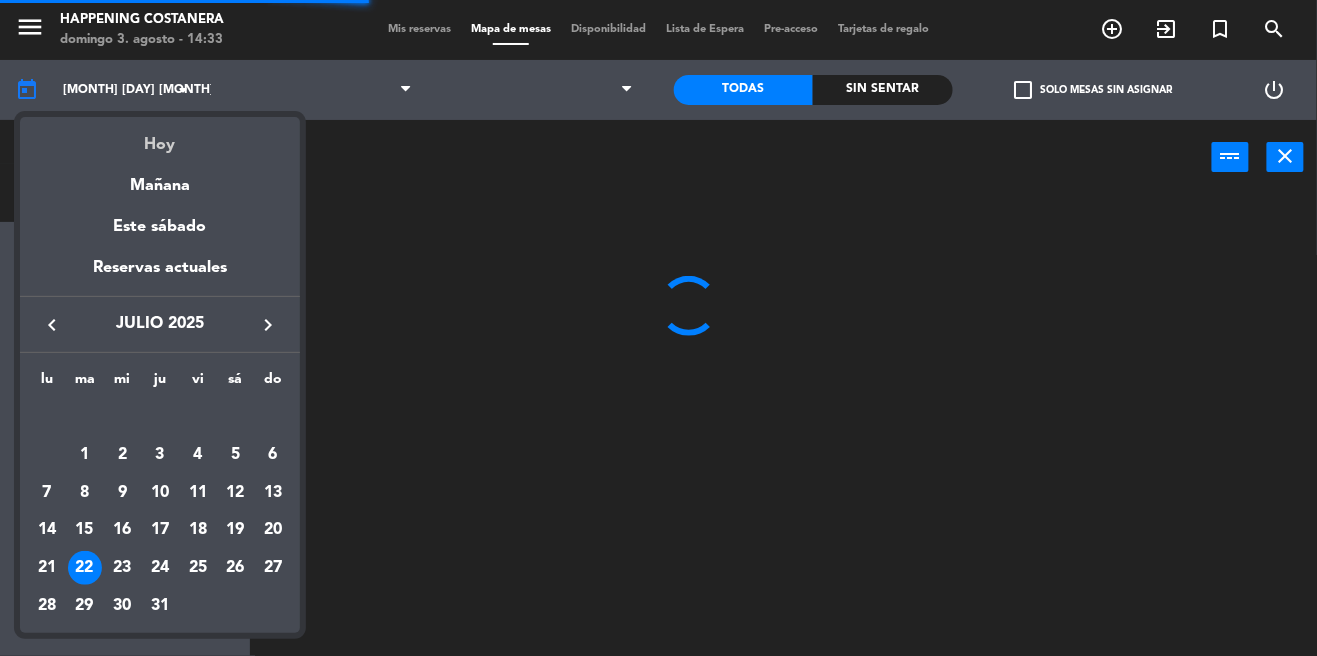 click on "Hoy" at bounding box center (160, 137) 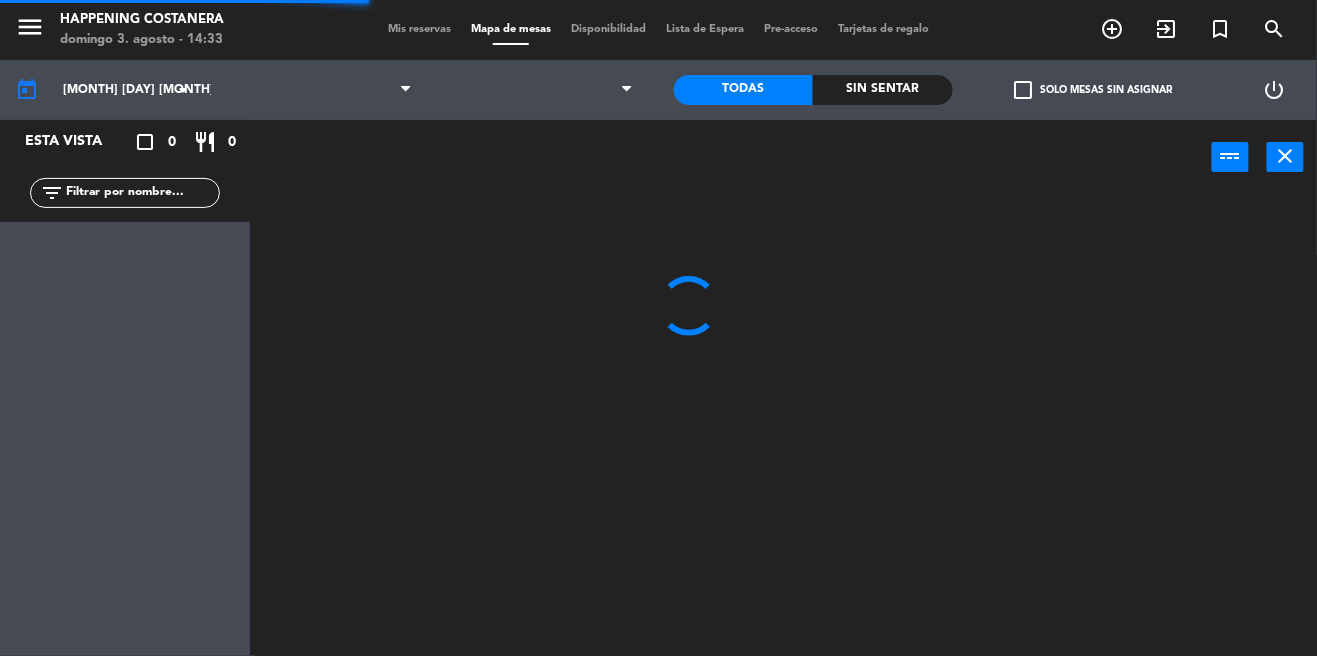type on "dom. 3 ago." 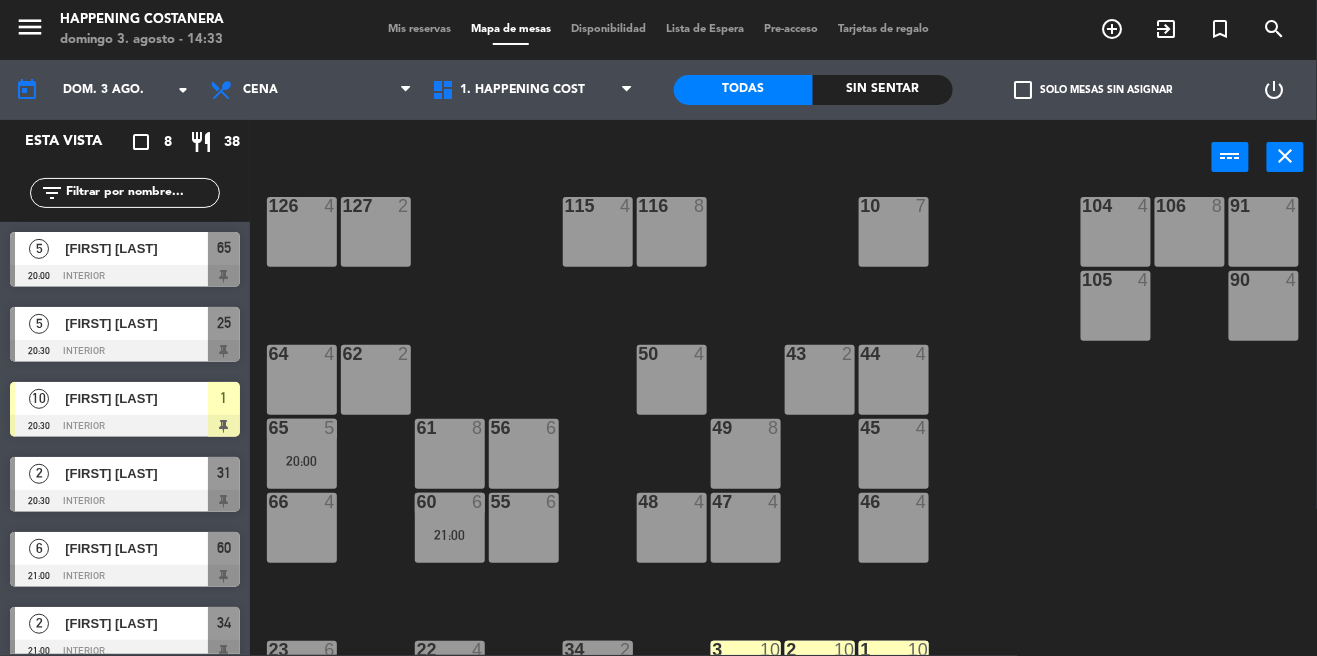 scroll, scrollTop: 692, scrollLeft: 0, axis: vertical 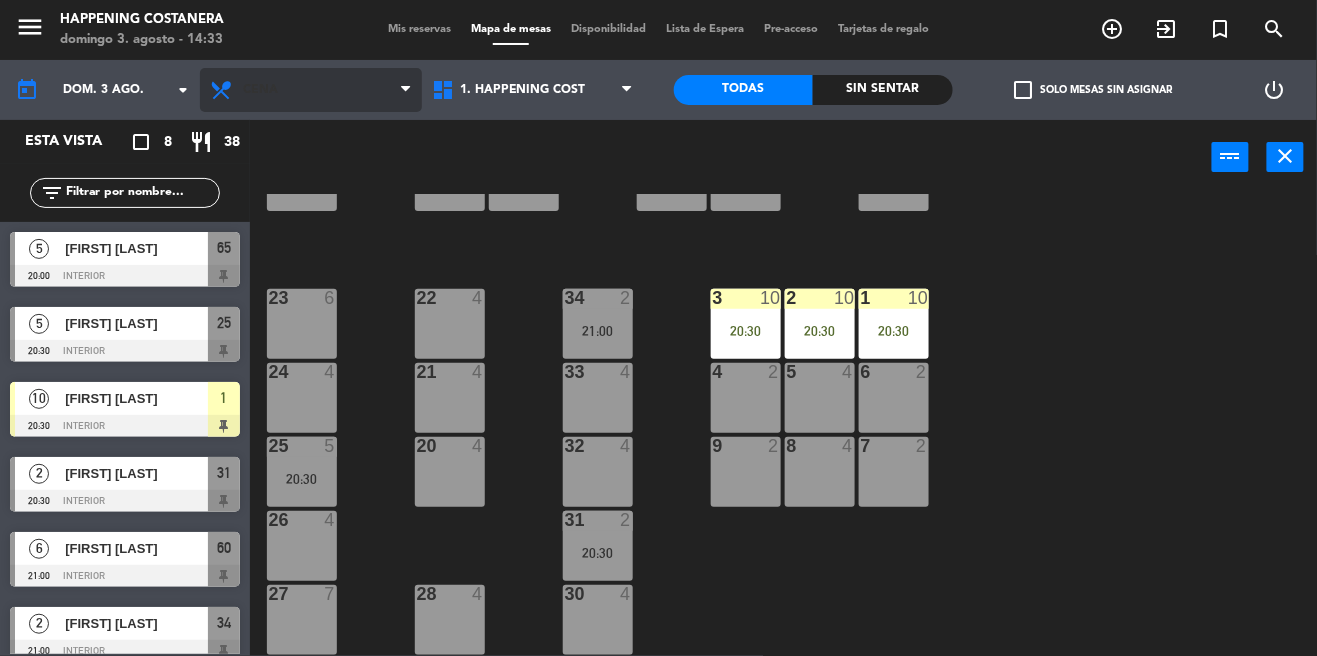 click on "Cena" at bounding box center (260, 90) 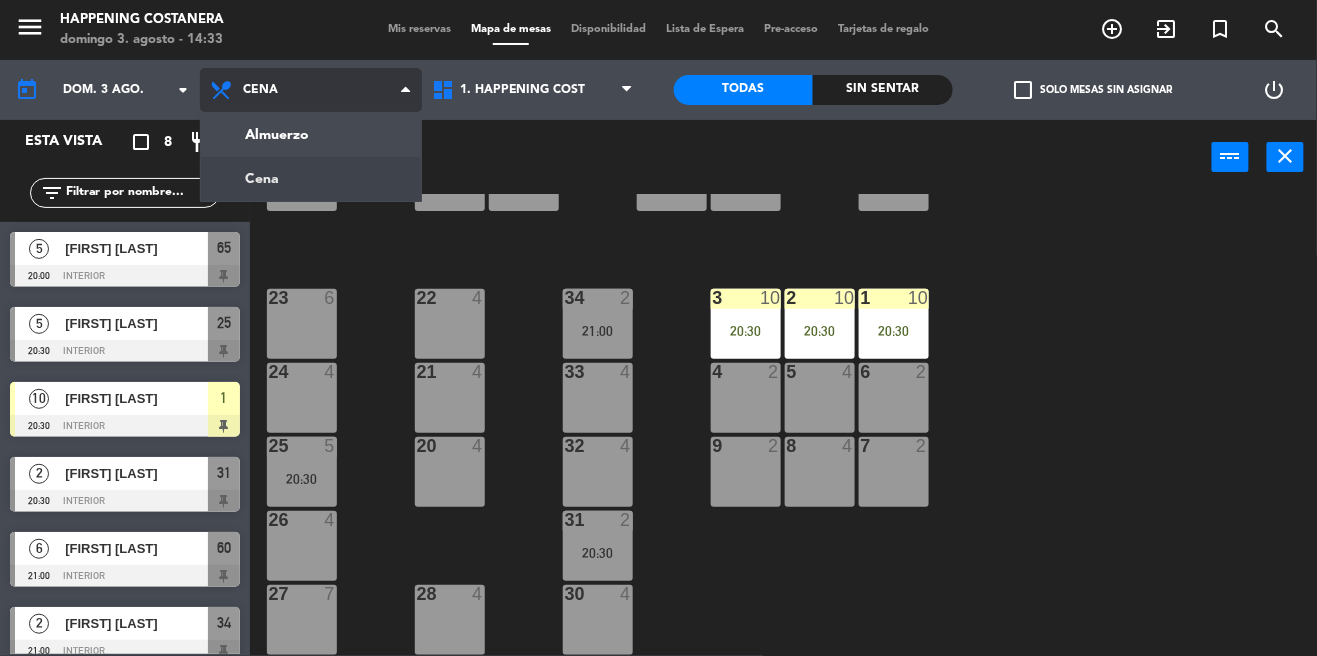 click on "menu  Happening Costanera   domingo 3. agosto - 14:33   Mis reservas   Mapa de mesas   Disponibilidad   Lista de Espera   Pre-acceso   Tarjetas de regalo  add_circle_outline exit_to_app turned_in_not search today    dom. 3 ago. arrow_drop_down  Almuerzo  Cena  Cena  Almuerzo  Cena  1. HAPPENING COST   1. HAPPENING COST   1. HAPPENING COST   Todas  Sin sentar  check_box_outline_blank   Solo mesas sin asignar   power_settings_new   Esta vista   crop_square  8  restaurant  38 filter_list  5   [FIRST] [LAST]   20:00   INTERIOR  65  5   [FIRST] [LAST]   20:30   INTERIOR  25  10   gabriel tejera    20:30   INTERIOR  1  2   [FIRST] [LAST]   20:30   INTERIOR  31  6   [FIRST] [LAST]   21:00   INTERIOR  60  2   Francisco Osorio   21:00   INTERIOR  34  2   Ruben Casas   21:30   INTERIOR   6   [FIRST] [LAST]   22:00   INTERIOR  power_input close 69  2  122  6  121  6  120  6  14  4  CAVA  22  101  4  94  2  70  2  123  6  131  2  134  2  132  2  13  4  119  6  15  2  102  4  80  6  93  4  108  8  71  4  130  2  124  6  129 3" 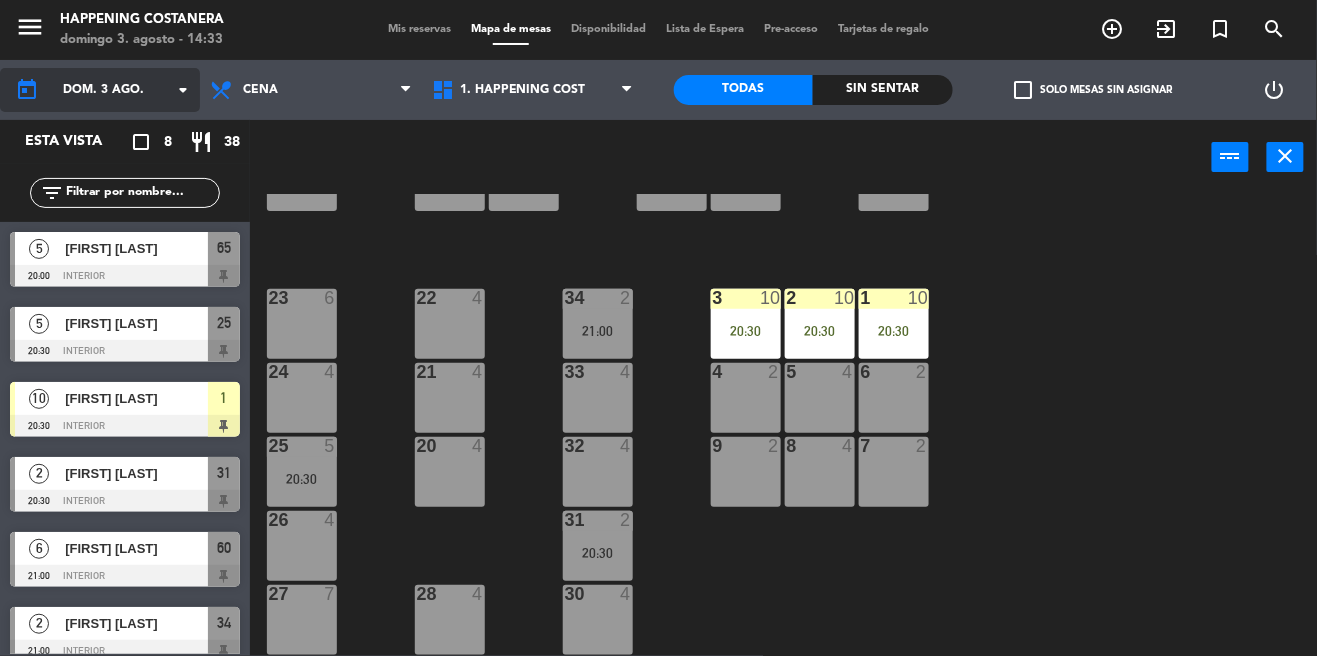 click on "dom. 3 ago." 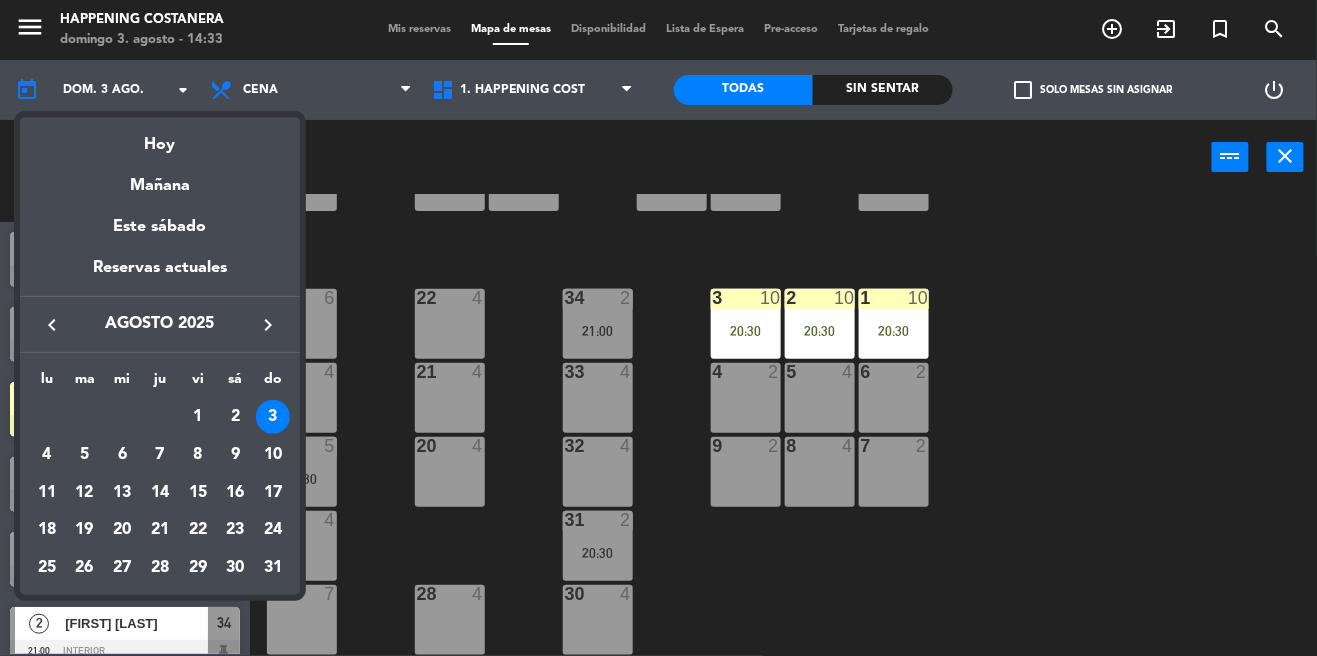 click at bounding box center (658, 328) 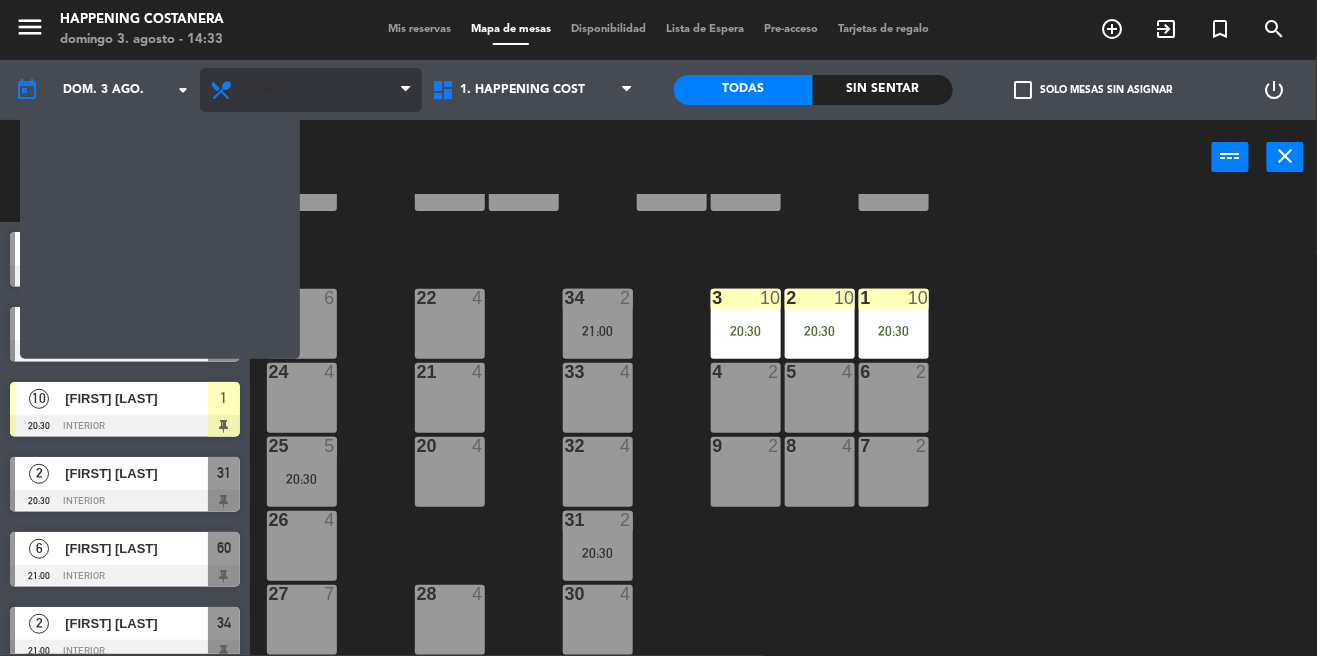 click on "Cena" at bounding box center [311, 90] 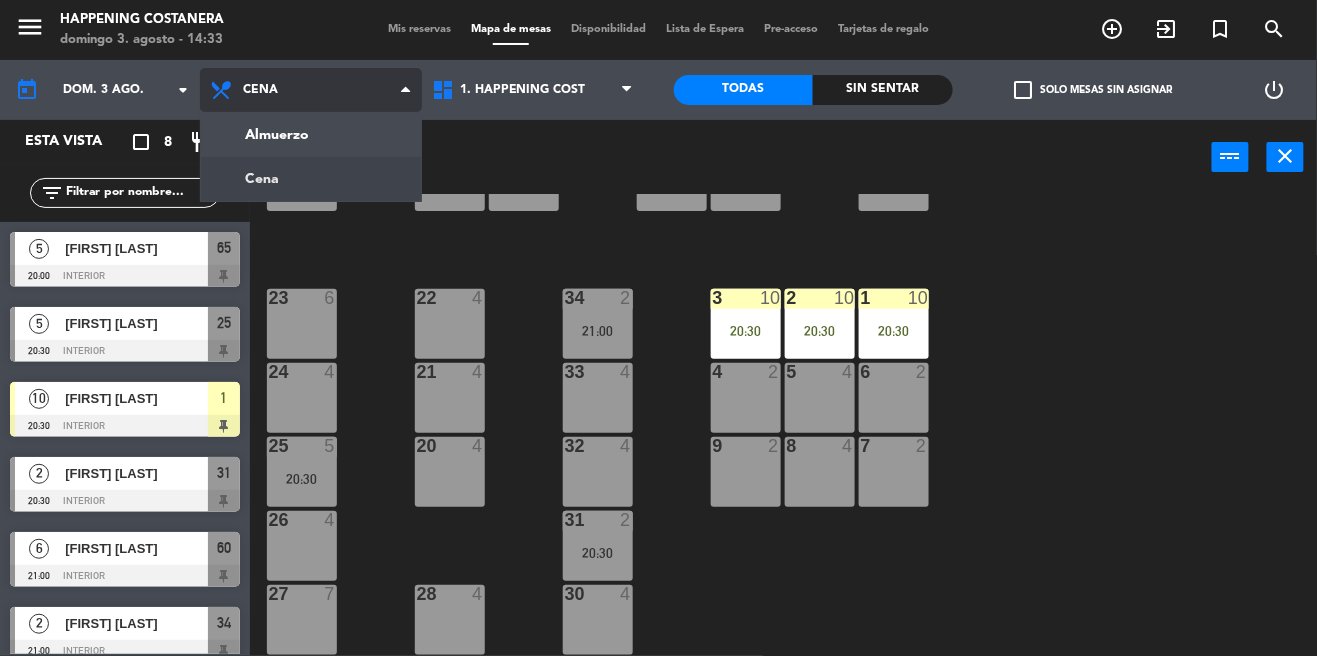 click on "menu  Happening Costanera   domingo 3. agosto - 14:33   Mis reservas   Mapa de mesas   Disponibilidad   Lista de Espera   Pre-acceso   Tarjetas de regalo  add_circle_outline exit_to_app turned_in_not search today    dom. 3 ago. arrow_drop_down  Almuerzo  Cena  Cena  Almuerzo  Cena  1. HAPPENING COST   1. HAPPENING COST   1. HAPPENING COST   Todas  Sin sentar  check_box_outline_blank   Solo mesas sin asignar   power_settings_new   Esta vista   crop_square  8  restaurant  38 filter_list  5   [FIRST] [LAST]   20:00   INTERIOR  65  5   [FIRST] [LAST]   20:30   INTERIOR  25  10   gabriel tejera    20:30   INTERIOR  1  2   [FIRST] [LAST]   20:30   INTERIOR  31  6   [FIRST] [LAST]   21:00   INTERIOR  60  2   Francisco Osorio   21:00   INTERIOR  34  2   Ruben Casas   21:30   INTERIOR   6   [FIRST] [LAST]   22:00   INTERIOR  power_input close 69  2  122  6  121  6  120  6  14  4  CAVA  22  101  4  94  2  70  2  123  6  131  2  134  2  132  2  13  4  119  6  15  2  102  4  80  6  93  4  108  8  71  4  130  2  124  6  129 3" 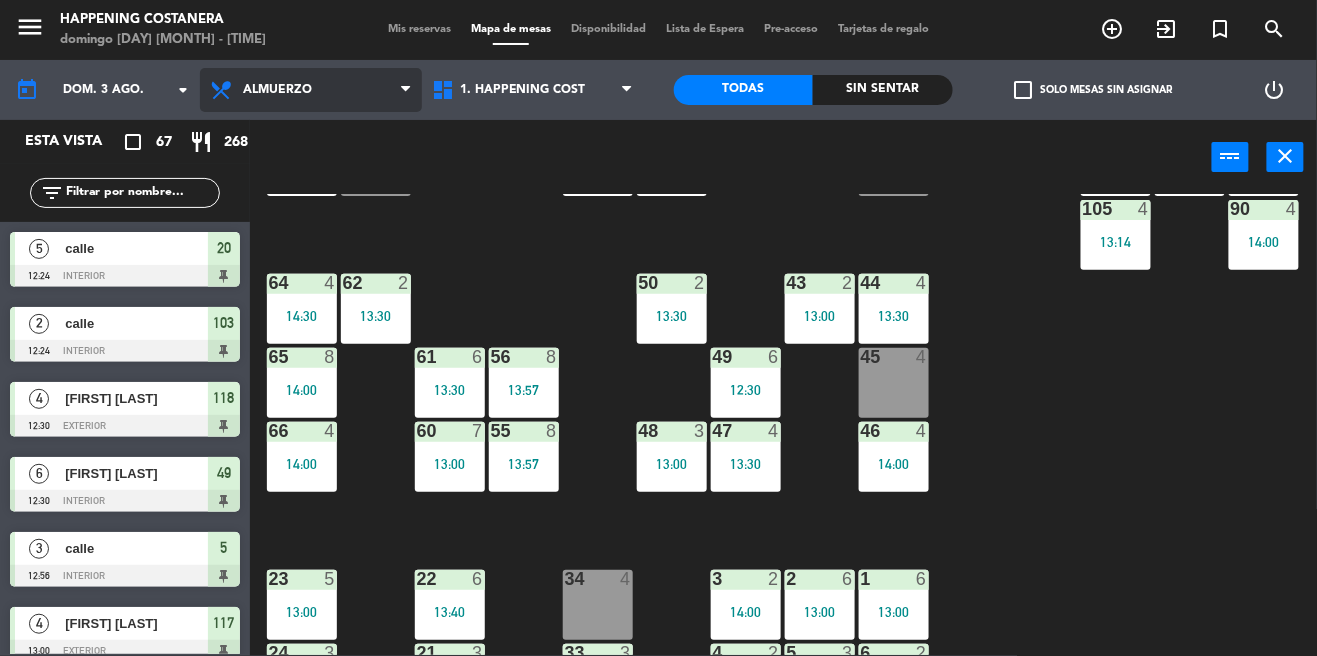 scroll, scrollTop: 692, scrollLeft: 0, axis: vertical 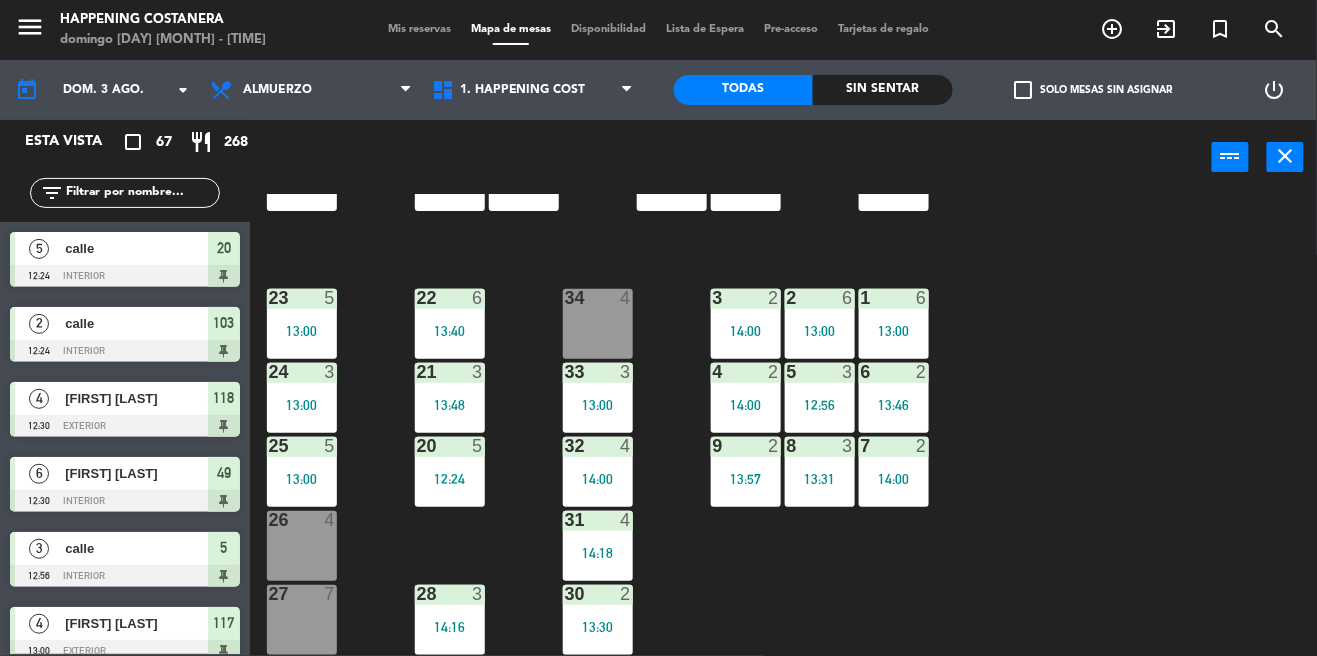 click 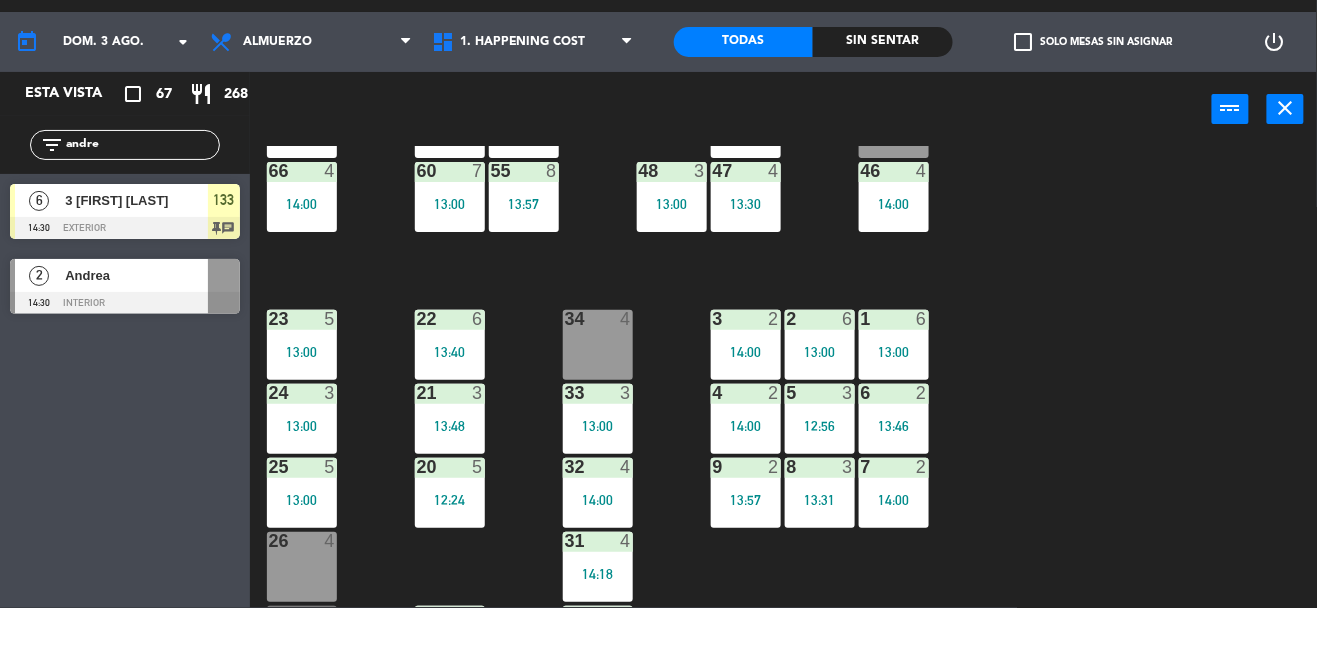 scroll, scrollTop: 692, scrollLeft: 0, axis: vertical 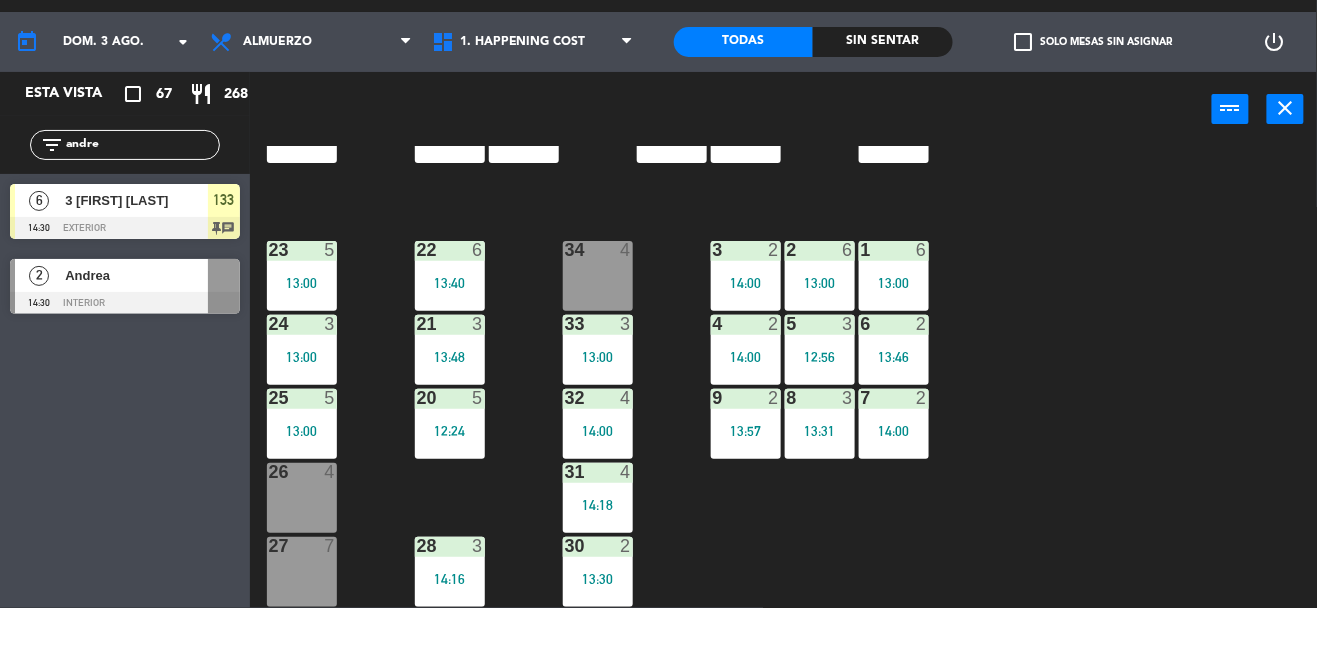 type on "andre" 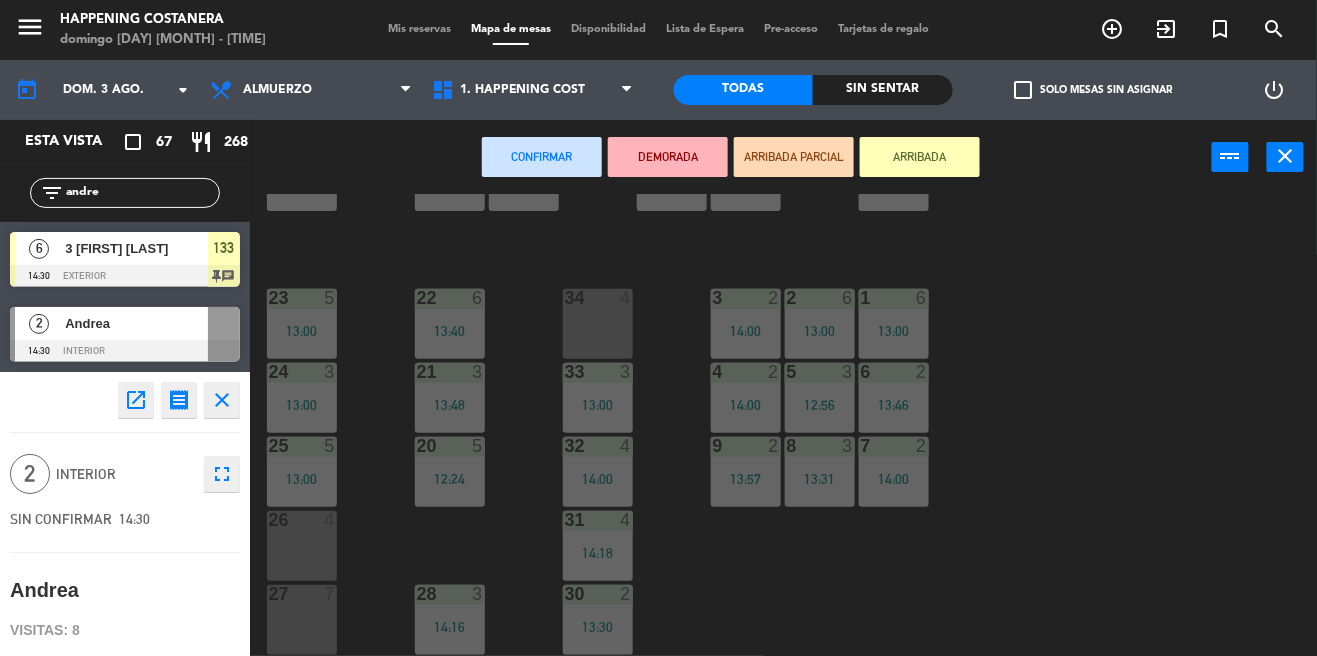 click on "25  5   13:00" at bounding box center (302, 472) 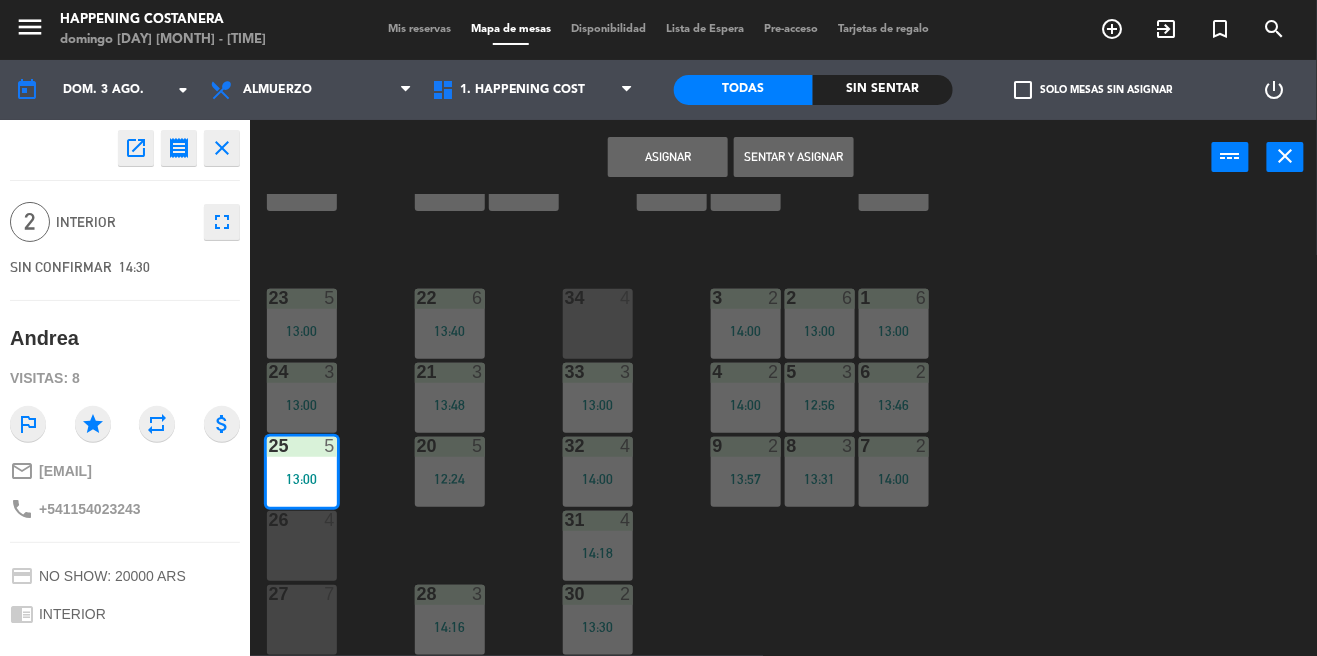 click on "69  2  122  4   14:00  121  3   13:30  120  3   13:30  14  4  CAVA  22  101  4   13:03  94  2  70  2  123  3   14:00  131  2  134  2   13:30  132  2  13  4  119  2   13:30  15  2  102  4   13:15  80  6  93  2   14:07  108  9   13:30  71  4  130  2  124  5   13:09  129  2   14:30  12  4  118  4   12:30  16  2  128  2  103  2   12:24  107  10   13:00  82  6  72  2  92  3   14:00  133  6   14:30  125  4   13:00  11  4  117  4   13:00  17  2  104  3   13:58  91  3   14:17  84  6  106  6   14:30  73  2  126  4   13:30  127  2  115  3   13:00  10  7  116  7   13:30  86  6  90  4   14:00  74  2  105  4   13:14  50  2   13:30  62  2   13:30  64  4   14:30  43  2   13:00  75  4  44  4   13:30  65  8   14:00  56  8   13:57  45  4  61  6   13:30  76  2  49  6   12:30  66  4   14:00  60  7   13:00  46  4   14:00  48  3   13:00  55  8   13:57  47  4   13:30  22  6   13:40  34  4  3  2   14:00  1  6   13:00  23  5   13:00  2  6   13:00  24  3   13:00  33  3   13:00  21  3   13:48  6  2   13:46  5  3   12:56  4  2   14:00" 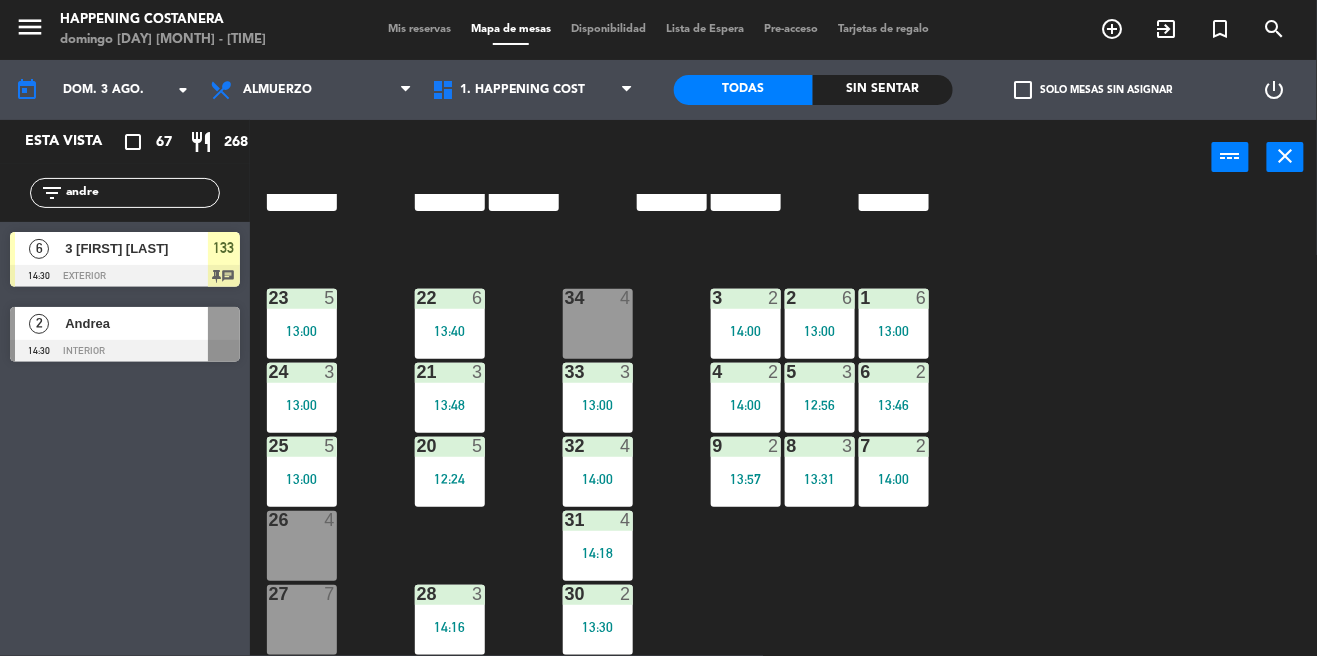 click on "Andrea" at bounding box center (135, 323) 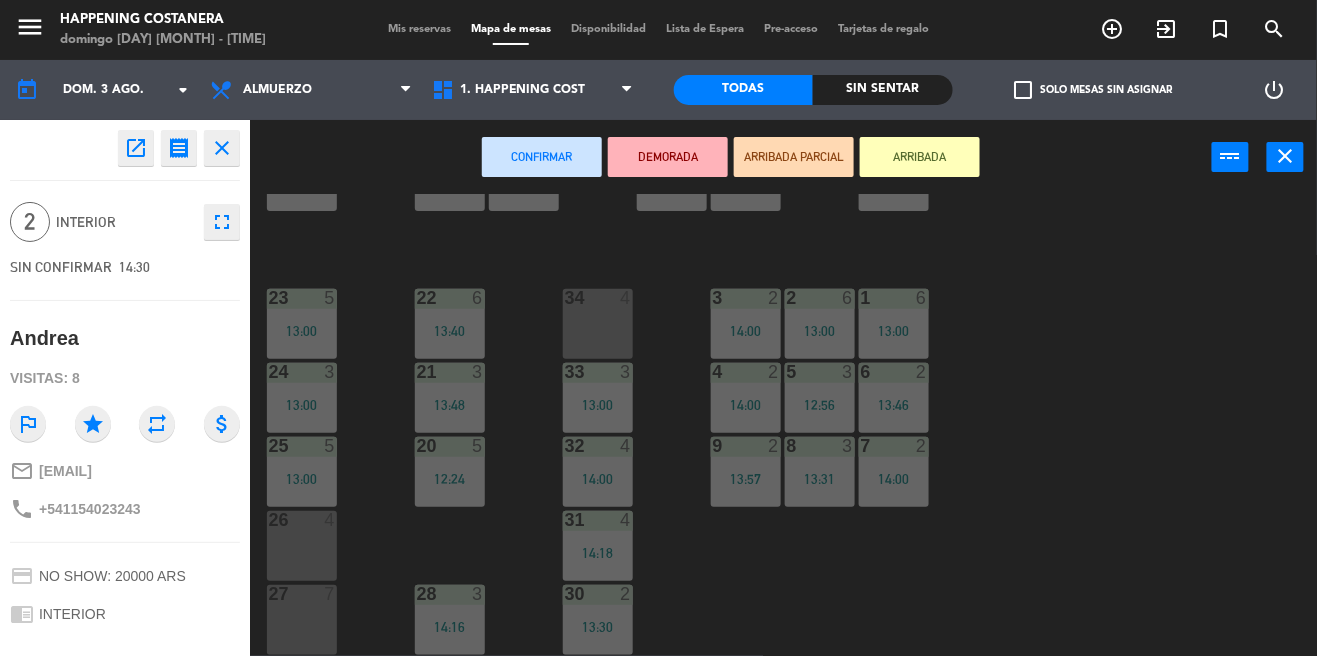 click on "26  4" at bounding box center [302, 546] 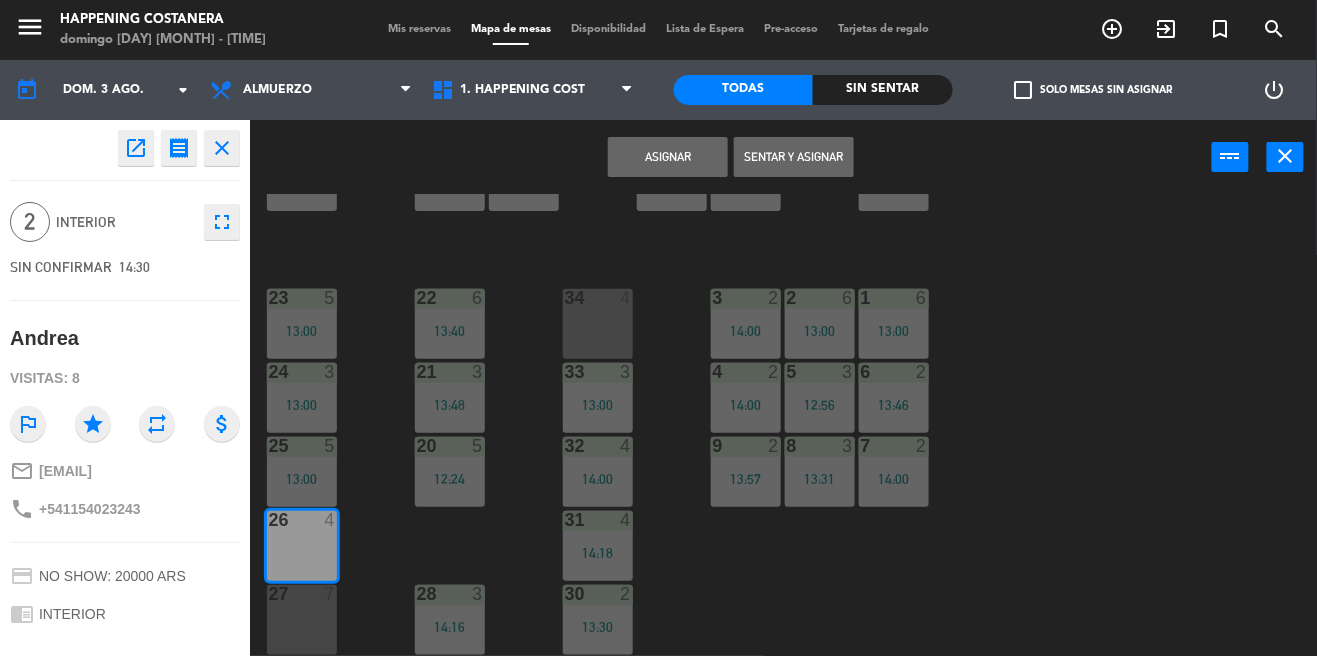 click on "Sentar y Asignar" at bounding box center (794, 157) 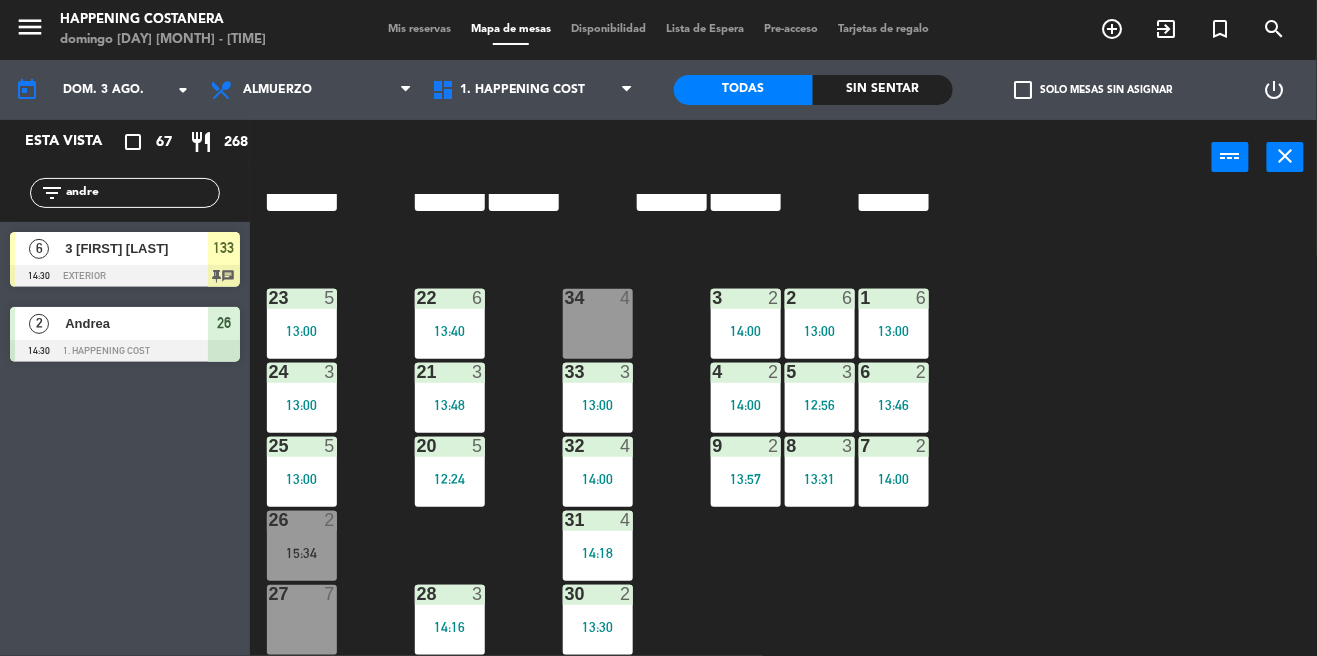 click on "andre" 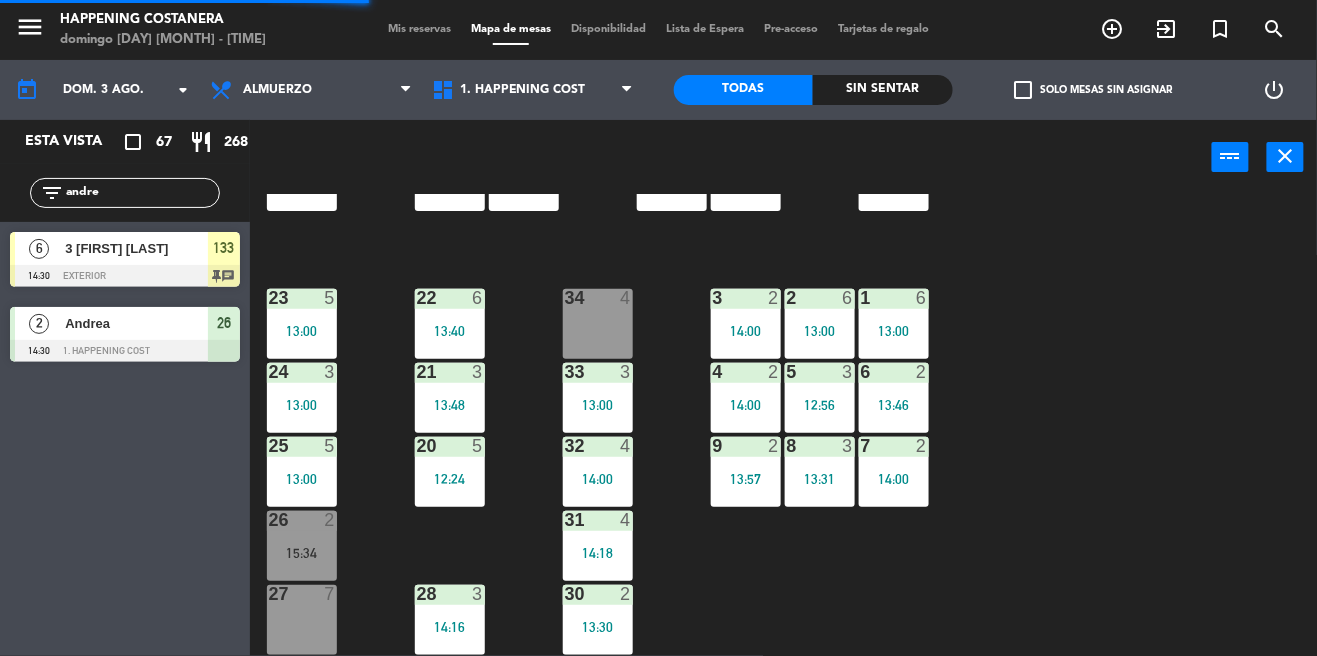 click on "3 [FIRST] [LAST]" at bounding box center (135, 248) 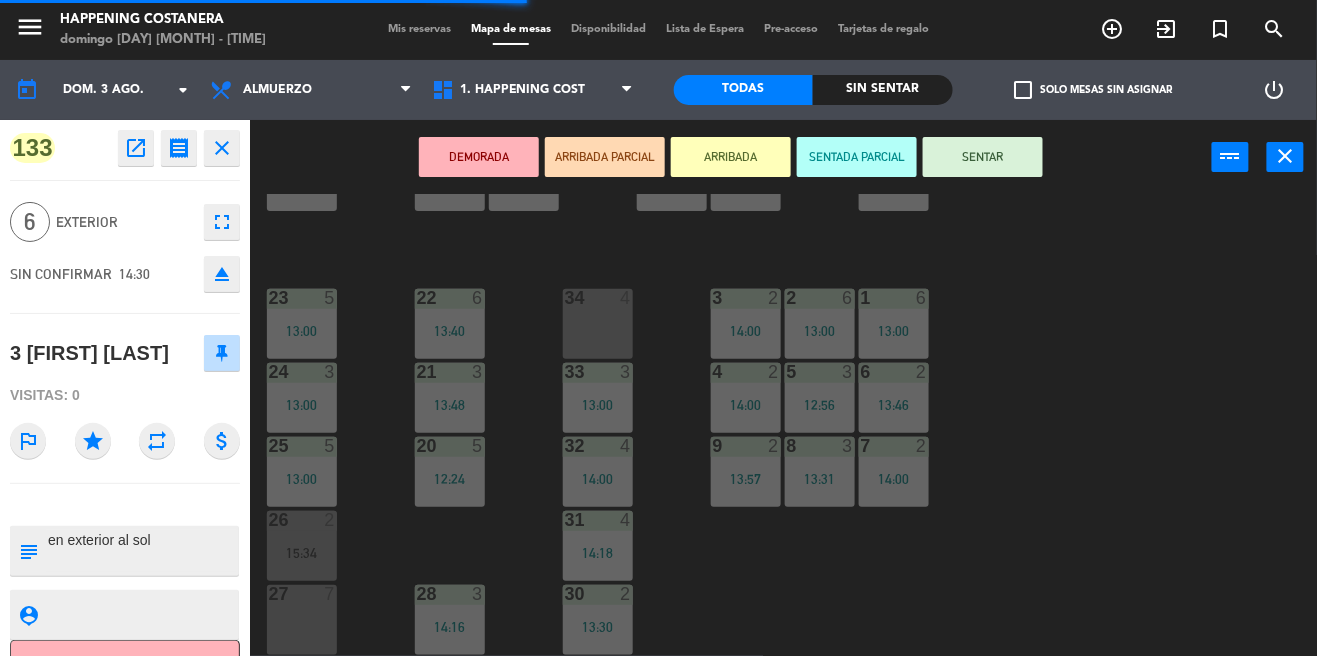 click on "69  2  122  4   14:00  121  3   13:30  120  3   13:30  14  4  CAVA  22  101  4   13:03  94  2  70  2  123  3   14:00  131  2  134  2   13:30  132  2  13  4  119  2   13:30  15  2  102  4   13:15  80  6  93  2   14:07  108  9   13:30  71  4  130  2  124  5   13:09  129  2   14:30  12  4  118  4   12:30  16  2  128  2  103  2   12:24  107  10   13:00  82  6  72  2  92  3   14:00  133  6   14:30  125  4   13:00  11  4  117  4   13:00  17  2  104  3   13:58  91  3   14:17  84  6  106  6   14:30  73  2  126  4   13:30  127  2  115  3   13:00  10  7  116  7   13:30  86  6  90  4   14:00  74  2  105  4   13:14  50  2   13:30  62  2   13:30  64  4   14:30  43  2   13:00  75  4  44  4   13:30  65  8   14:00  56  8   13:57  45  4  61  6   13:30  76  2  49  6   12:30  66  4   14:00  60  7   13:00  46  4   14:00  48  3   13:00  55  8   13:57  47  4   13:30  22  6   13:40  34  4  3  2   14:00  1  6   13:00  23  5   13:00  2  6   13:00  24  3   13:00  33  3   13:00  21  3   13:48  6  2   13:46  5  3   12:56  4  2   14:00" 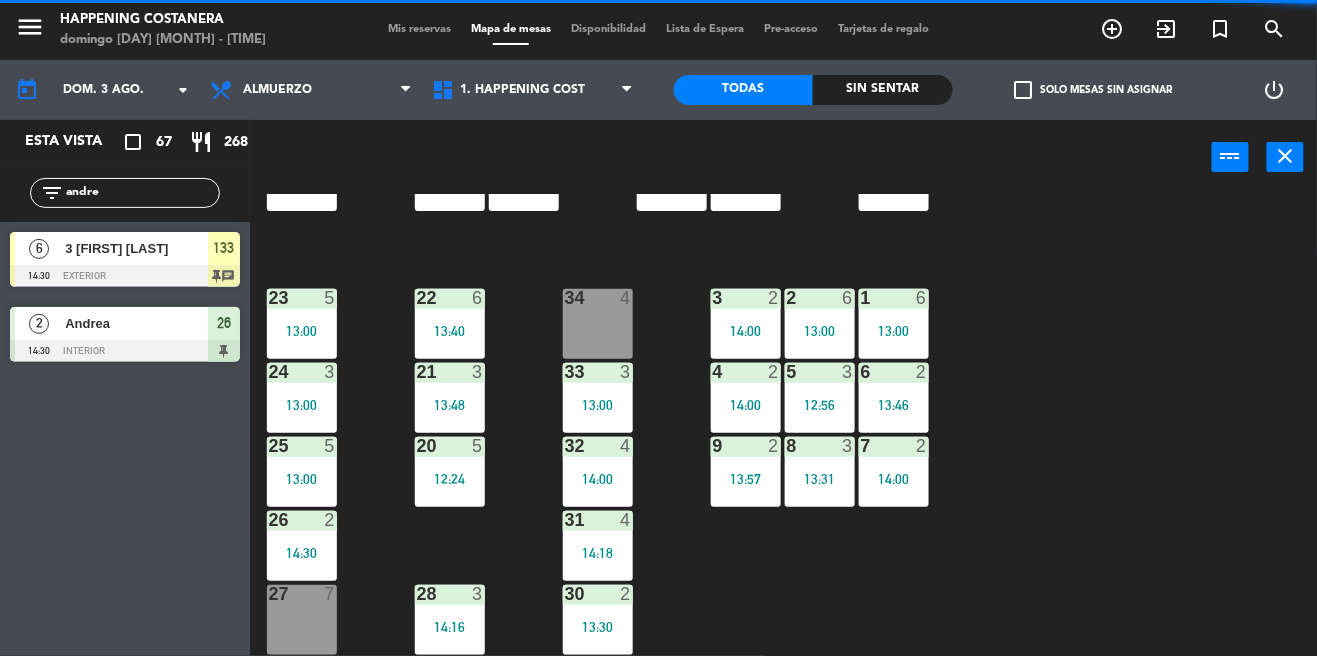 click on "andre" 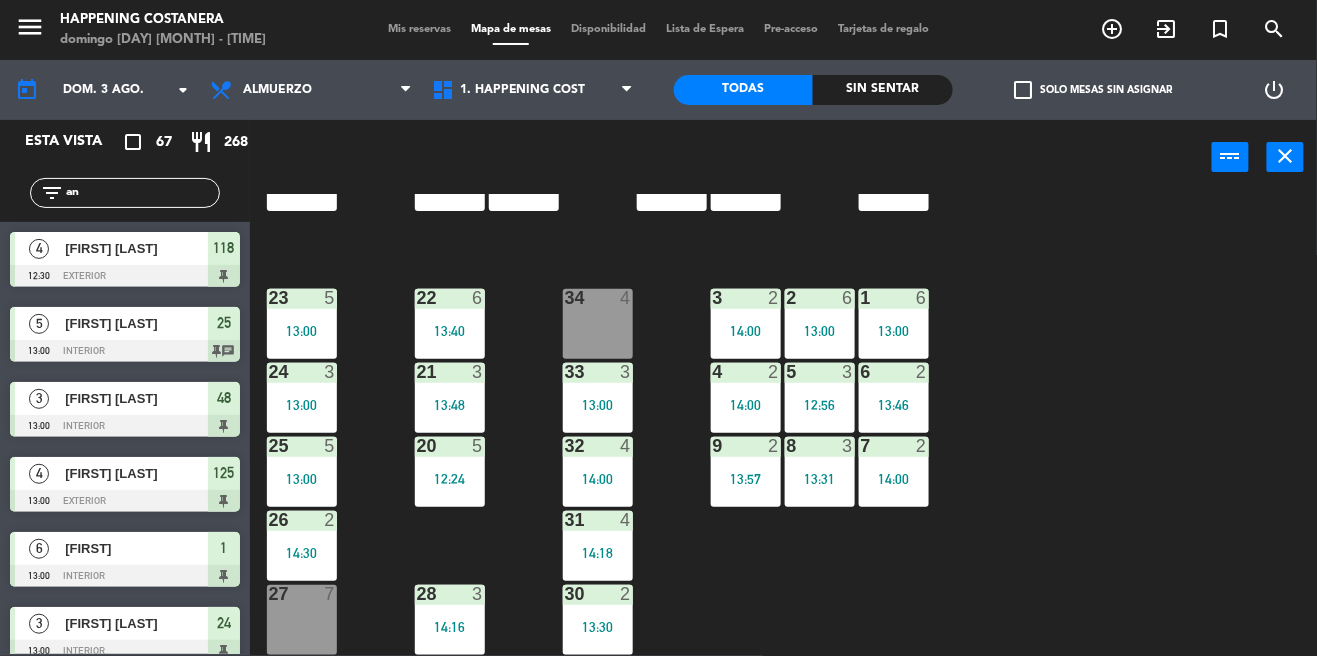 type on "a" 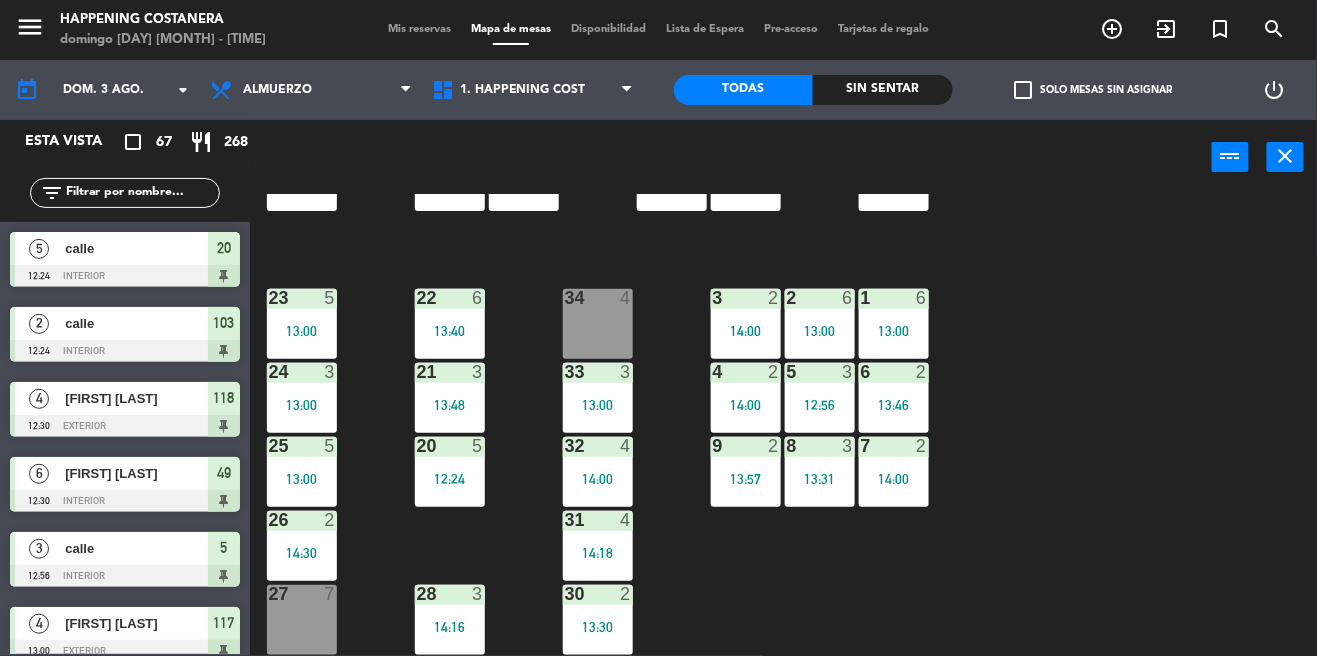type 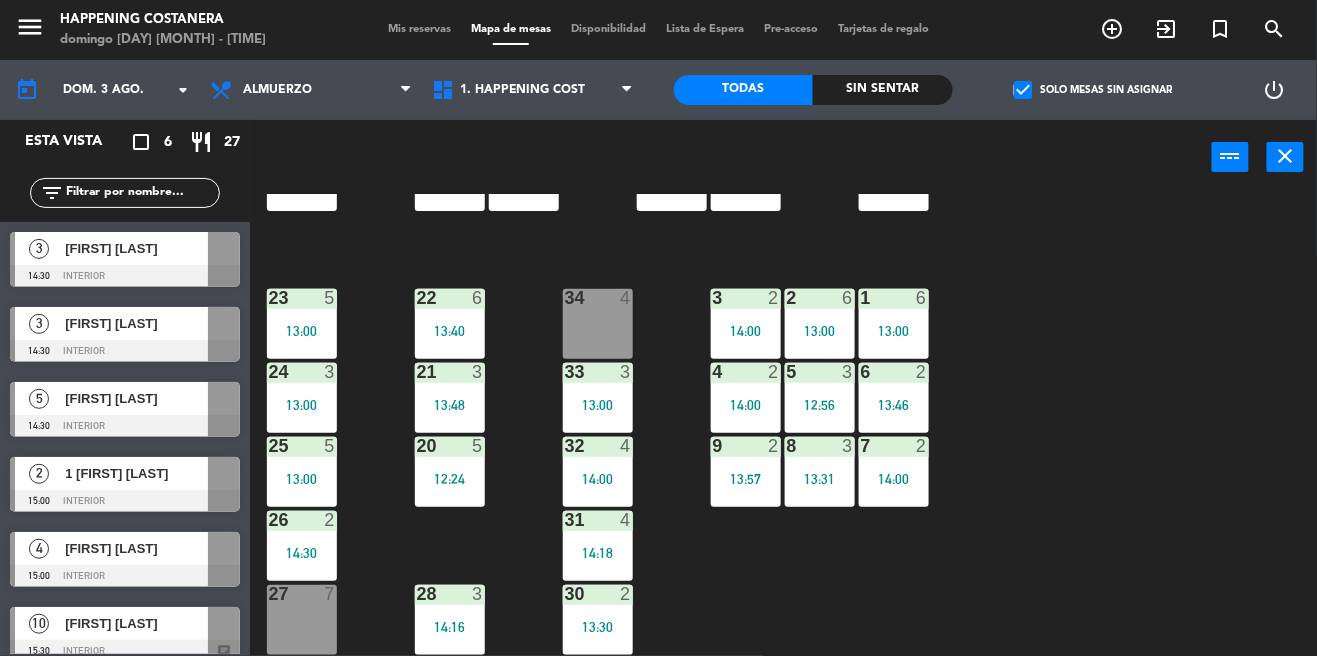 click on "69  2  122  4   14:00  121  3   13:30  120  3   13:30  14  4  CAVA  22  101  4   13:03  94  2  70  2  123  3   14:00  131  2  134  2   13:30  132  2  13  4  119  2   13:30  15  2  102  4   13:15  80  6  93  2   14:07  108  9   13:30  71  4  130  2  124  5   13:09  129  2   14:30  12  4  118  4   12:30  16  2  128  2  103  2   12:24  107  10   13:00  82  6  72  2  92  3   14:00  133  6   14:30  125  4   13:00  11  4  117  4   13:00  17  2  104  3   13:58  91  3   14:17  84  6  106  6   14:30  73  2  126  4   13:30  127  2  115  3   13:00  10  7  116  7   13:30  86  6  90  4   14:00  74  2  105  4   13:14  50  2   13:30  62  2   13:30  64  4   14:30  43  2   13:00  75  4  44  4   13:30  65  8   14:00  56  8   13:57  45  4  61  6   13:30  76  2  49  6   12:30  66  4   14:00  60  7   13:00  46  4   14:00  48  3   13:00  55  8   13:57  47  4   13:30  22  6   13:40  34  4  3  2   14:00  1  6   13:00  23  5   13:00  2  6   13:00  24  3   13:00  33  3   13:00  21  3   13:48  6  2   13:46  5  3   12:56  4  2   14:00" 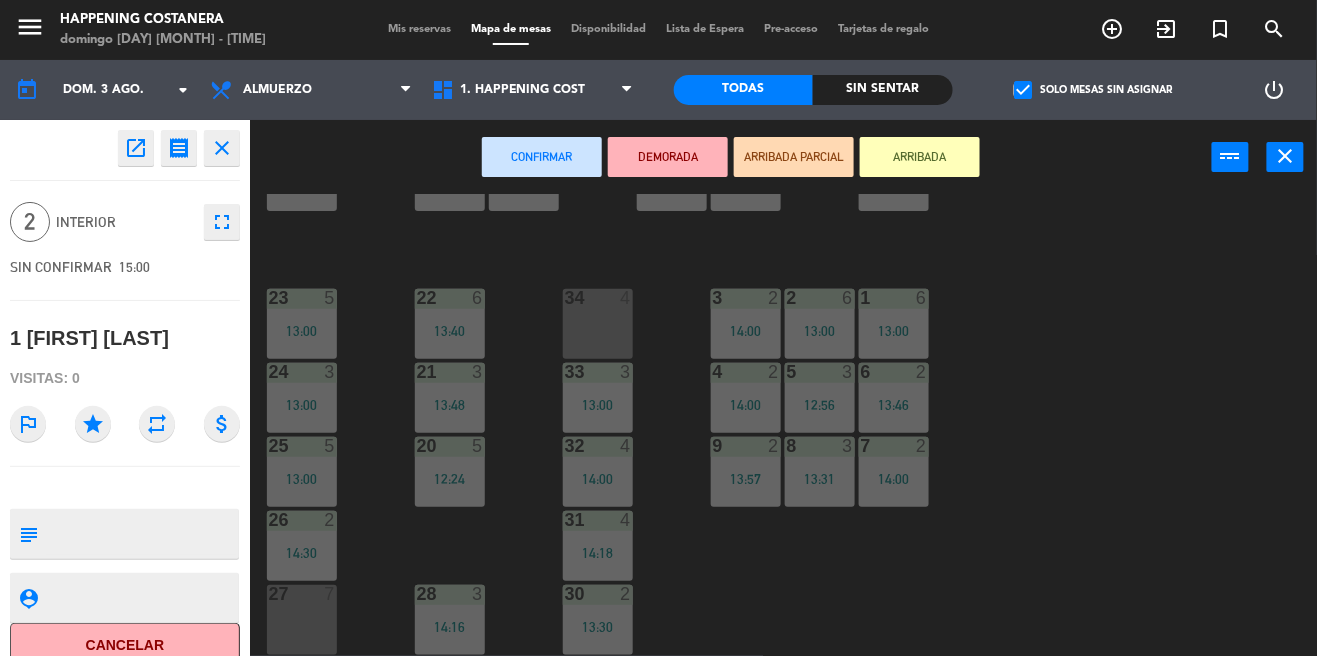 click on "ARRIBADA" at bounding box center (920, 157) 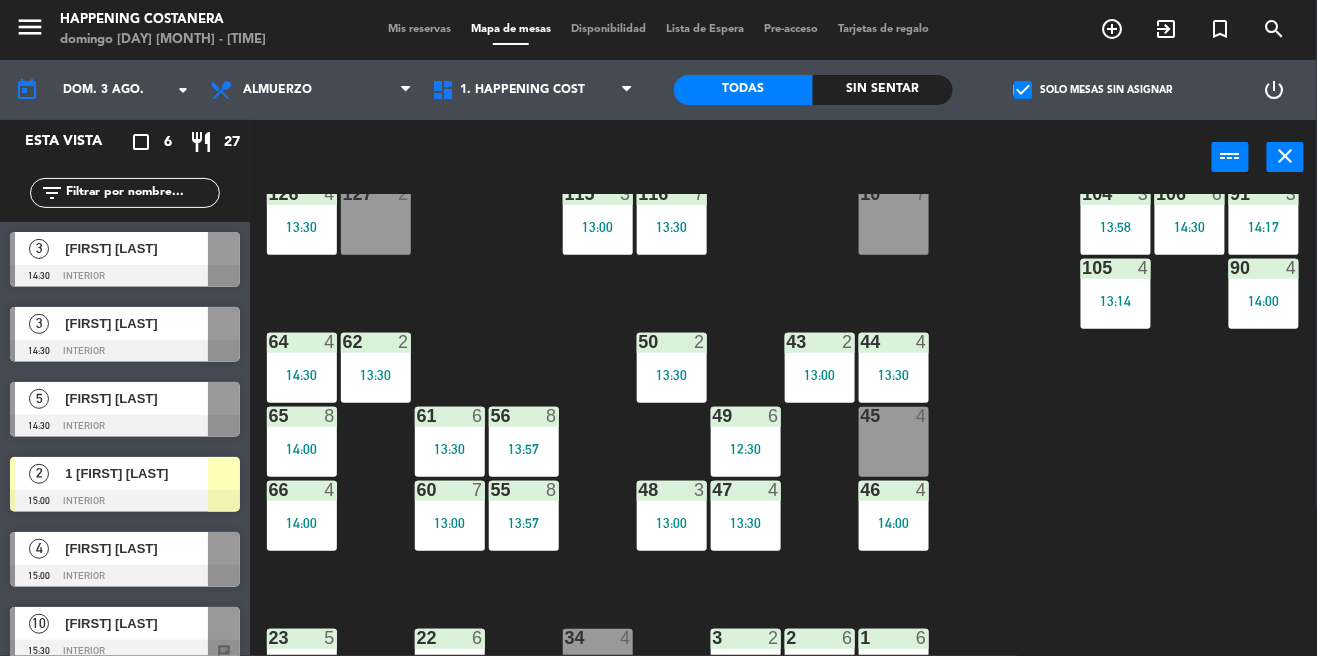 scroll, scrollTop: 331, scrollLeft: 0, axis: vertical 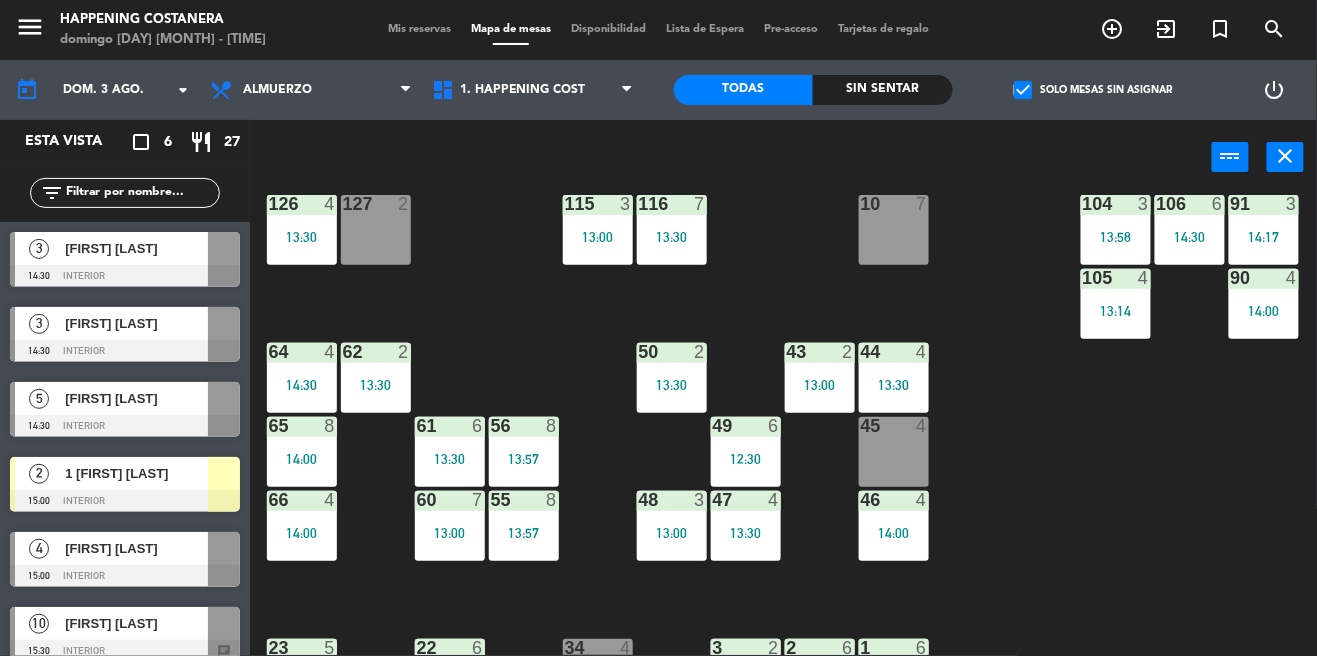 click on "69  2  122  4   14:00  121  3   13:30  120  3   13:30  14  4  CAVA  22  101  4   13:03  94  2  70  2  123  3   14:00  131  2  134  2   13:30  132  2  13  4  119  2   13:30  15  2  102  4   13:15  80  6  93  2   14:07  108  9   13:30  71  4  130  2  124  5   13:09  129  2   14:30  12  4  118  4   12:30  16  2  128  2  103  2   12:24  107  10   13:00  82  6  72  2  92  3   14:00  133  6   14:30  125  4   13:00  11  4  117  4   13:00  17  2  104  3   13:58  91  3   14:17  84  6  106  6   14:30  73  2  126  4   13:30  127  2  115  3   13:00  10  7  116  7   13:30  86  6  90  4   14:00  74  2  105  4   13:14  50  2   13:30  62  2   13:30  64  4   14:30  43  2   13:00  75  4  44  4   13:30  65  8   14:00  56  8   13:57  45  4  61  6   13:30  76  2  49  6   12:30  66  4   14:00  60  7   13:00  46  4   14:00  48  3   13:00  55  8   13:57  47  4   13:30  22  6   13:40  34  4  3  2   14:00  1  6   13:00  23  5   13:00  2  6   13:00  24  3   13:00  33  3   13:00  21  3   13:48  6  2   13:46  5  3   12:56  4  2   14:00" 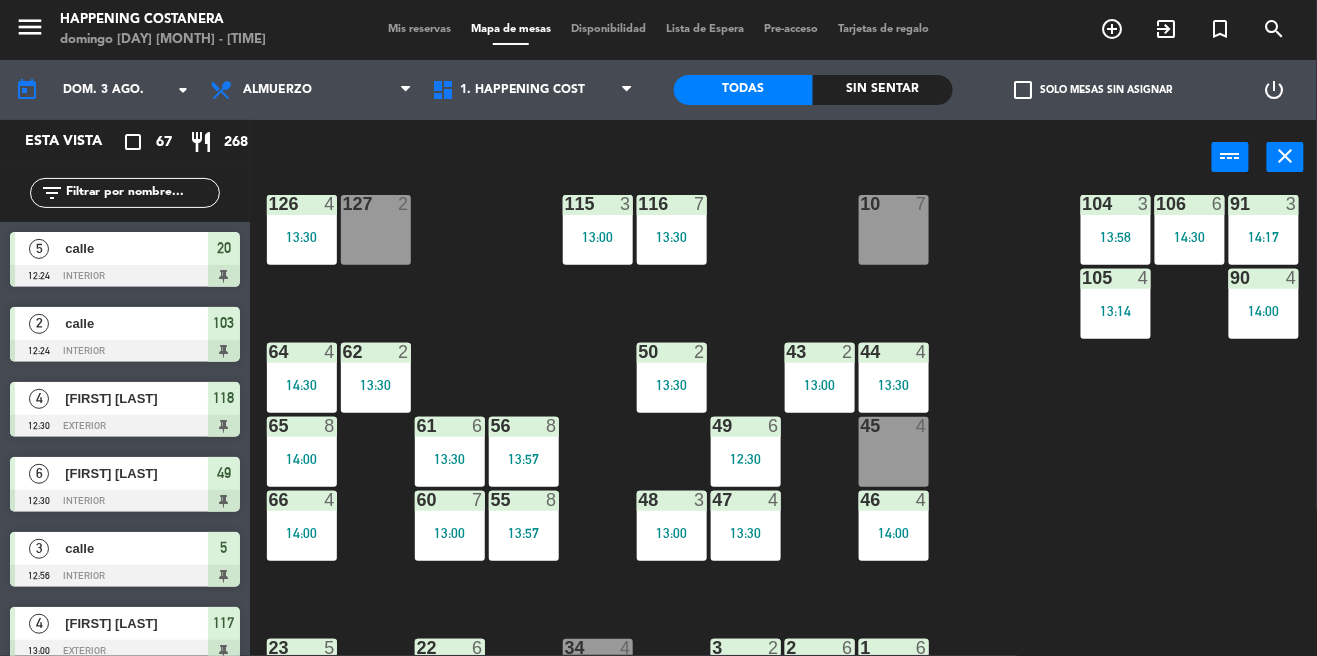 click at bounding box center (893, 426) 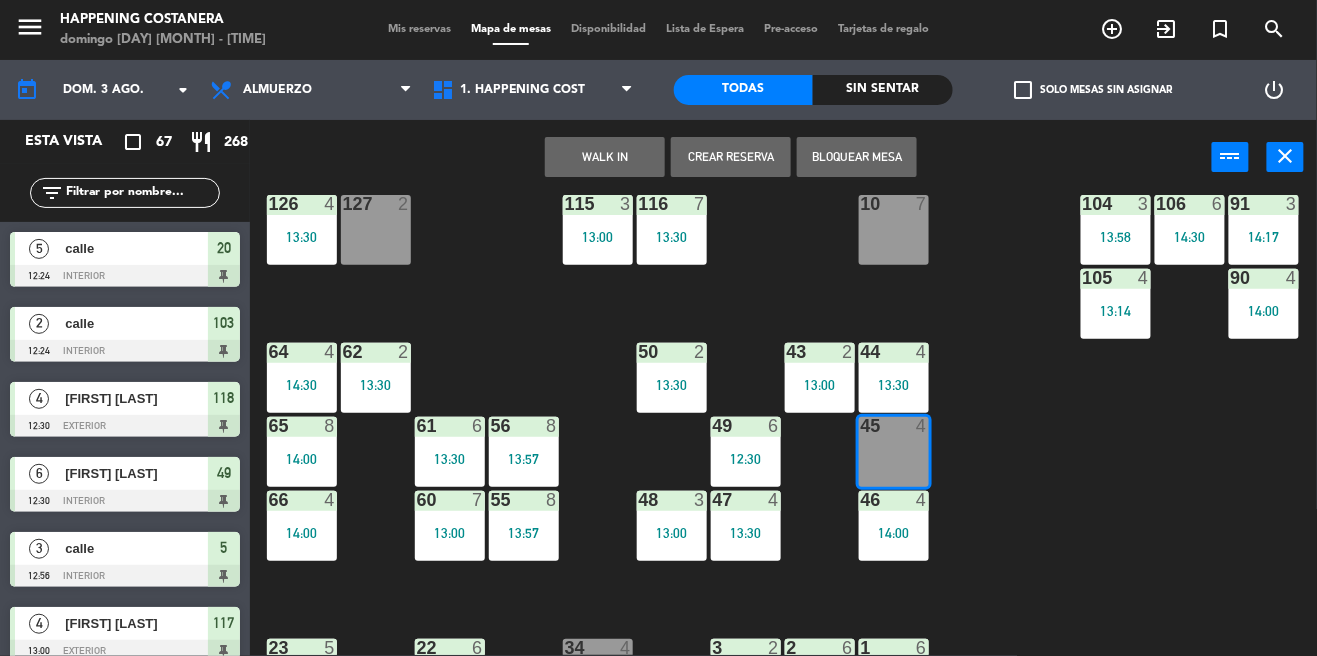 click on "WALK IN" at bounding box center [605, 157] 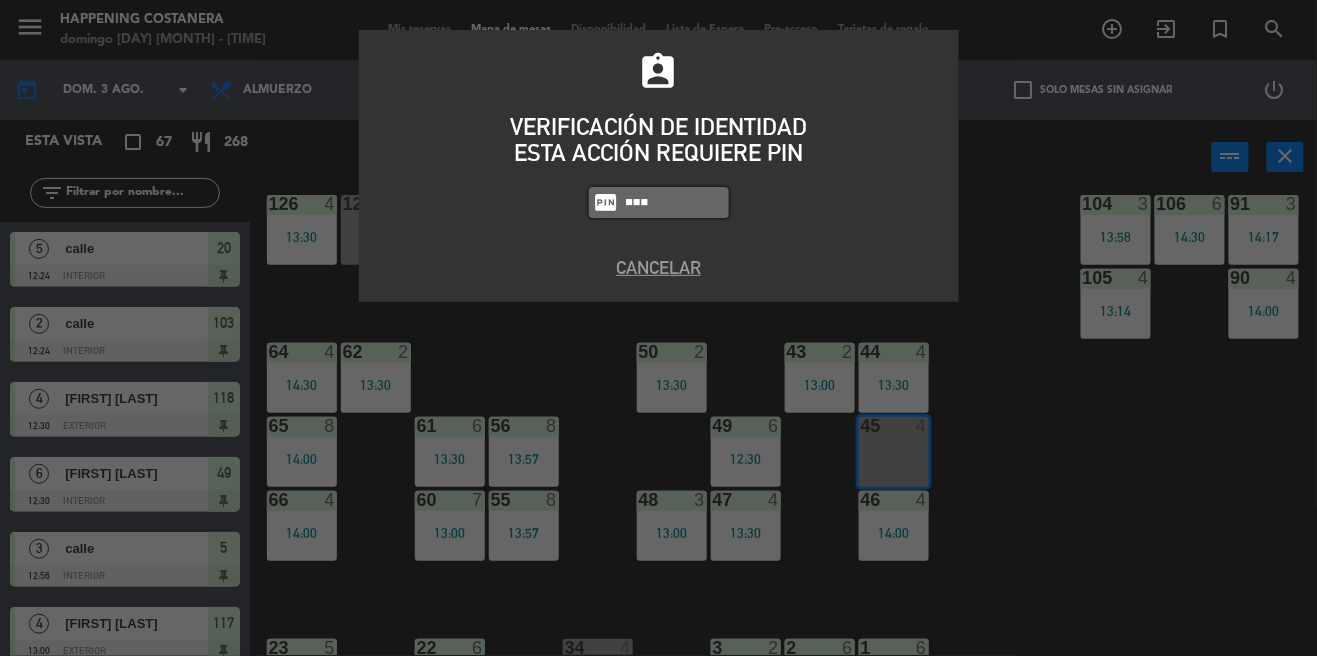 type on "9660" 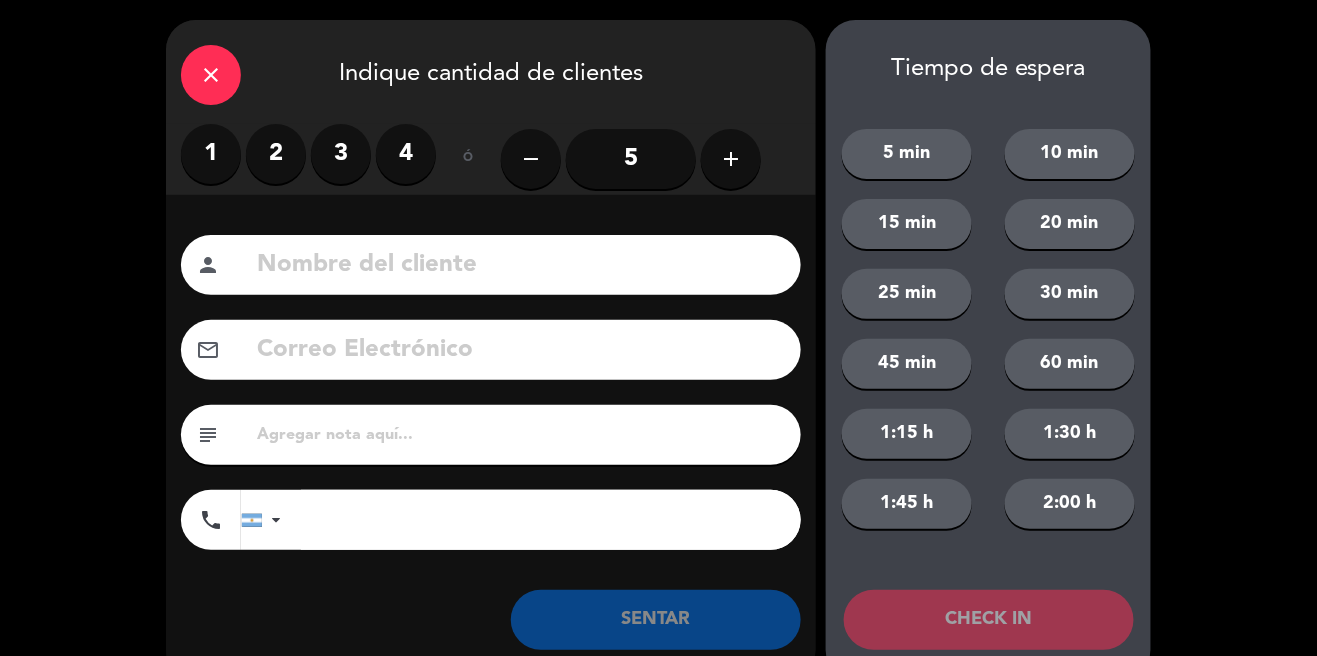 click on "3" at bounding box center (341, 154) 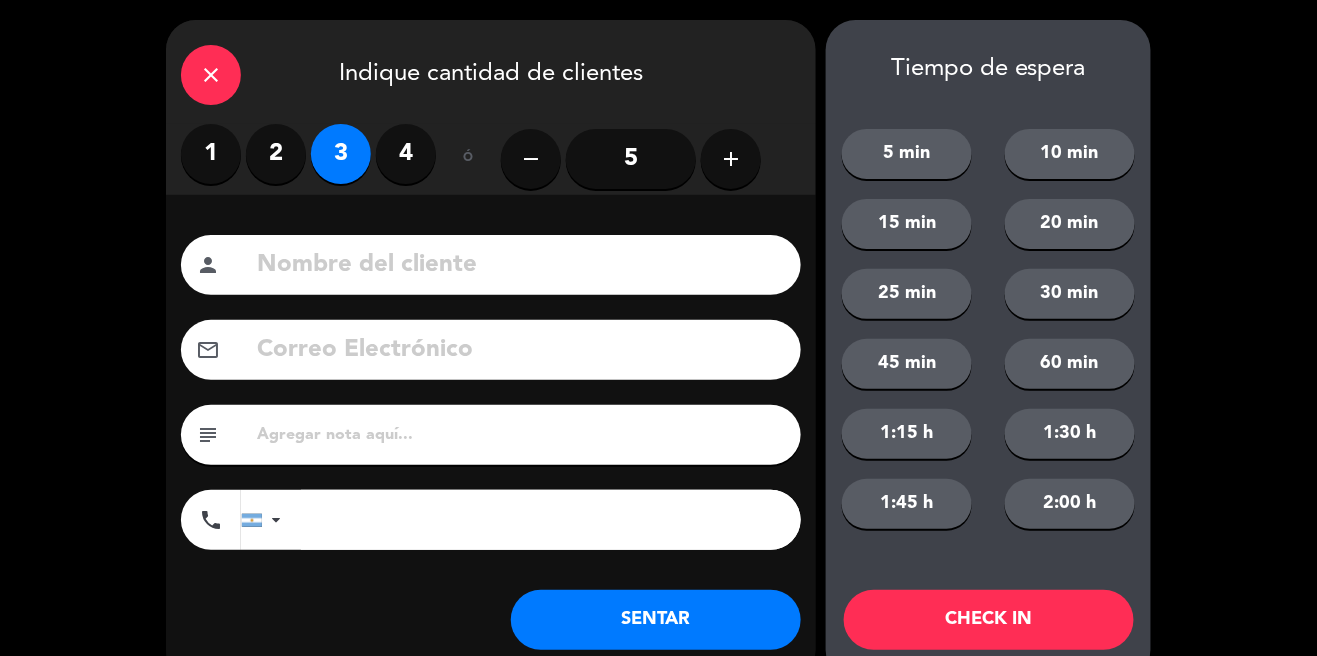click 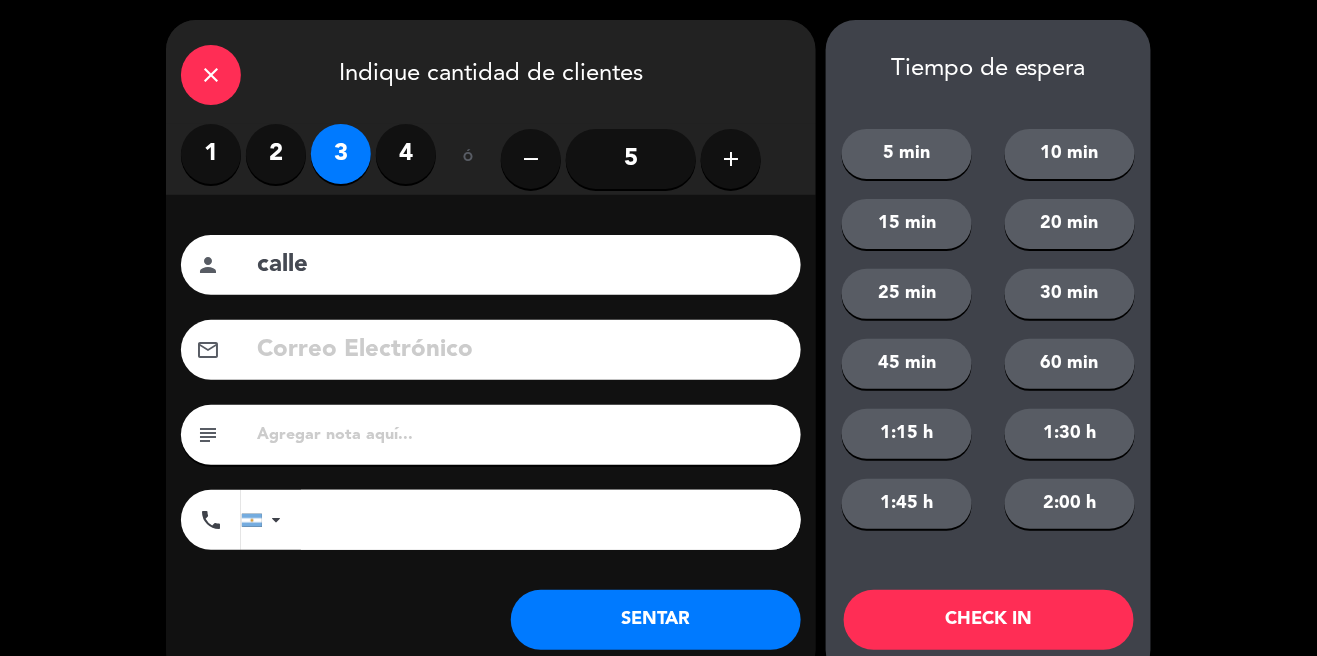 scroll, scrollTop: 43, scrollLeft: 0, axis: vertical 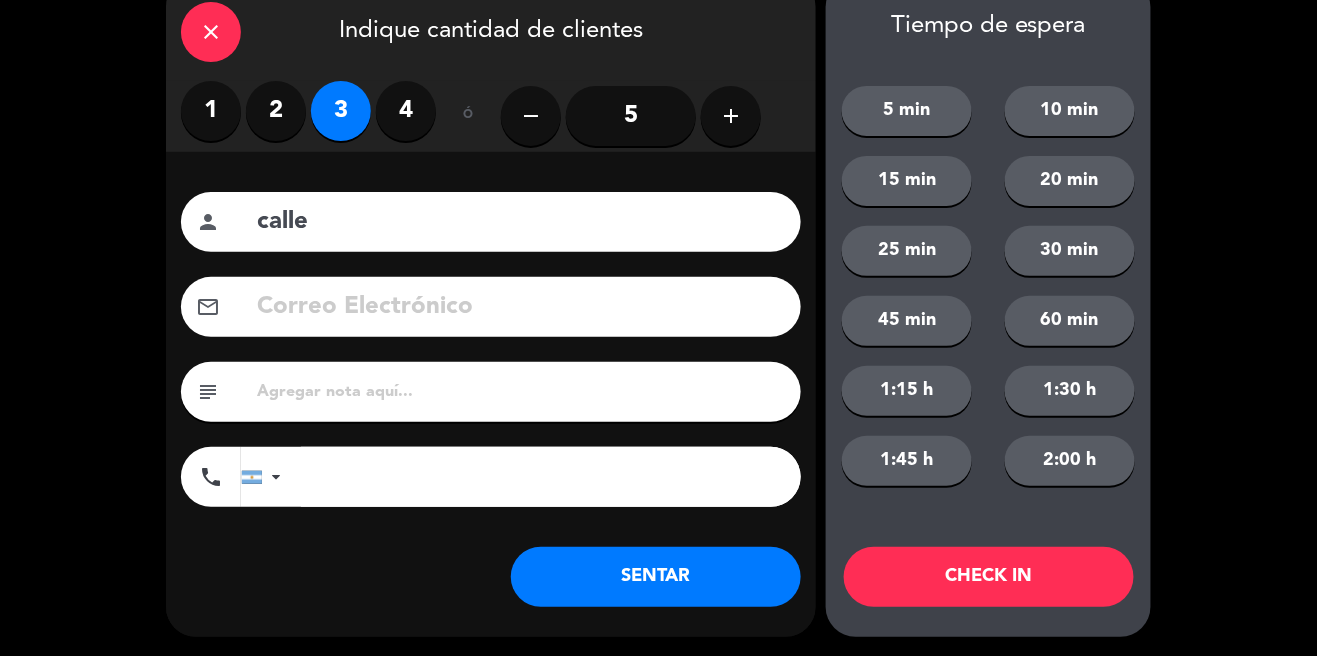 type on "calle" 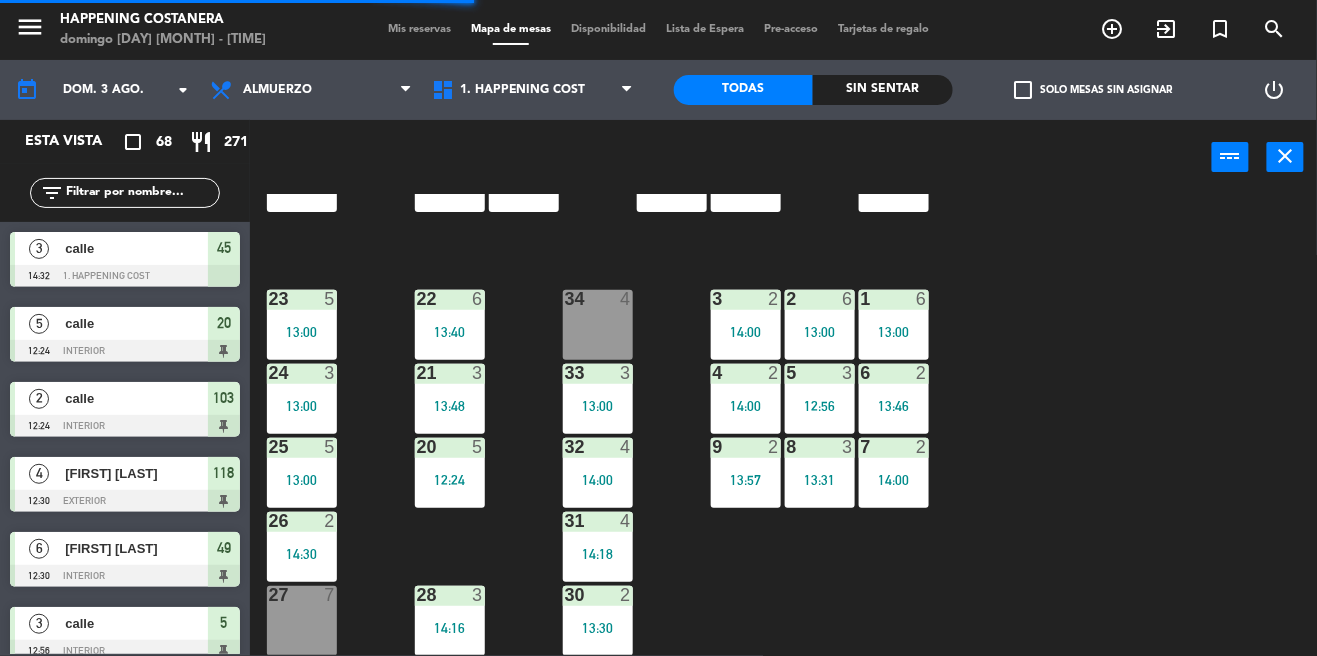 scroll, scrollTop: 692, scrollLeft: 0, axis: vertical 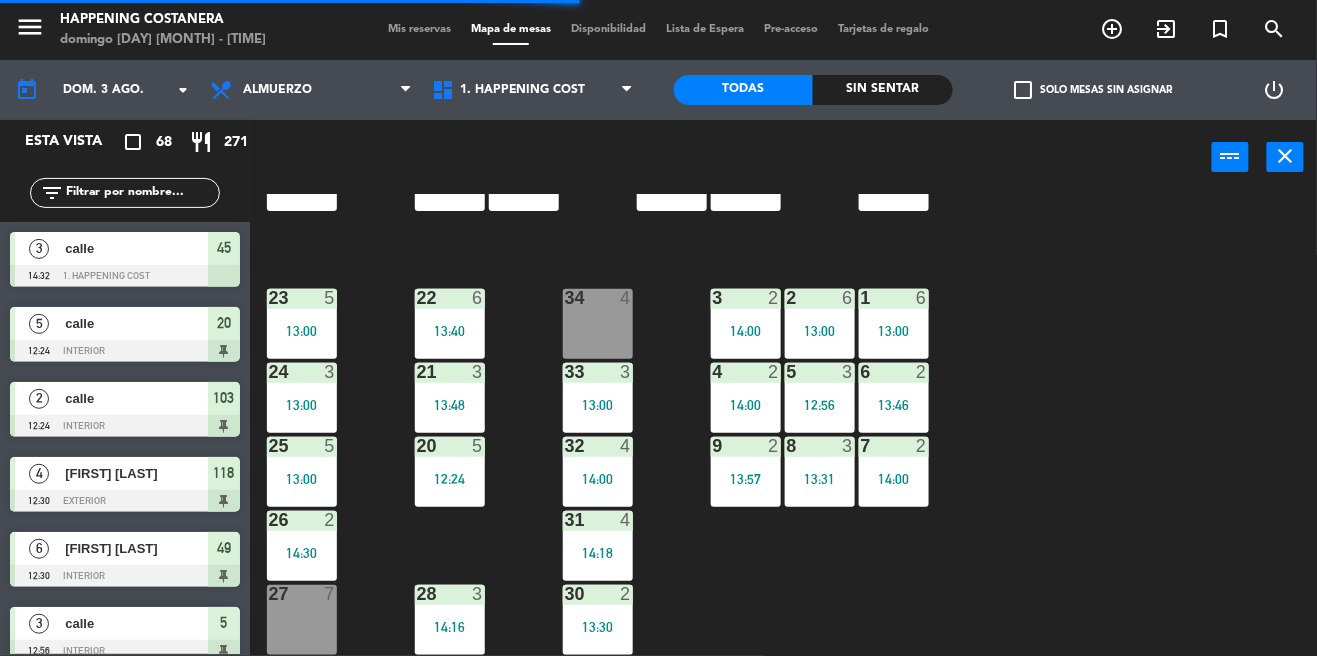 click on "69  2  122  4   14:00  121  3   13:30  120  3   13:30  14  4  CAVA  22  101  4   13:03  94  2  70  2  123  3   14:00  131  2  134  2   13:30  132  2  13  4  119  2   13:30  15  2  102  4   13:15  80  6  93  2   14:07  108  9   13:30  71  4  130  2  124  5   13:09  129  2   14:30  12  4  118  4   12:30  16  2  128  2  103  2   12:24  107  10   13:00  82  6  72  2  92  3   14:00  133  6   14:30  125  4   13:00  11  4  117  4   13:00  17  2  104  3   13:58  91  3   14:17  84  6  106  6   14:30  73  2  126  4   13:30  127  2  115  3   13:00  10  7  116  7   13:30  86  6  90  4   14:00  74  2  105  4   13:14  50  2   13:30  62  2   13:30  64  4   14:30  43  2   13:00  75  4  44  4   13:30  65  8   14:00  56  8   13:57  45  3   14:32  61  6   13:30  76  2  49  6   12:30  66  4   14:00  60  7   13:00  46  4   14:00  48  3   13:00  55  8   13:57  47  4   13:30  22  6   13:40  34  4  3  2   14:00  1  6   13:00  23  5   13:00  2  6   13:00  24  3   13:00  33  3   13:00  21  3   13:48  6  2   13:46  5  4  4  2   14:00" 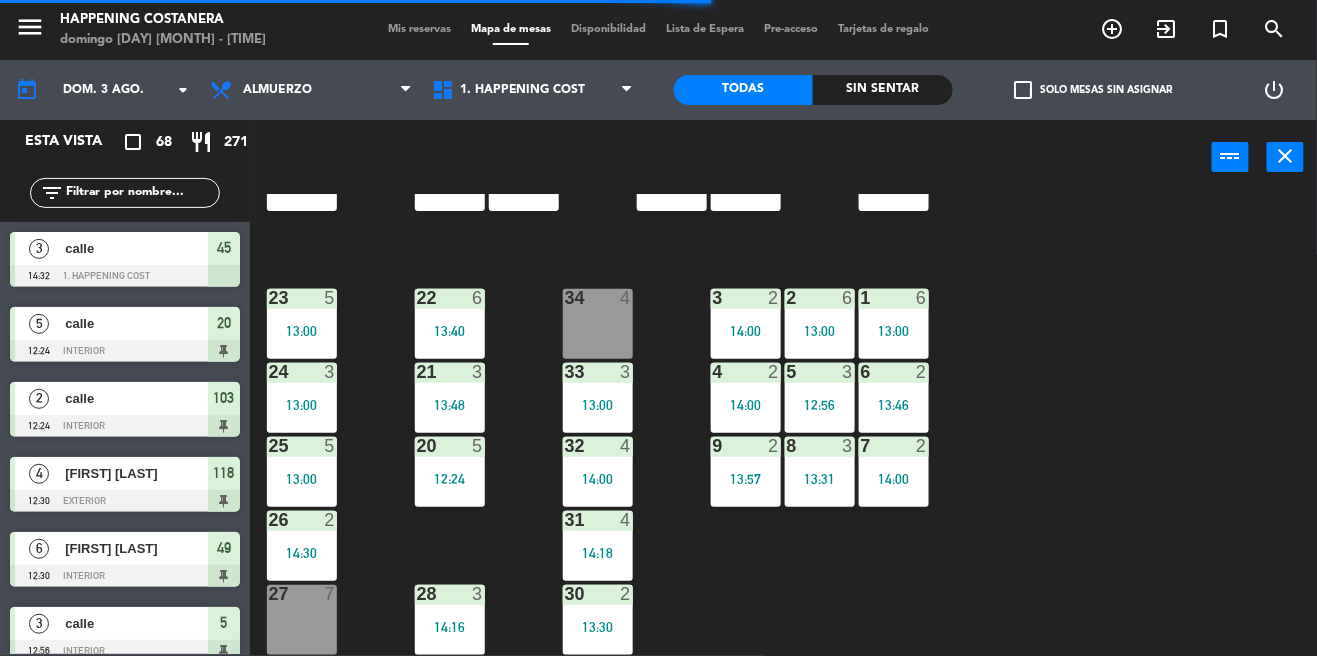 click on "69  2  122  4   14:00  121  3   13:30  120  3   13:30  14  4  CAVA  22  101  4   13:03  94  2  70  2  123  3   14:00  131  2  134  2   13:30  132  2  13  4  119  2   13:30  15  2  102  4   13:15  80  6  93  2   14:07  108  9   13:30  71  4  130  2  124  5   13:09  129  2   14:30  12  4  118  4   12:30  16  2  128  2  103  2   12:24  107  10   13:00  82  6  72  2  92  3   14:00  133  6   14:30  125  4   13:00  11  4  117  4   13:00  17  2  104  3   13:58  91  3   14:17  84  6  106  6   14:30  73  2  126  4   13:30  127  2  115  3   13:00  10  7  116  7   13:30  86  6  90  4   14:00  74  2  105  4   13:14  50  2   13:30  62  2   13:30  64  4   14:30  43  2   13:00  75  4  44  4   13:30  65  8   14:00  56  8   13:57  45  3   14:32  61  6   13:30  76  2  49  6   12:30  66  4   14:00  60  7   13:00  46  4   14:00  48  3   13:00  55  8   13:57  47  4   13:30  22  6   13:40  34  4  3  2   14:00  1  6   13:00  23  5   13:00  2  6   13:00  24  3   13:00  33  3   13:00  21  3   13:48  6  2   13:46  5  4  4  2   14:00" 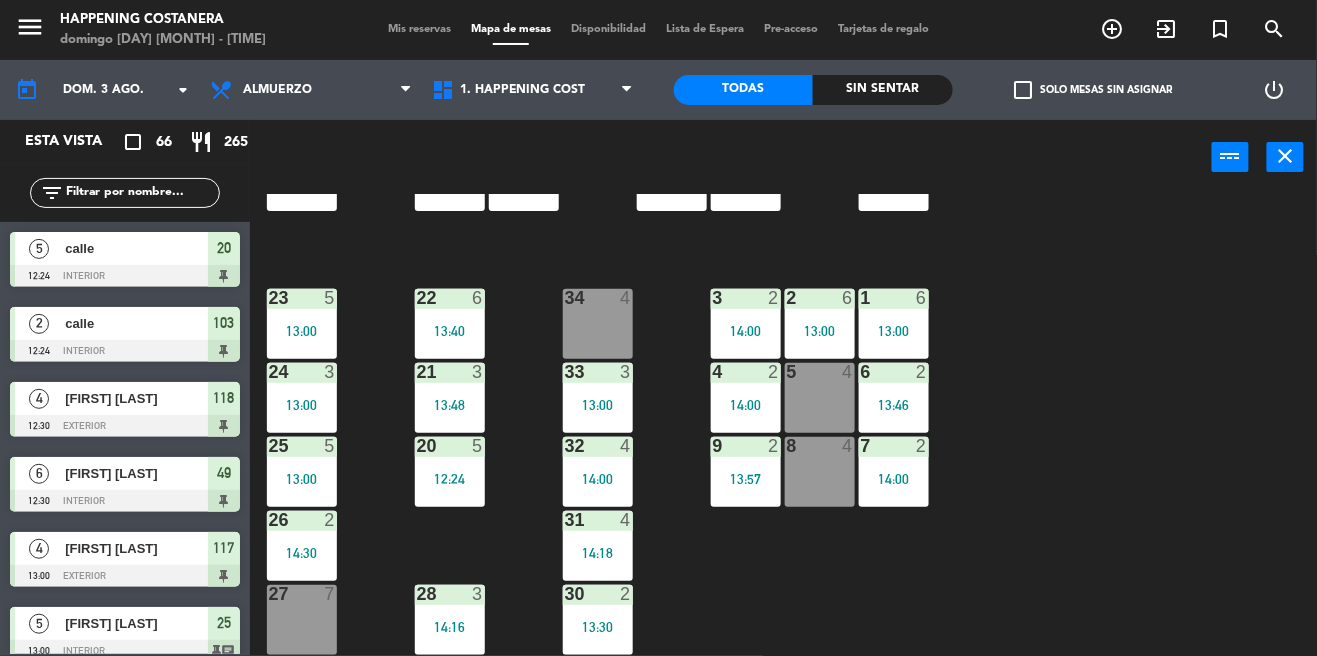 click on "CAVA" 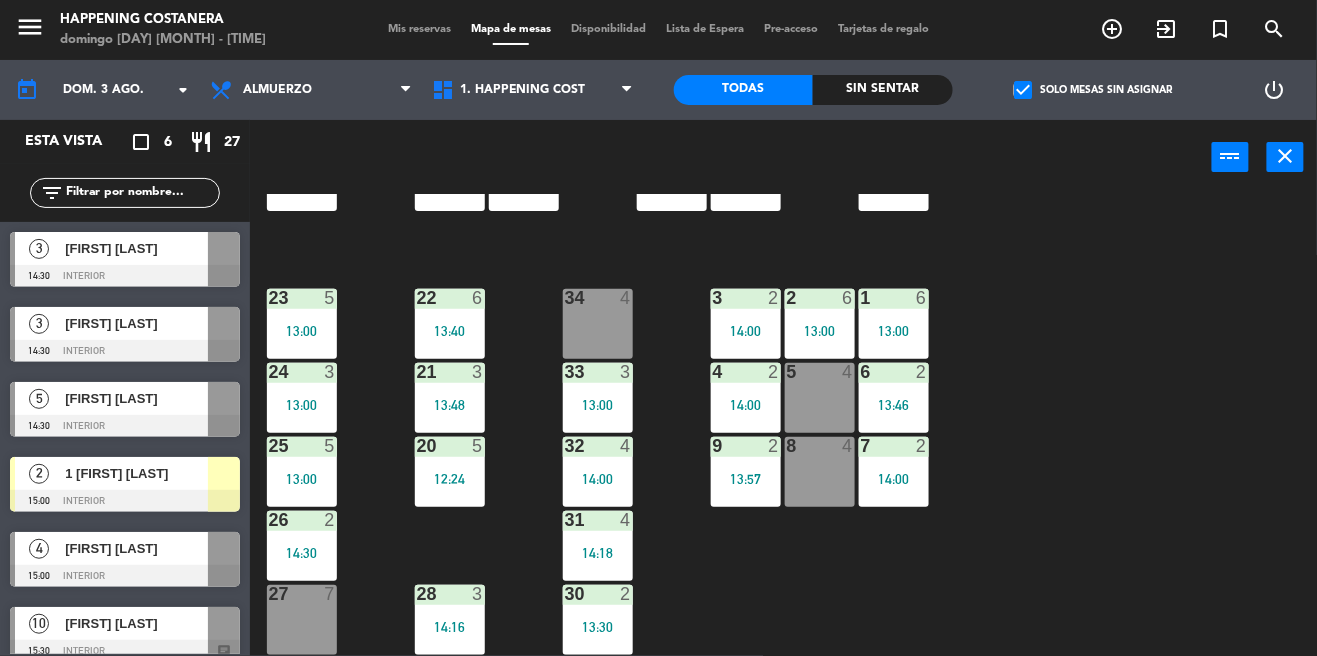 click on "CAVA" 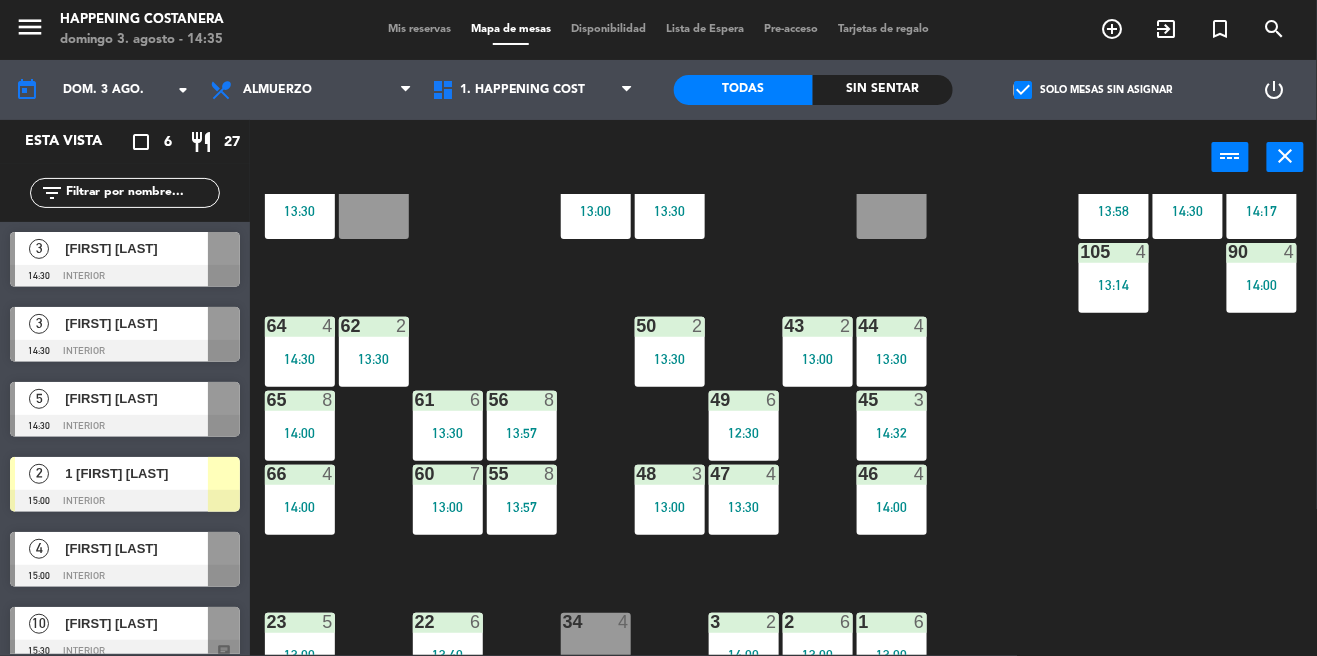 scroll, scrollTop: 692, scrollLeft: 2, axis: both 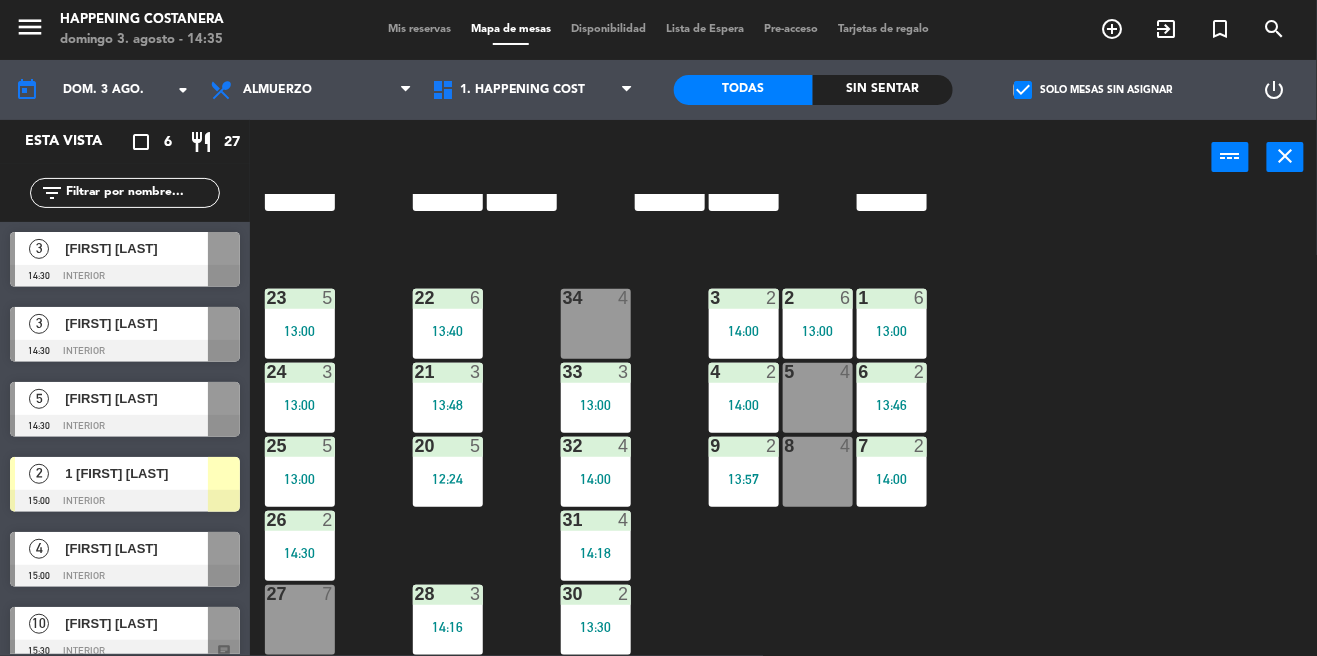 click on "CAVA" 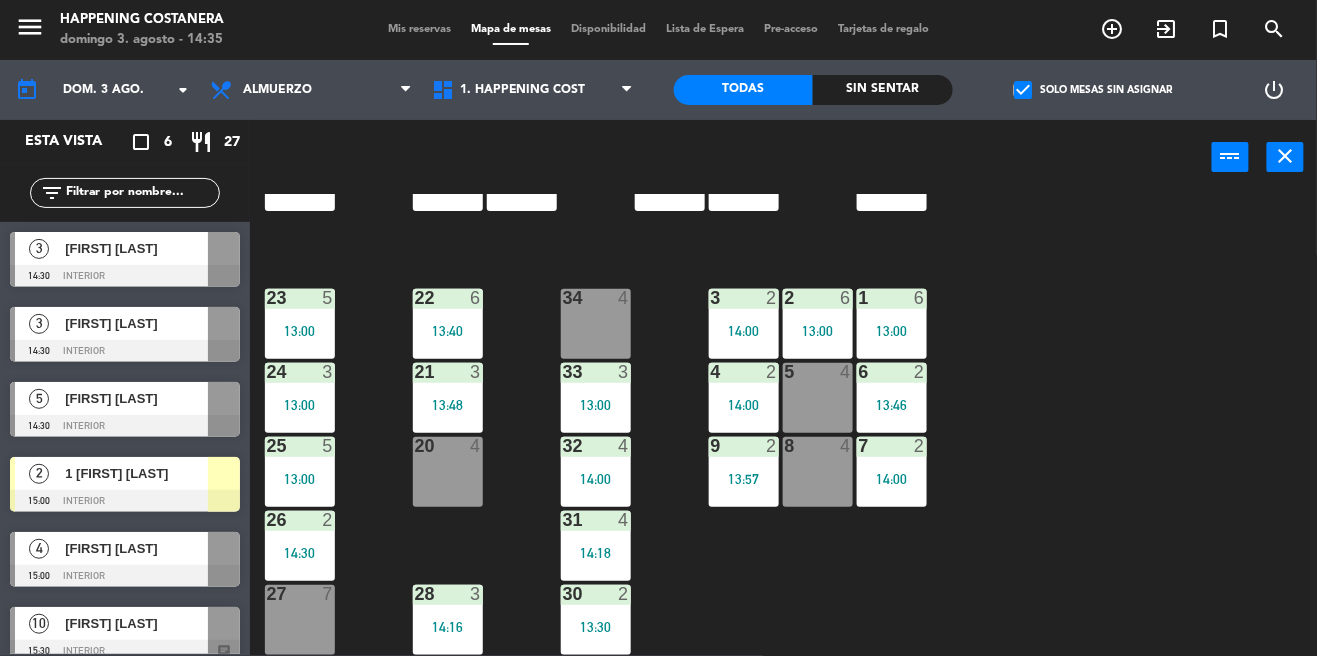 click on "CAVA" 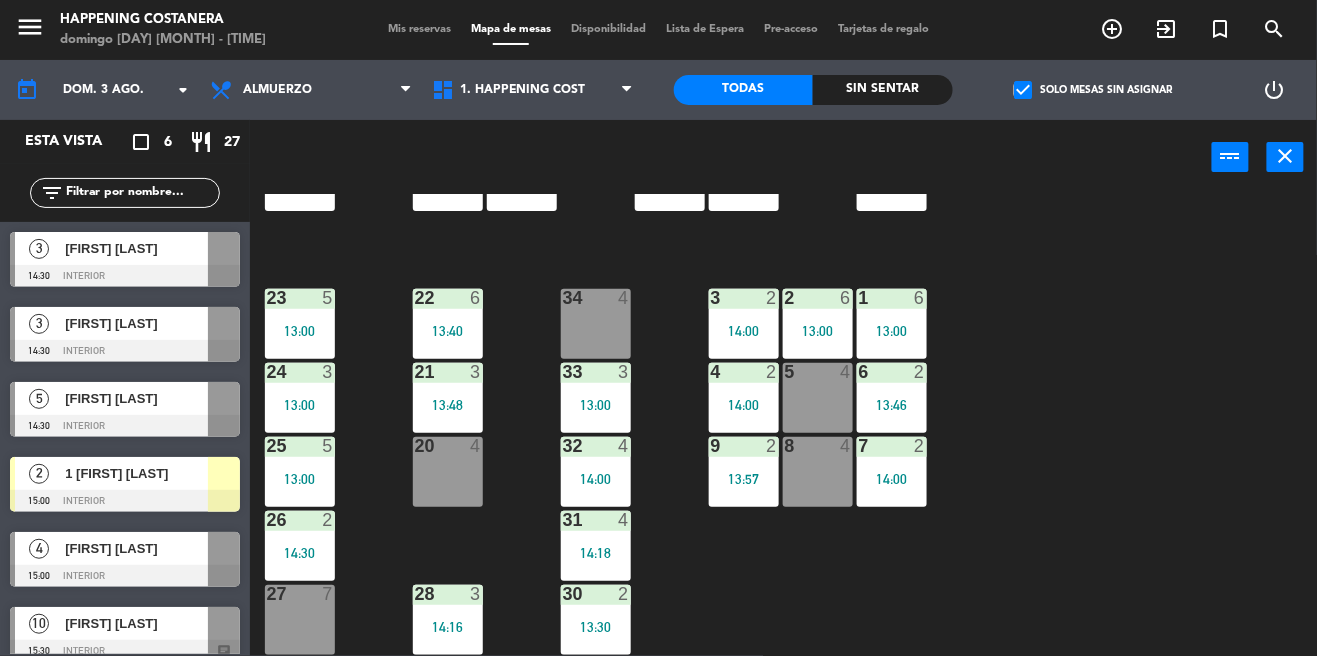 click on "CAVA" 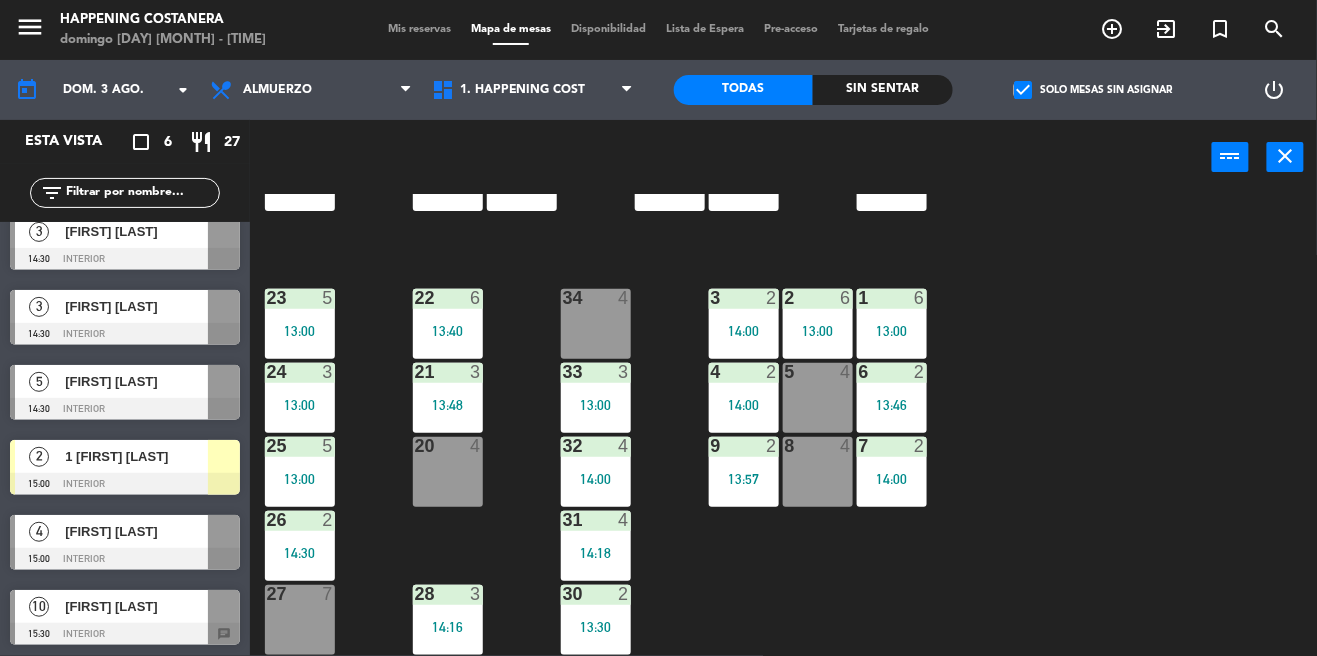 click on "CAVA" 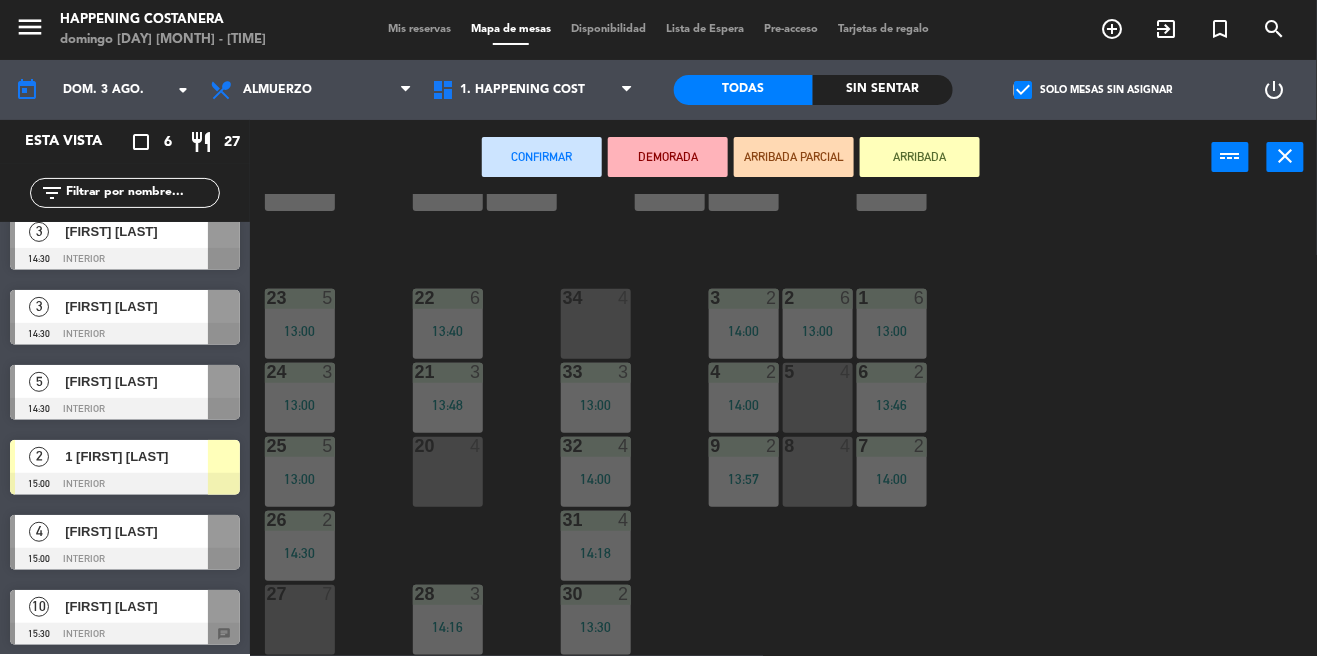 click on "CAVA" 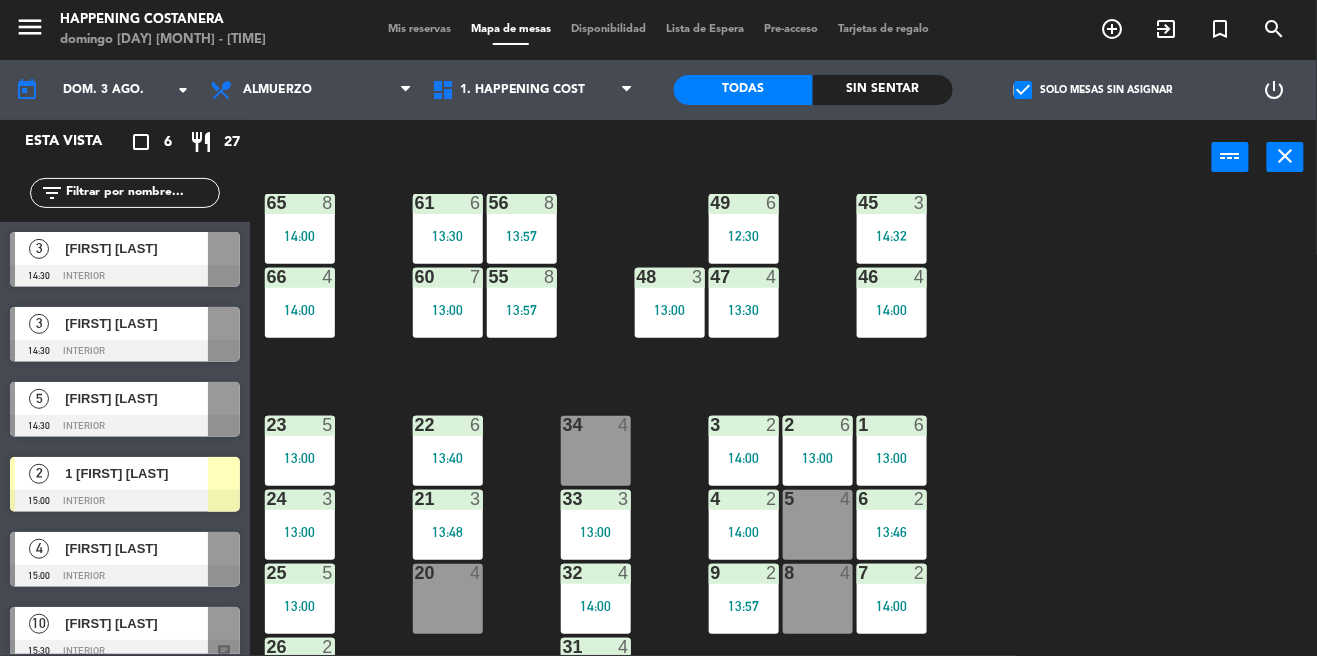 scroll, scrollTop: 692, scrollLeft: 2, axis: both 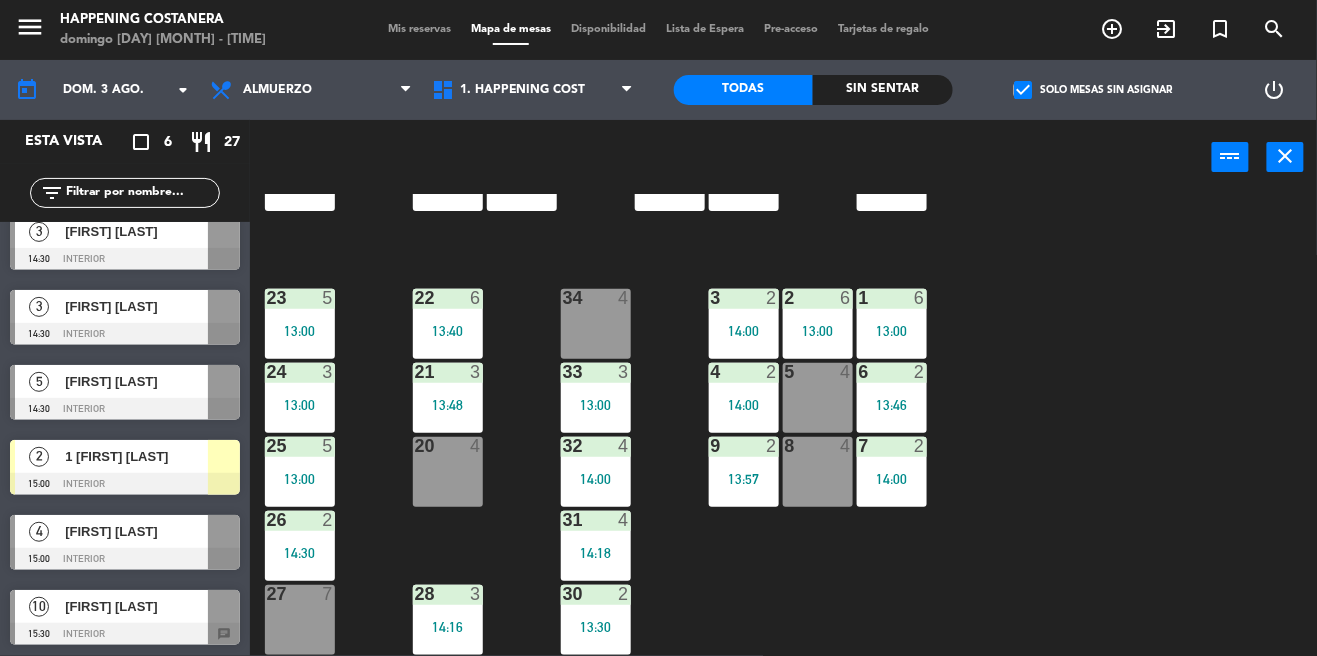 click at bounding box center [125, 334] 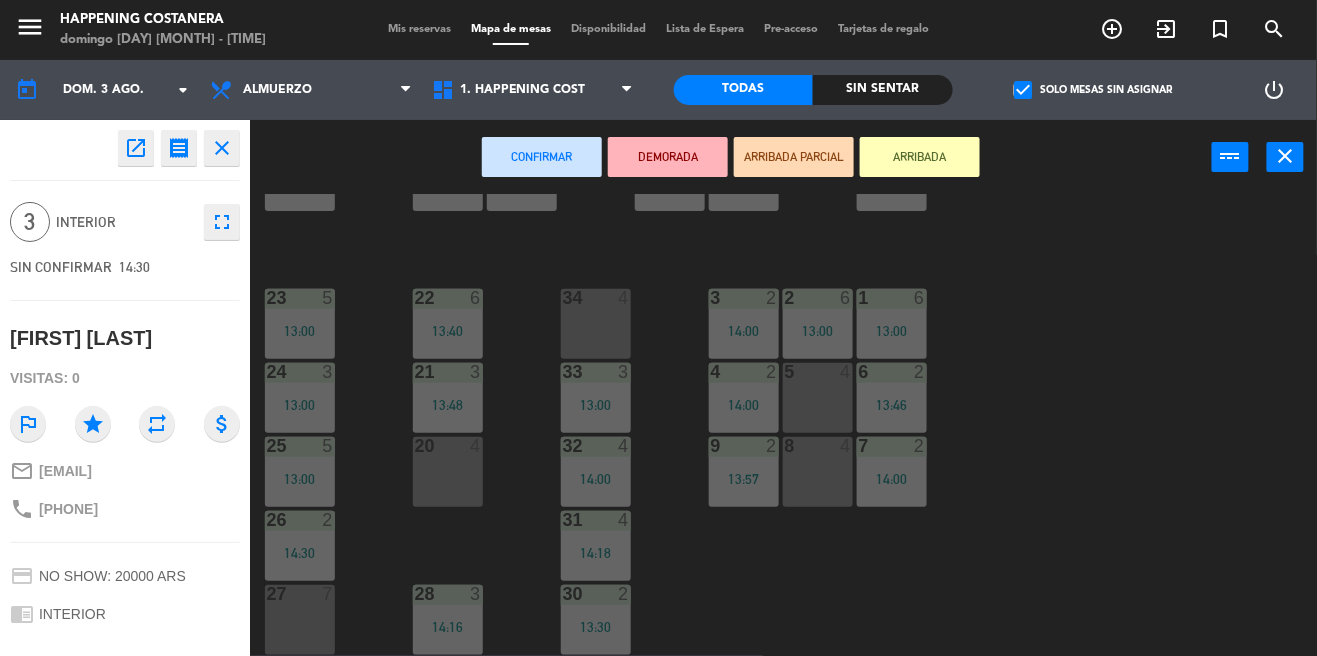click on "27  7" at bounding box center (300, 620) 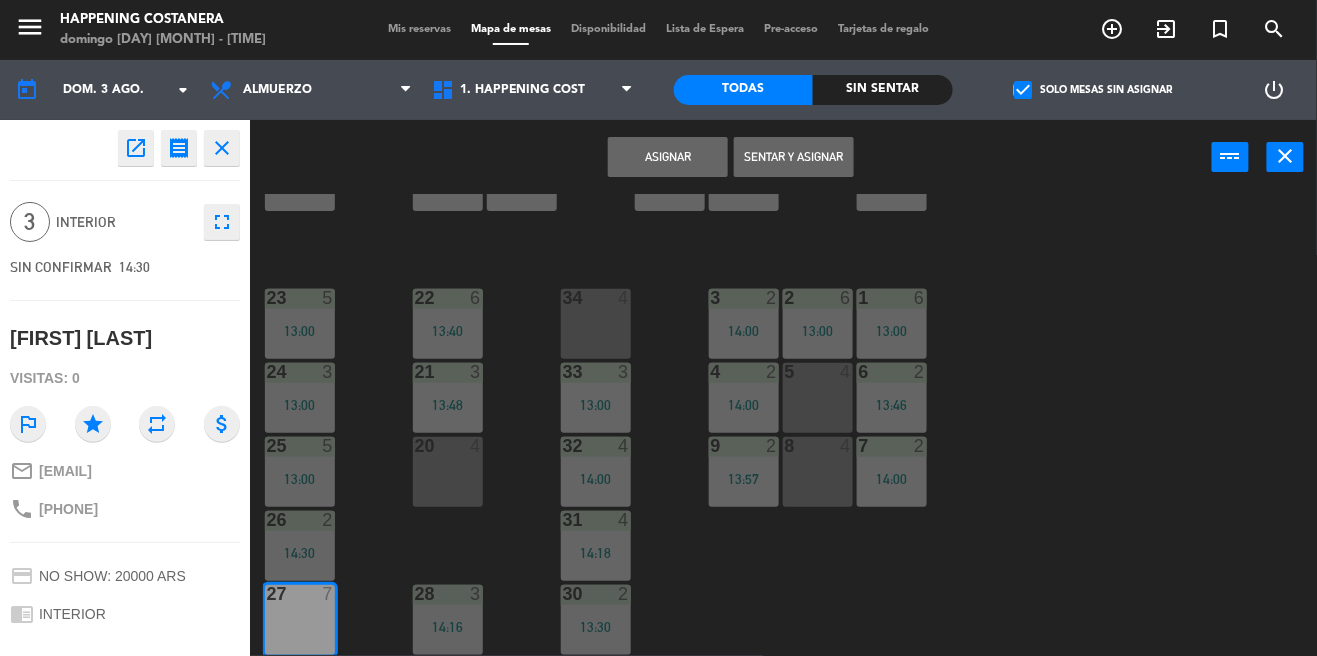 click on "Asignar" at bounding box center (668, 157) 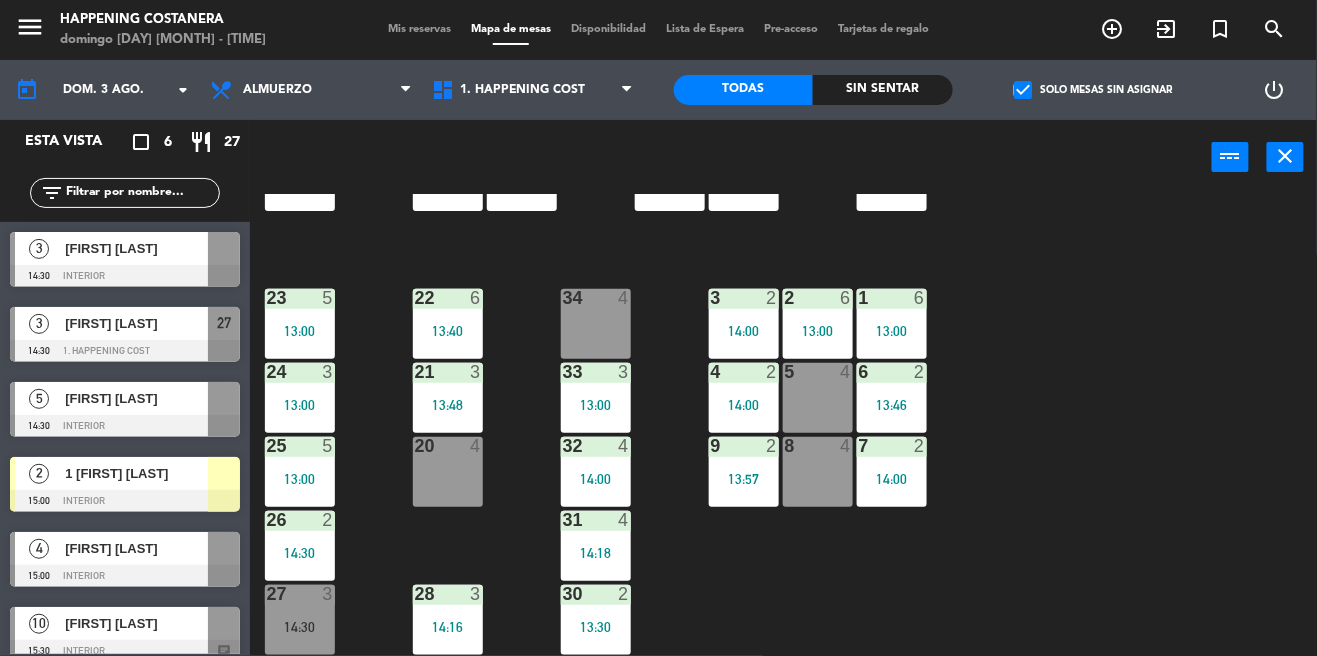 click on "check_box" 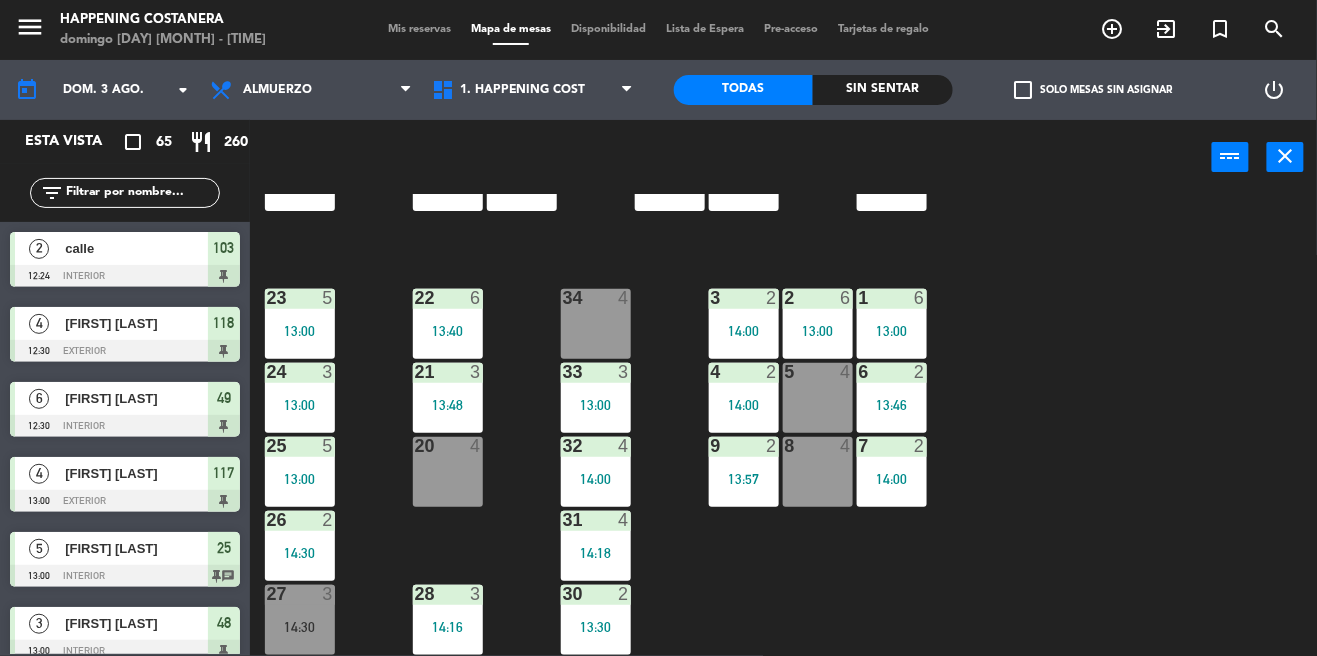 click 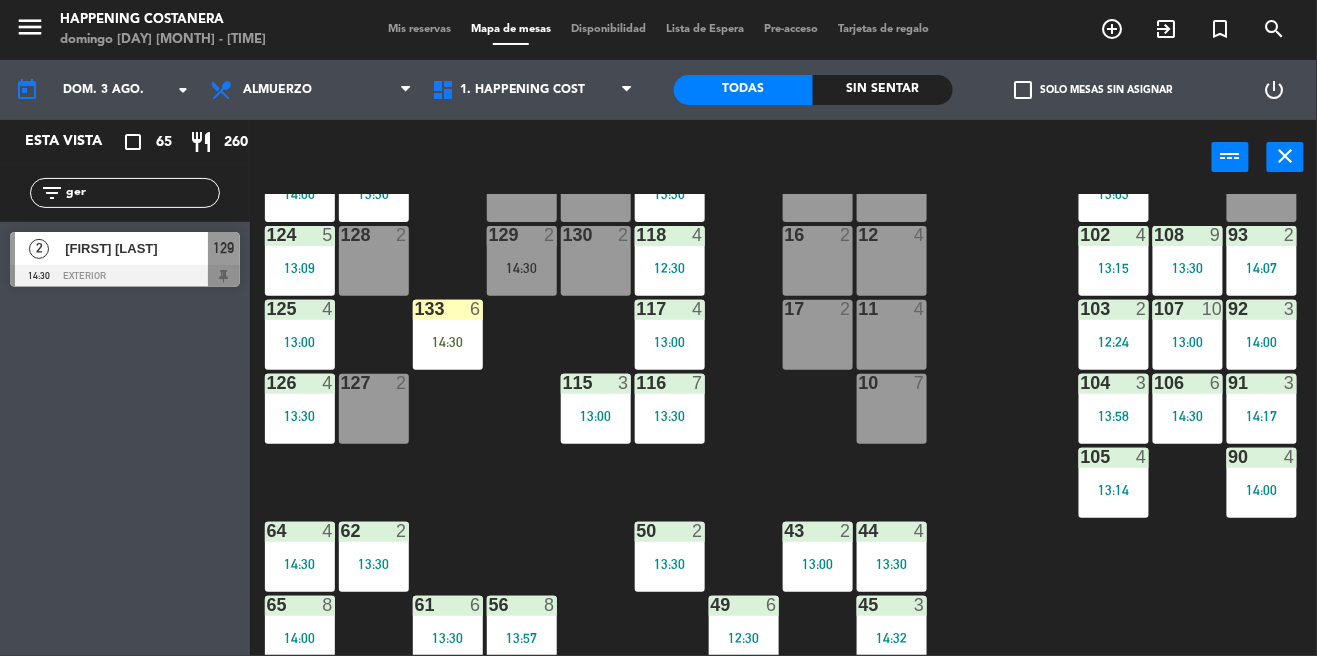 scroll, scrollTop: 0, scrollLeft: 2, axis: horizontal 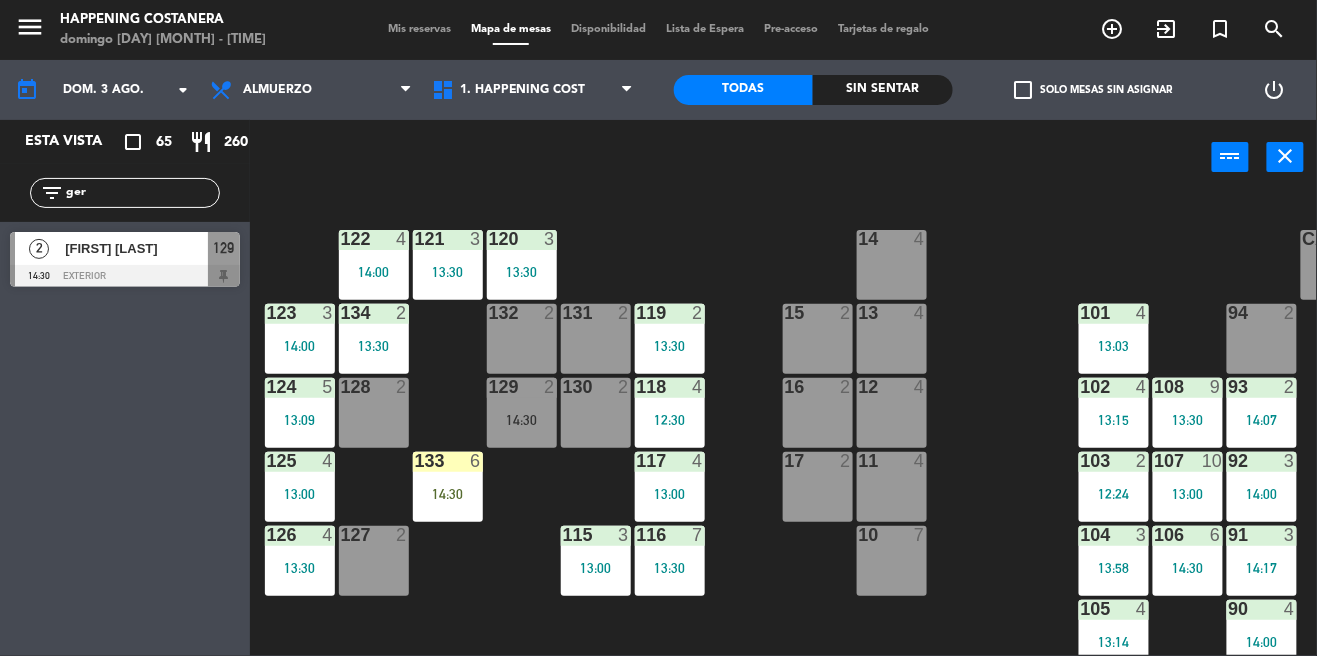 type on "ger" 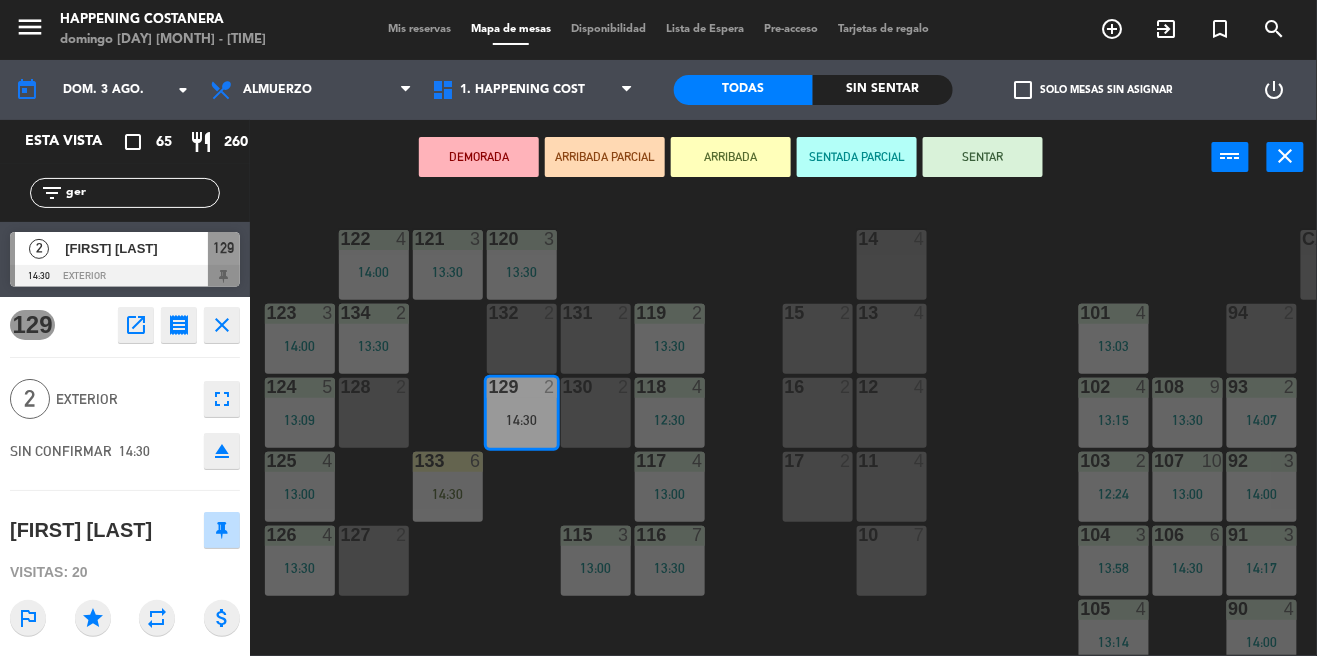 click on "128  2" at bounding box center (374, 413) 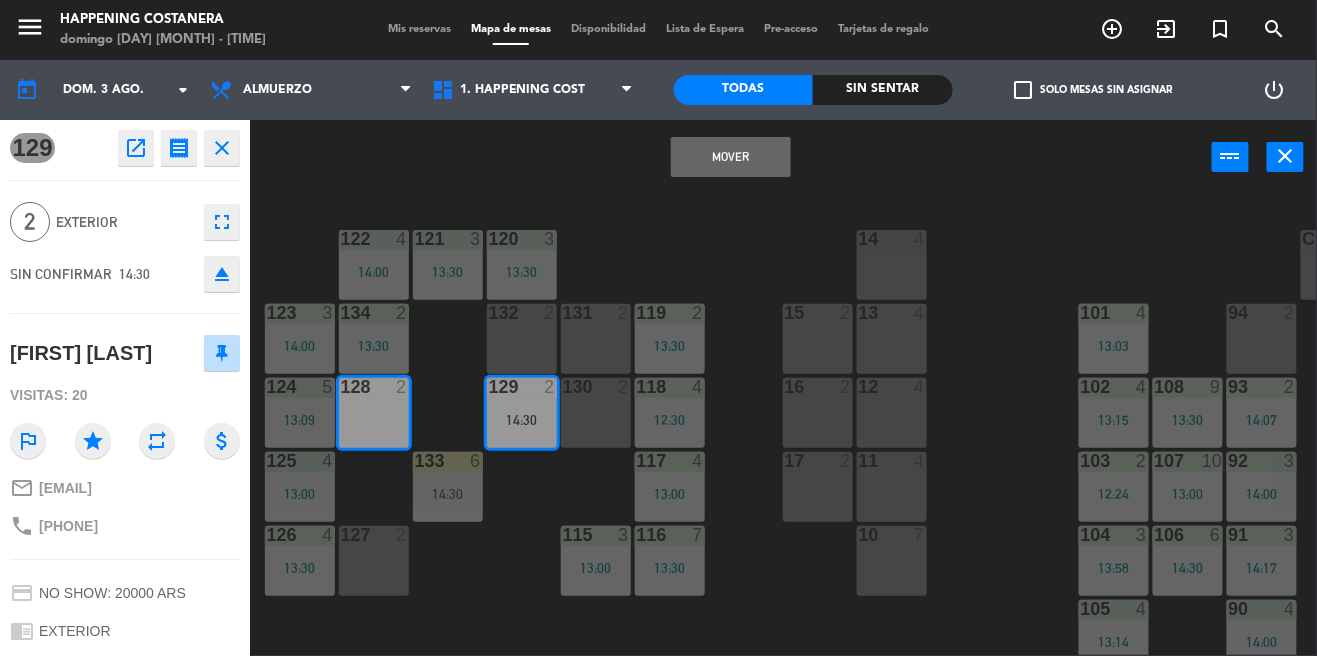 click on "Mover" at bounding box center [731, 157] 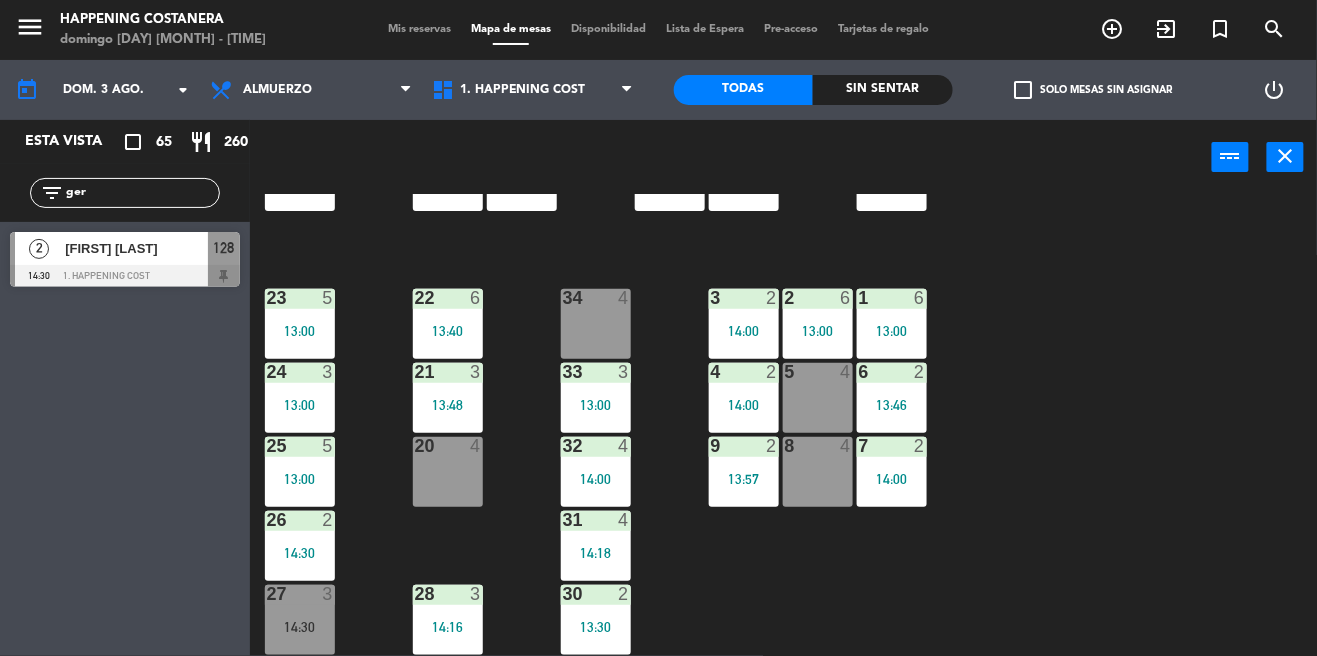click on "69  2  122  4   14:00  121  3   13:30  120  3   13:30  14  4  CAVA  22  101  4   13:03  94  2  70  2  123  3   14:00  131  2  134  2   13:30  132  2  13  4  119  2   13:30  15  2  102  4   13:15  80  6  93  2   14:07  108  9   13:30  71  4  130  2  124  5   13:09  129  2  12  4  118  4   12:30  16  2  128  2   14:30  103  2   12:24  107  10   13:00  82  6  72  2  92  3   14:00  133  6   14:30  125  4   13:00  11  4  117  4   13:00  17  2  104  3   13:58  91  3   14:17  84  6  106  6   14:30  73  2  126  4   13:30  127  2  115  3   13:00  10  7  116  7   13:30  86  6  90  4   14:00  74  2  105  4   13:14  50  2   13:30  62  2   13:30  64  4   14:30  43  2   13:00  75  4  44  4   13:30  65  8   14:00  56  8   13:57  45  4  61  6   13:30  76  2  49  6   12:30  66  4   14:00  60  7   13:00  46  4   14:00  48  3   13:00  55  8   13:57  47  4   13:30  22  6   13:40  34  4  3  2   14:00  1  6   13:00  23  5   13:00  2  6   13:00  24  3   13:00  33  3   13:00  21  3   13:48  6  2   13:46  5  3   12:56  4  2   14:00" 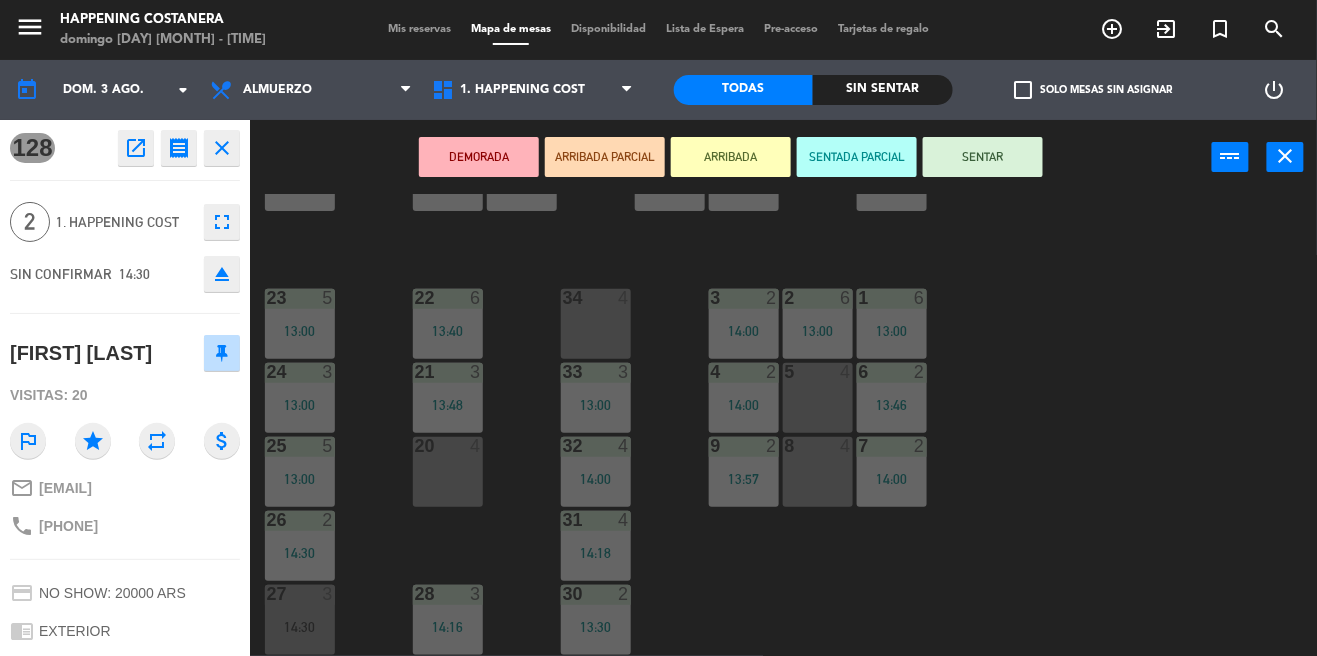 click on "SENTAR" at bounding box center [983, 157] 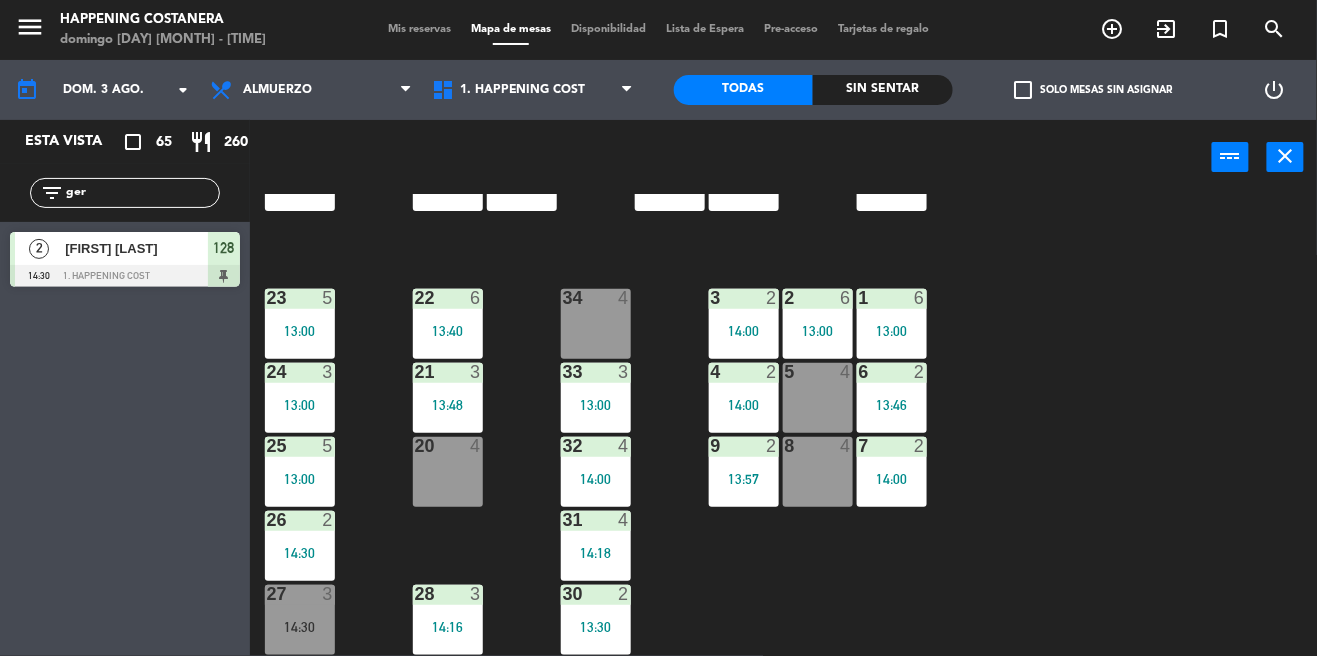 click on "ger" 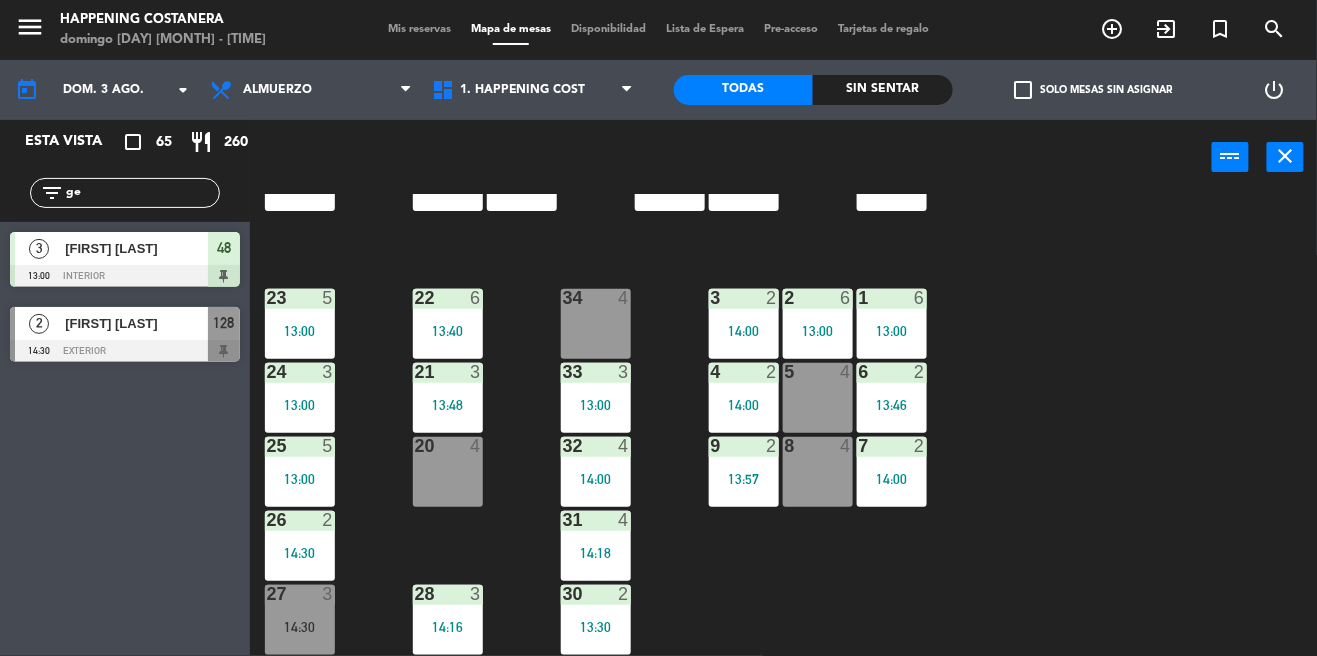 type on "g" 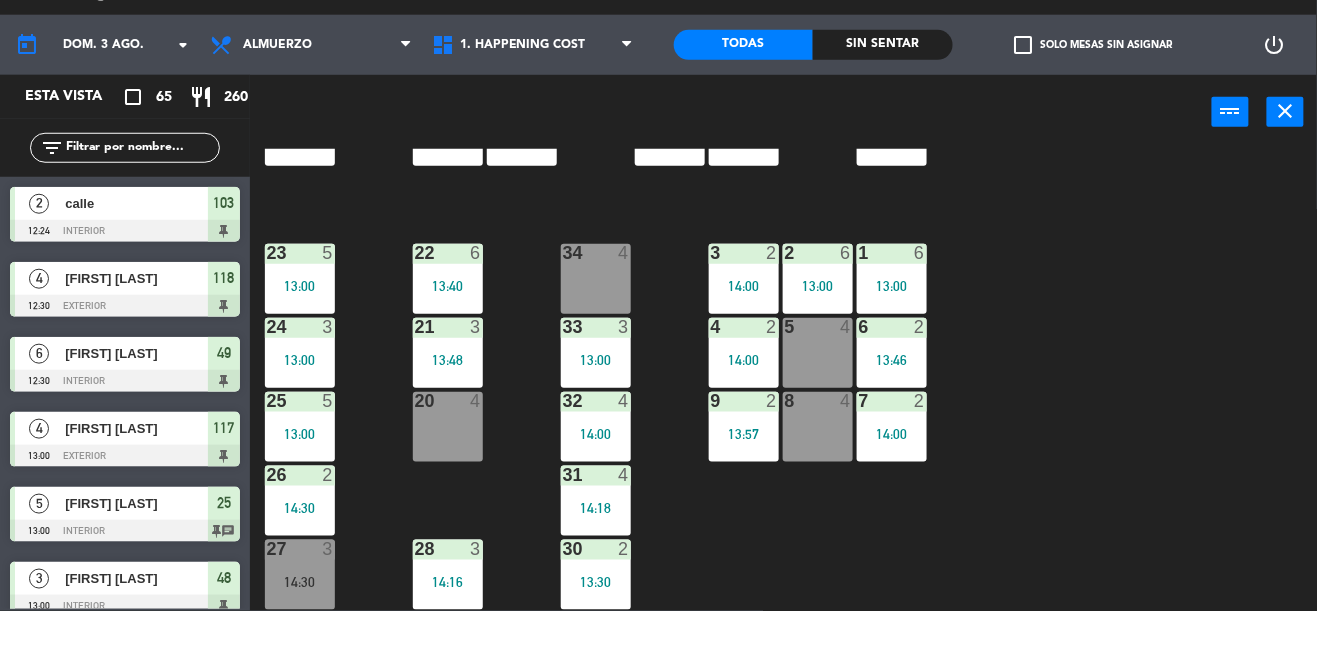 type 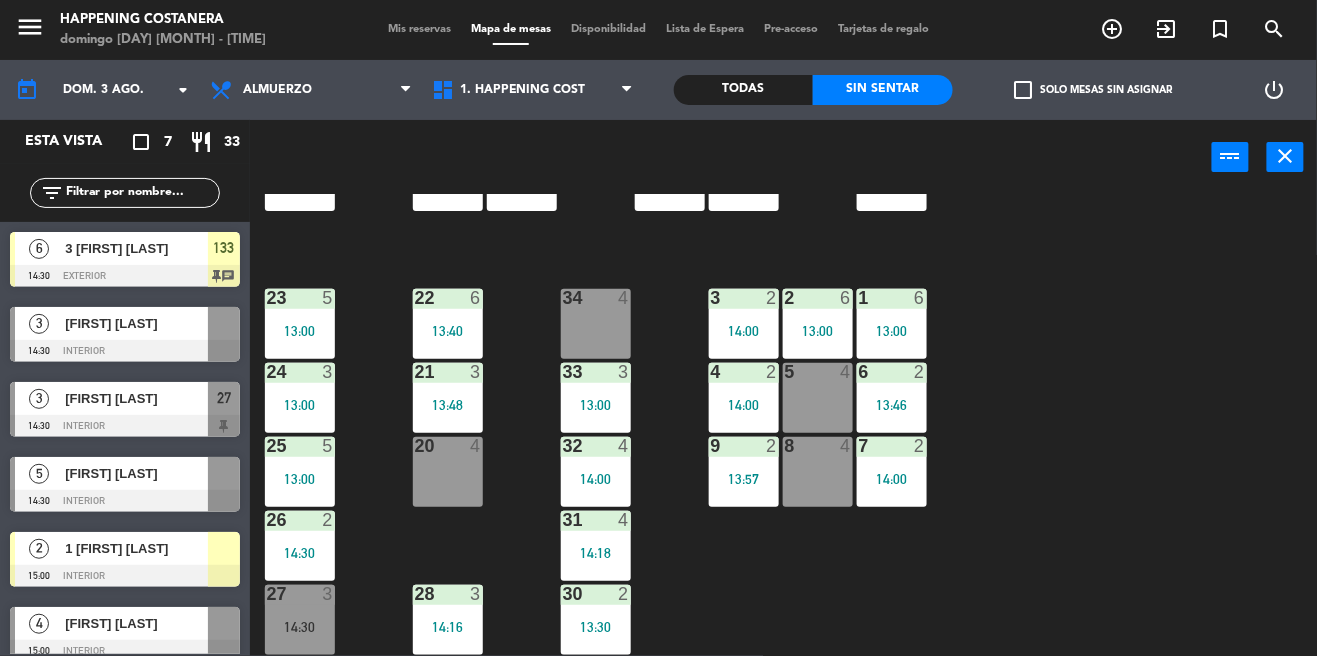 scroll, scrollTop: 92, scrollLeft: 0, axis: vertical 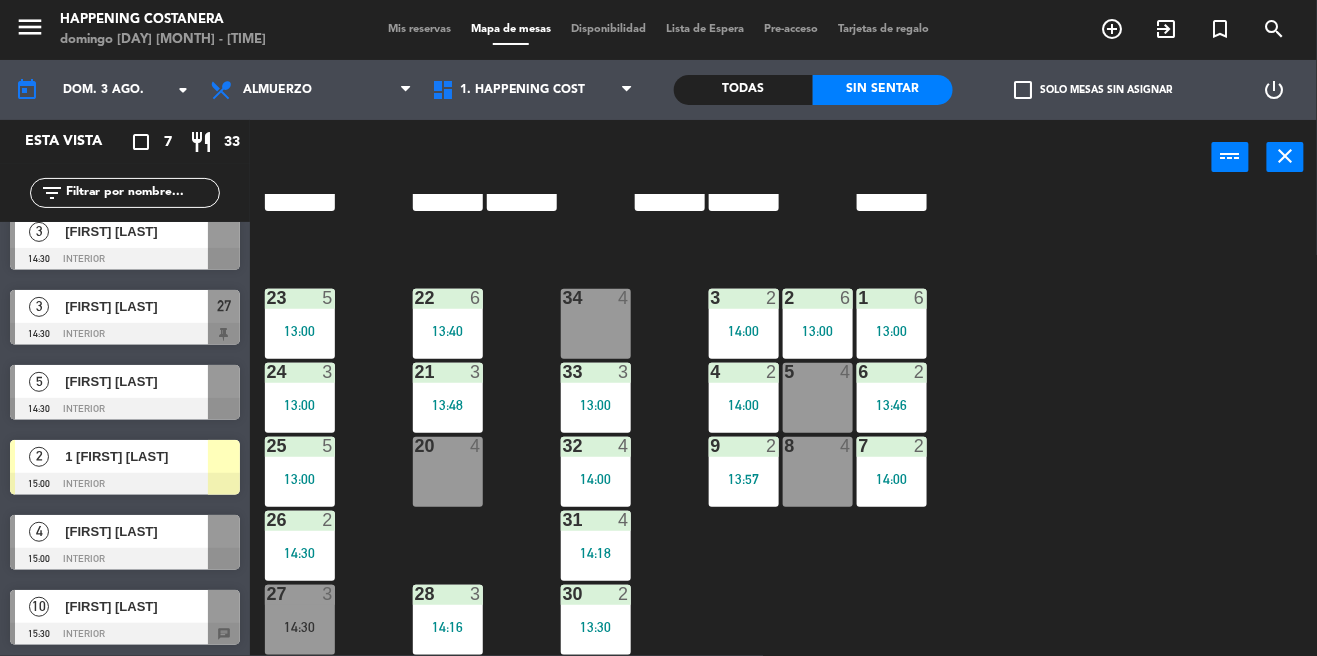 click on "69  2  122  4   14:00  121  3   13:30  120  3   13:30  14  4  CAVA  22  101  4   13:03  94  2  70  2  123  3   14:00  131  2  134  2   13:30  132  2  13  4  119  2   13:30  15  2  102  4   13:15  80  6  93  2   14:07  108  9   13:30  71  4  130  2  124  5   13:09  129  2  12  4  118  4   12:30  16  2  128  2   14:30  103  2   12:24  107  10   13:00  82  6  72  2  92  3   14:00  133  6   14:30  125  4   13:00  11  4  117  4   13:00  17  2  104  3   13:58  91  3   14:17  84  6  106  6   14:30  73  2  126  4   13:30  127  2  115  3   13:00  10  7  116  7   13:30  86  6  90  4   14:00  74  2  105  4   13:14  50  2   13:30  62  2   13:30  64  4   14:30  43  2   13:00  75  4  44  4   13:30  65  8   14:00  56  8   13:57  45  4  61  6   13:30  76  2  49  6   12:30  66  4   14:00  60  7   13:00  46  4   14:00  48  3   13:00  55  8   13:57  47  4   13:30  22  6   13:40  34  4  3  2   14:00  1  6   13:00  23  5   13:00  2  6   13:00  24  3   13:00  33  3   13:00  21  3   13:48  6  2   13:46  5  3   12:56  4  2   14:00" 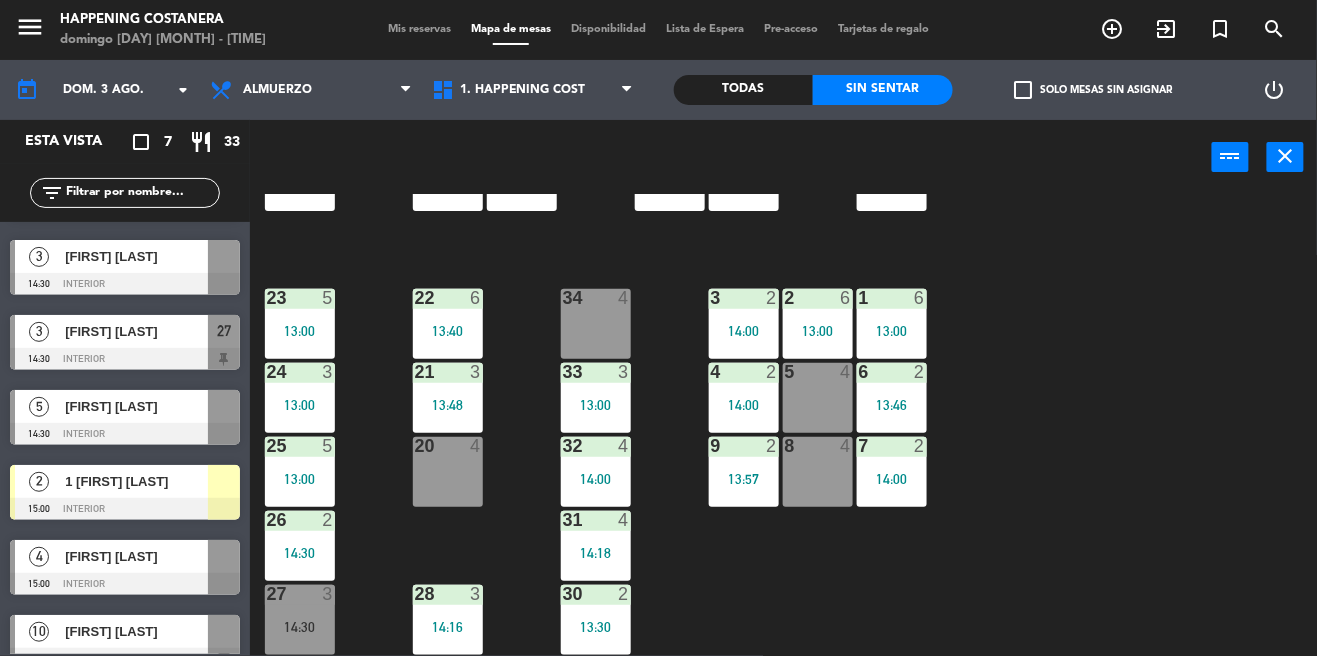 scroll, scrollTop: 92, scrollLeft: 0, axis: vertical 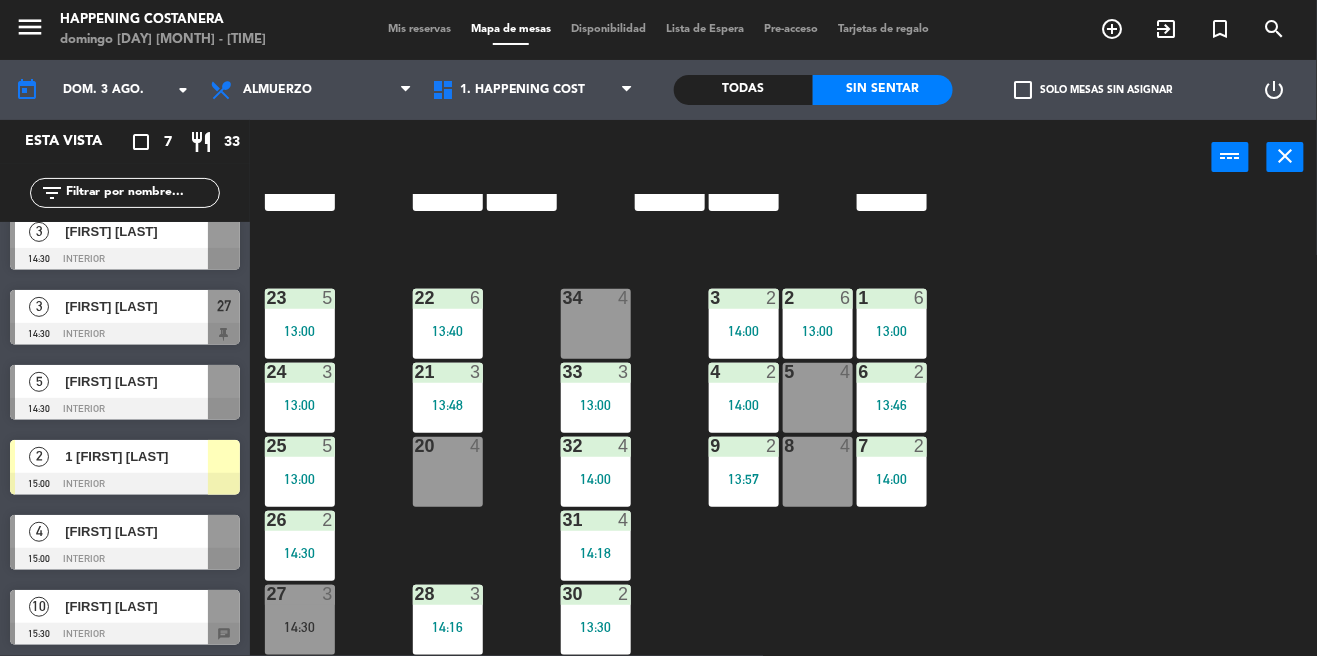 click at bounding box center (125, 634) 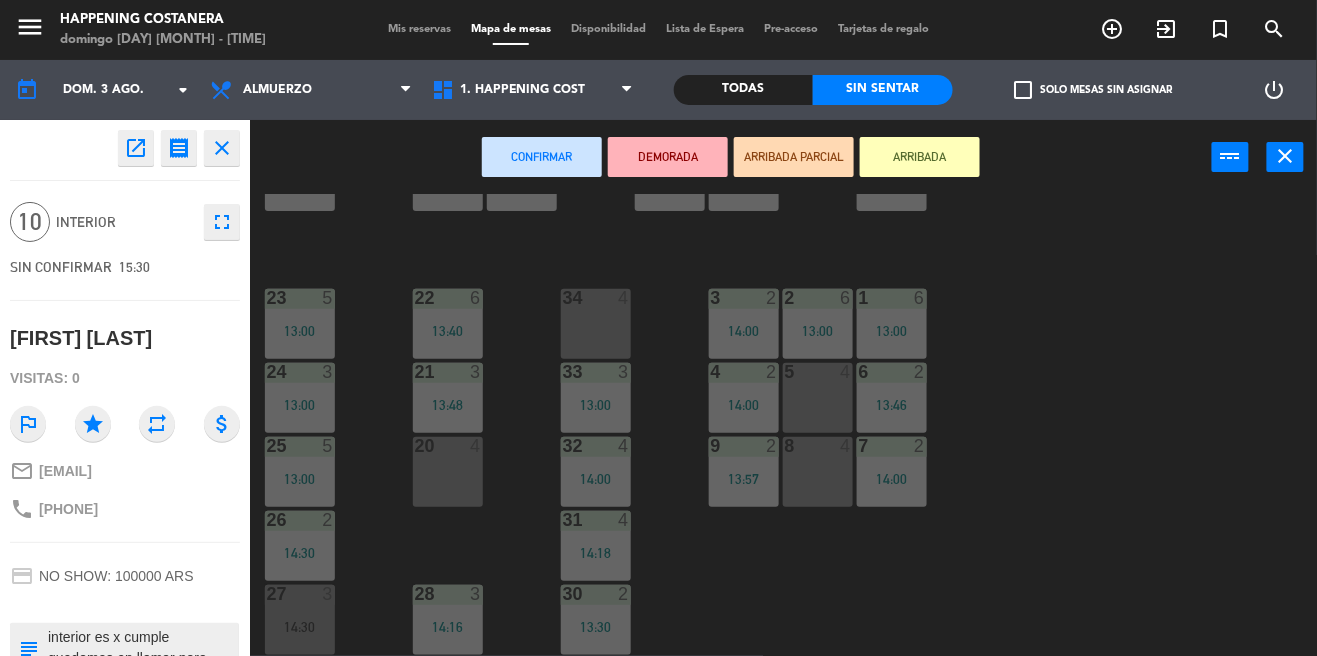 click on "open_in_new" 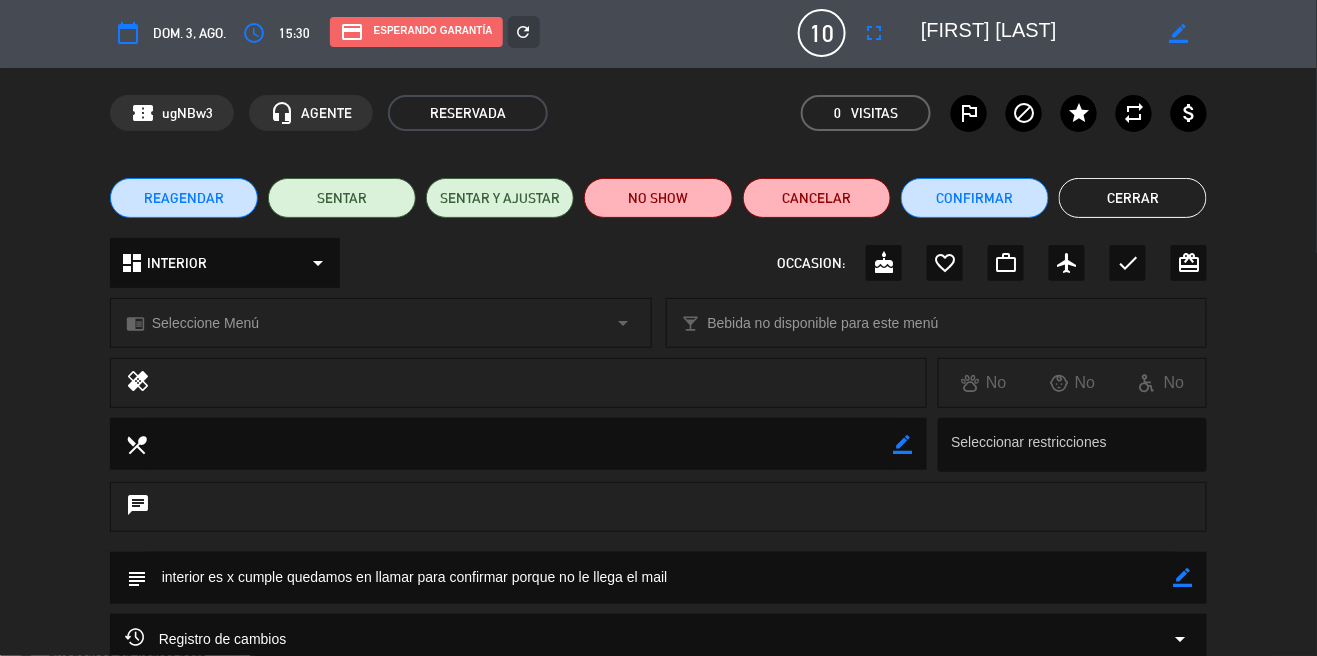 scroll, scrollTop: 0, scrollLeft: 0, axis: both 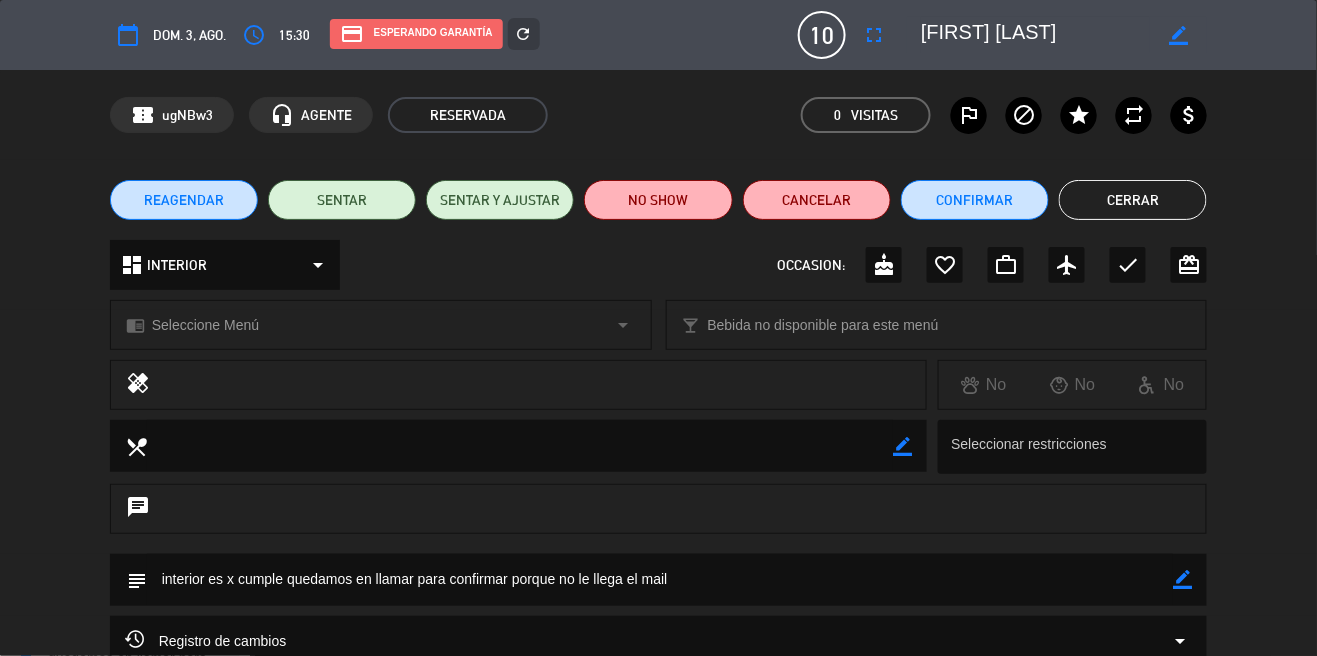 click on "Cerrar" 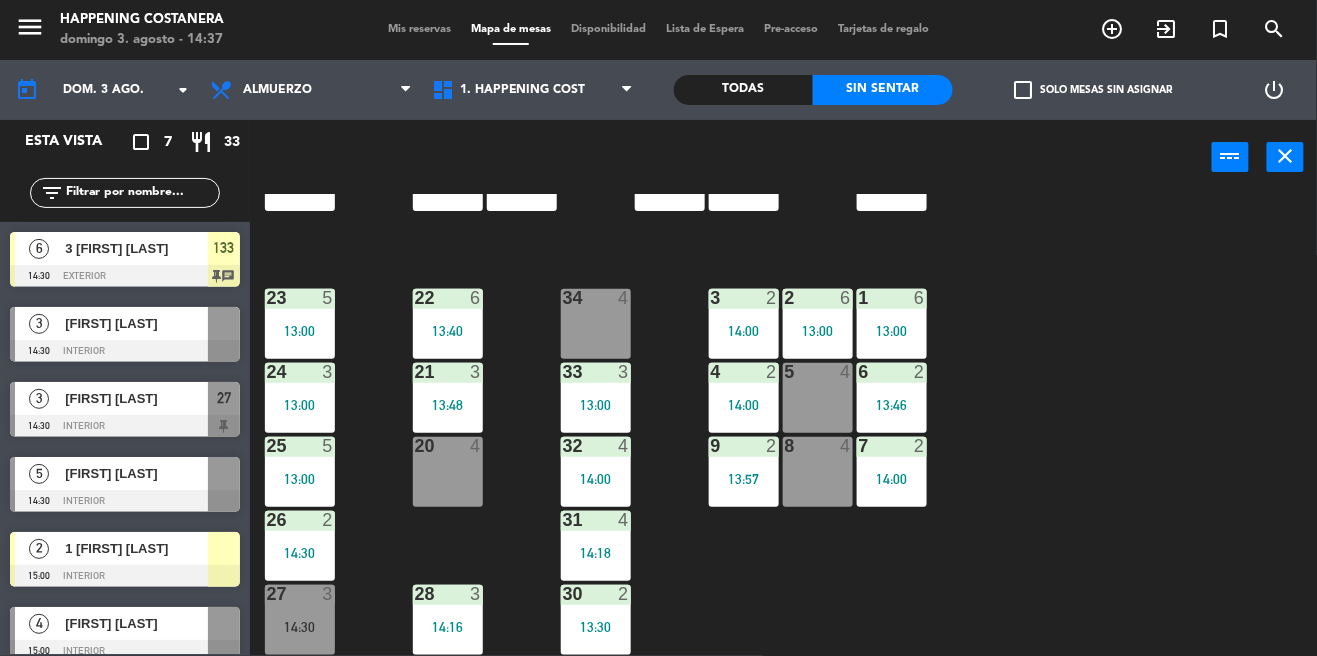 scroll, scrollTop: 93, scrollLeft: 0, axis: vertical 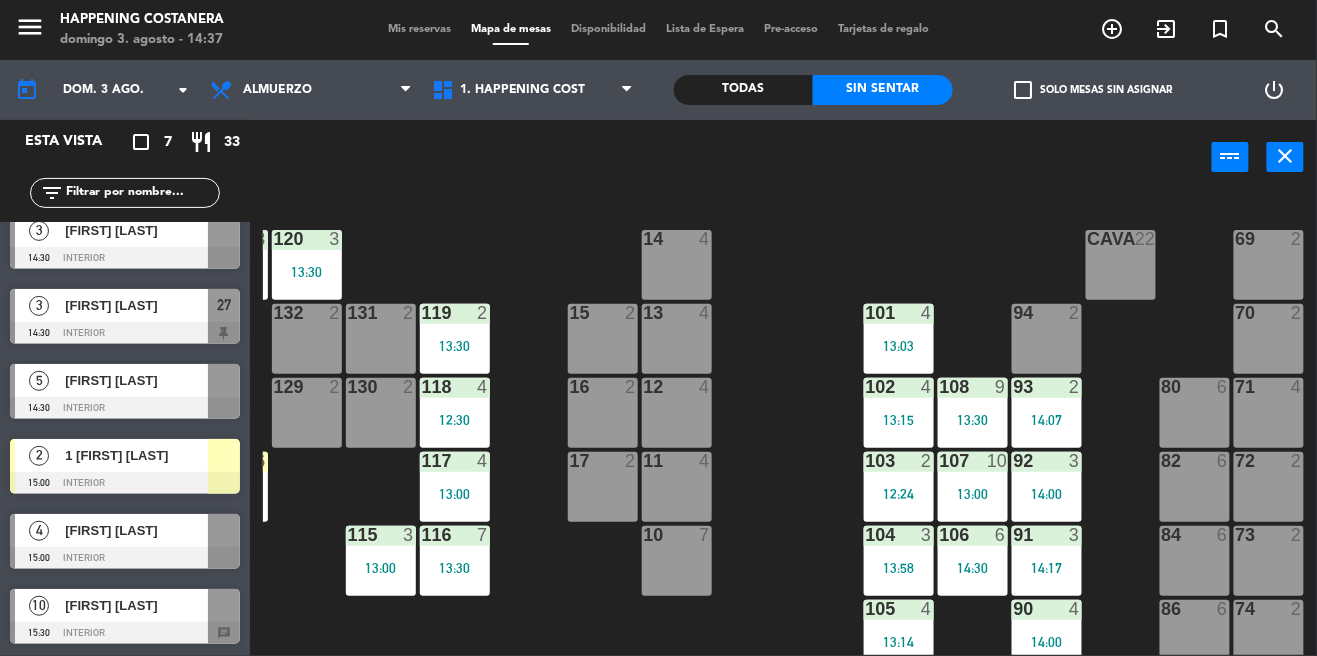 click on "69  2  122  4   14:00  121  3   13:30  120  3   13:30  14  4  CAVA  22  101  4   13:03  94  2  70  2  123  3   14:00  131  2  134  2   13:30  132  2  13  4  119  2   13:30  15  2  102  4   13:15  80  6  93  2   14:07  108  9   13:30  71  4  130  2  124  5   13:09  129  2  12  4  118  4   12:30  16  2  128  2   14:30  103  2   12:24  107  10   13:00  82  6  72  2  92  3   14:00  133  6   14:30  125  4   13:00  11  4  117  4   13:00  17  2  104  3   13:58  91  3   14:17  84  6  106  6   14:30  73  2  126  4   13:30  127  2  115  3   13:00  10  7  116  7   13:30  86  6  90  4   14:00  74  2  105  4   13:14  50  2   13:30  62  2   13:30  64  4   14:30  43  2   13:00  75  4  44  4   13:30  65  8   14:00  56  8   13:57  45  4  61  6   13:30  76  2  49  6   12:30  66  4   14:00  60  7   13:00  46  4   14:00  48  3   13:00  55  8   13:57  47  4   13:30  22  6   13:40  34  4  3  2   14:00  1  6   13:00  23  5   13:00  2  6   13:00  24  3   13:00  33  3   13:00  21  3   13:48  6  2   13:46  5  3   12:56  4  2   14:00" 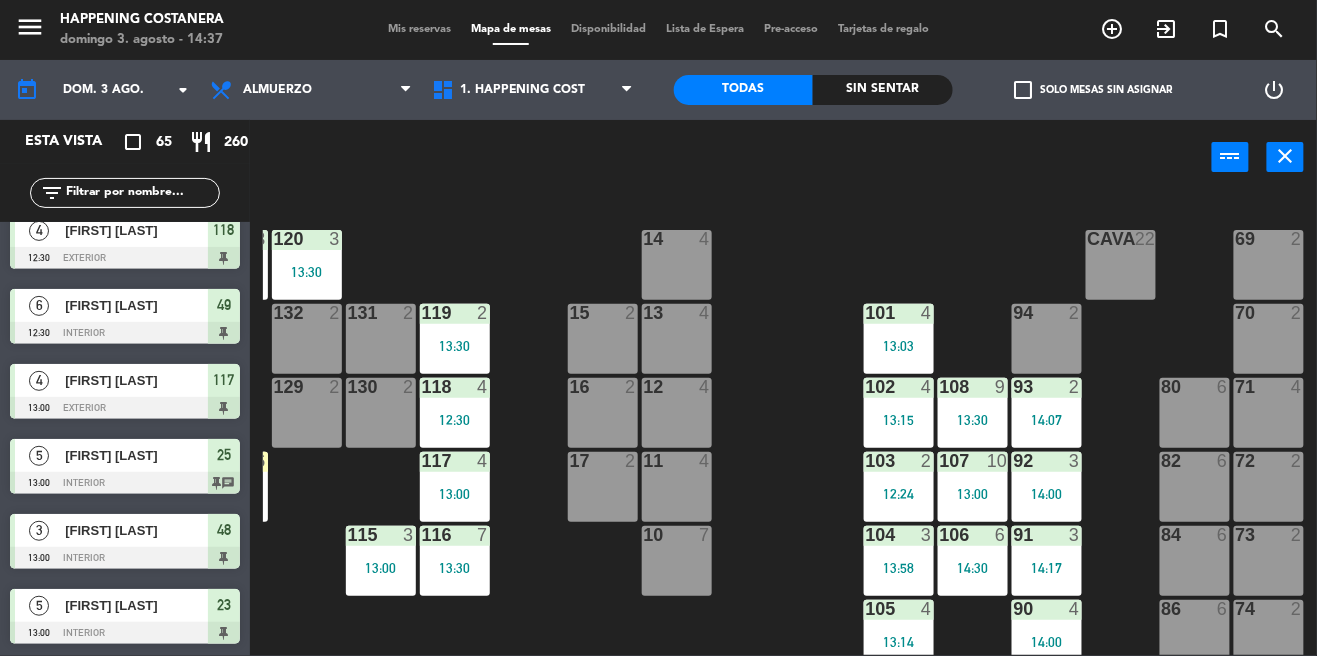 scroll, scrollTop: 4293, scrollLeft: 0, axis: vertical 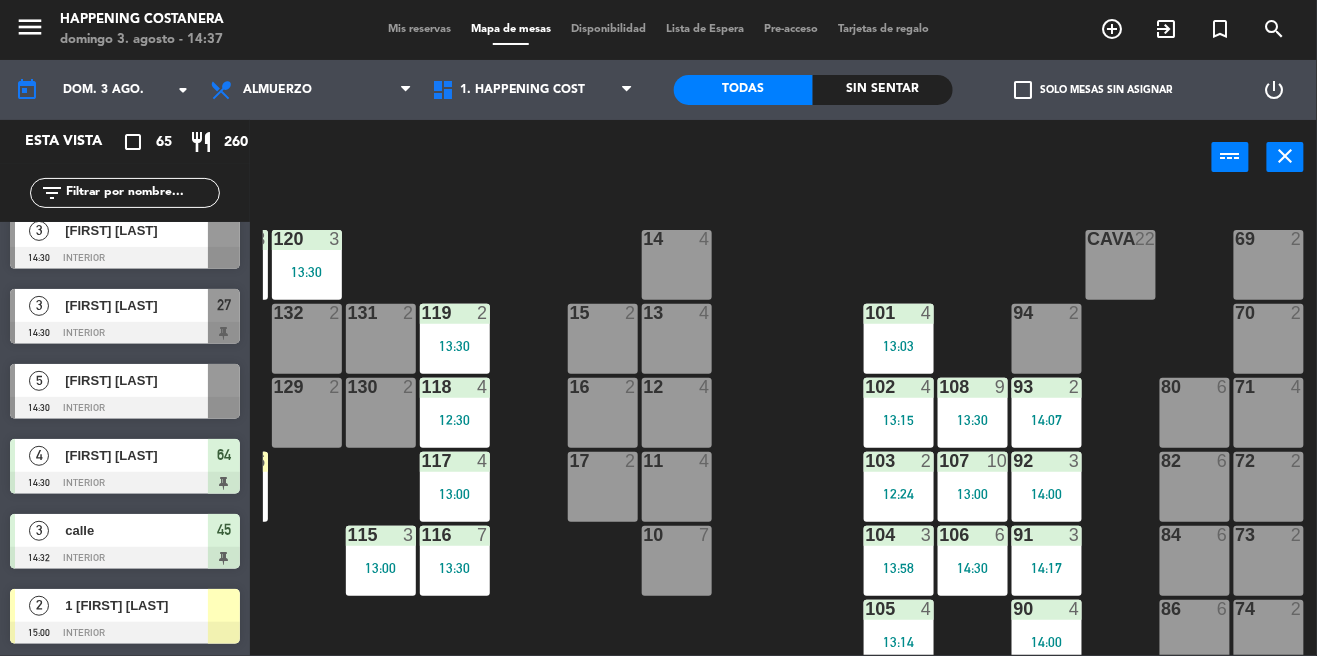 click on "check_box_outline_blank" 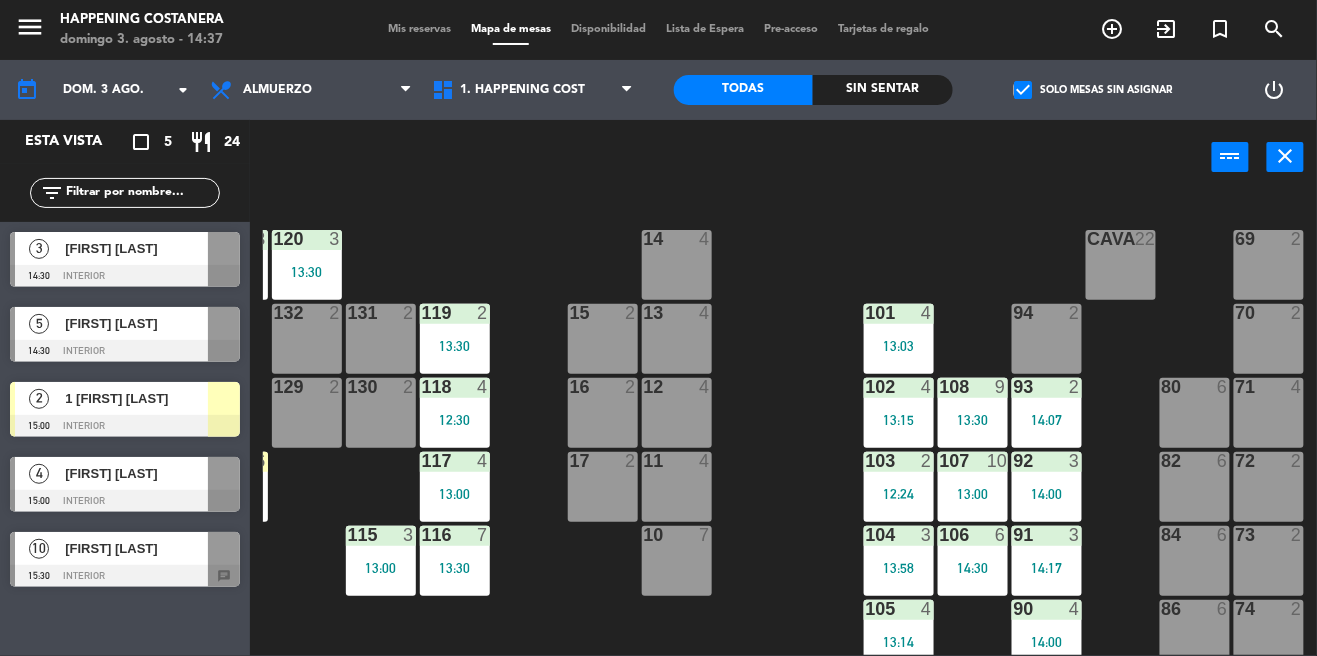 scroll, scrollTop: 0, scrollLeft: 0, axis: both 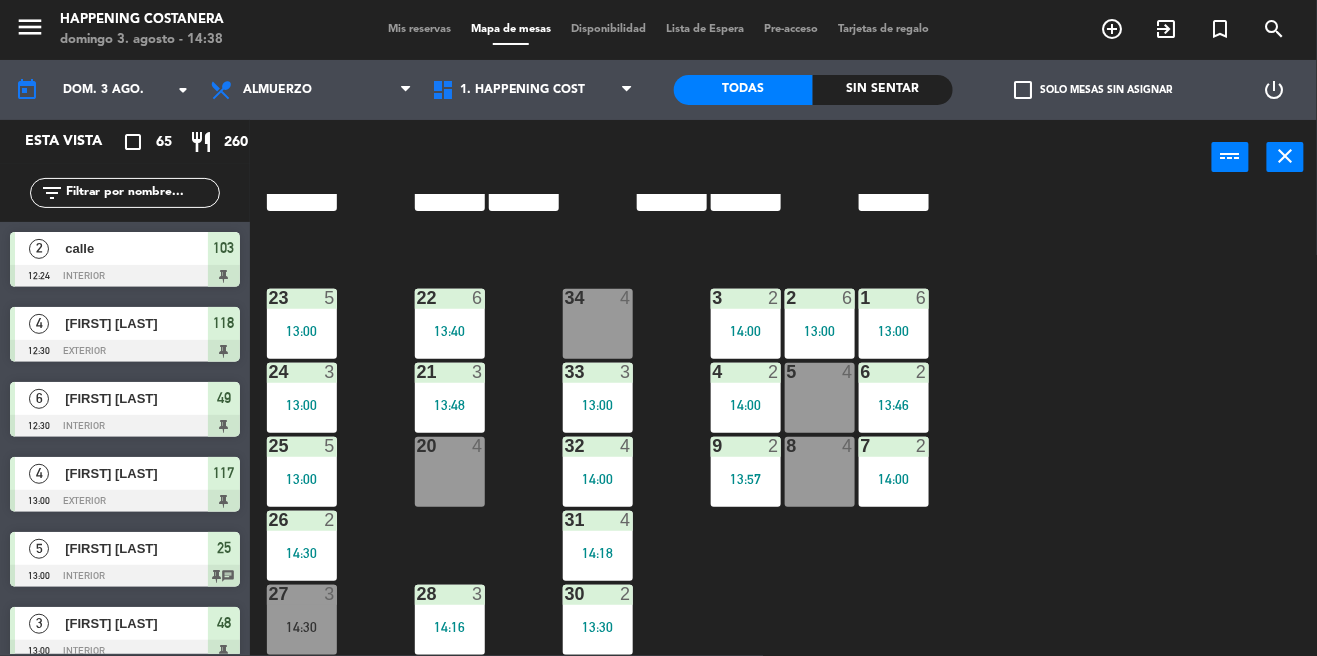 click on "69  2  122  4   14:00  121  3   13:30  120  3   13:30  14  4  CAVA  22  101  4   13:03  94  2  70  2  123  3   14:00  131  2  134  2   13:30  132  2  13  4  119  2   13:30  15  2  102  4   13:15  80  6  93  2   14:07  108  9   13:30  71  4  130  2  124  5   13:09  129  2  12  4  118  4   12:30  16  2  128  2   14:30  103  2   12:24  107  10   13:00  82  6  72  2  92  3   14:00  133  6   14:30  125  4   13:00  11  4  117  4   13:00  17  2  104  3   13:58  91  3   14:17  84  6  106  6   14:30  73  2  126  4   13:30  127  2  115  3   13:00  10  7  116  7   13:30  86  6  90  4   14:00  74  2  105  4   13:14  50  2   13:30  62  2   13:30  64  4   14:30  43  2   13:00  75  4  44  4   13:30  65  8   14:00  56  8   13:57  45  4  61  6   13:30  76  2  49  6   12:30  66  4   14:00  60  7   13:00  46  4   14:00  48  3   13:00  55  8   13:57  47  4   13:30  22  6   13:40  34  4  3  2   14:00  1  6   13:00  23  5   13:00  2  6   13:00  24  3   13:00  33  3   13:00  21  3   13:48  6  2   13:46  5  3   12:56  4  2   14:00" 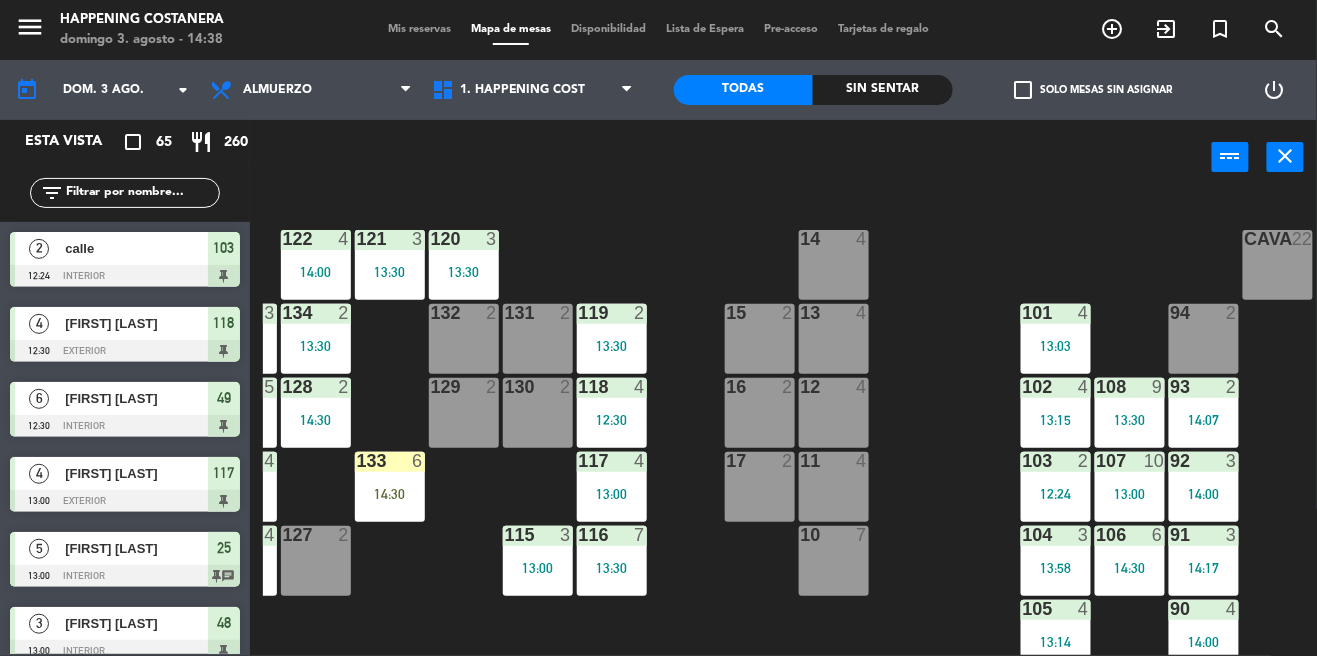 scroll, scrollTop: 0, scrollLeft: 217, axis: horizontal 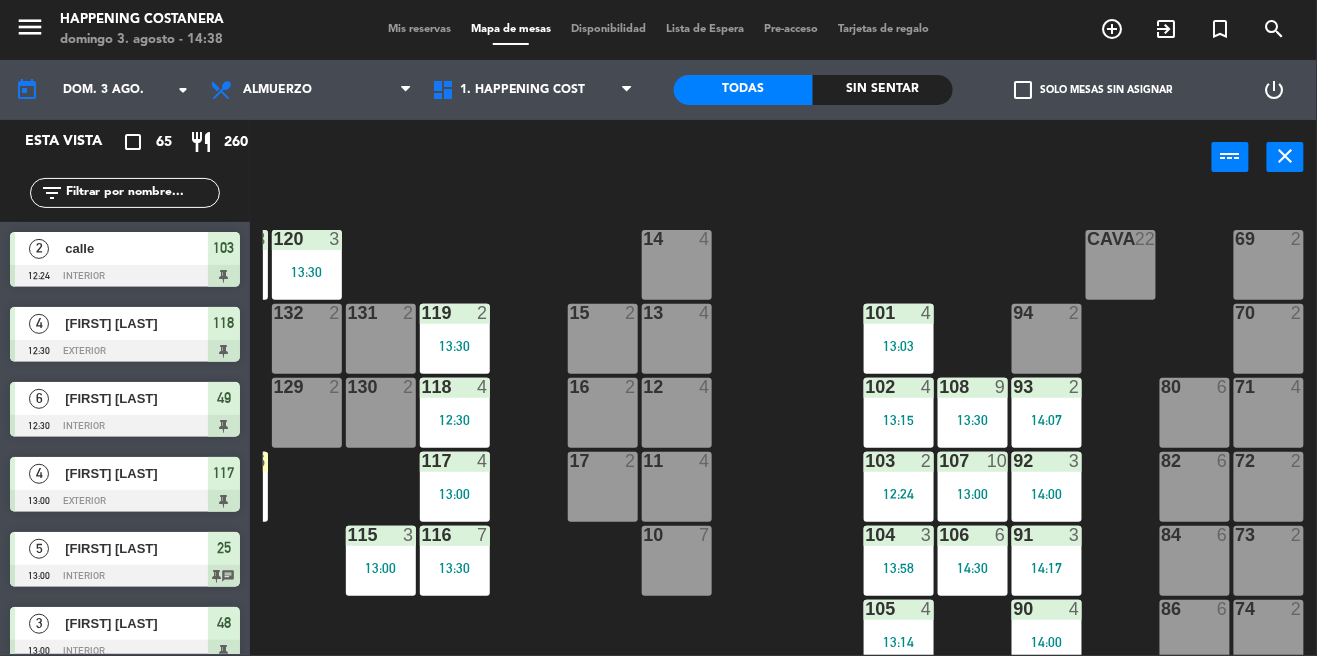 click on "94  2" at bounding box center (1047, 339) 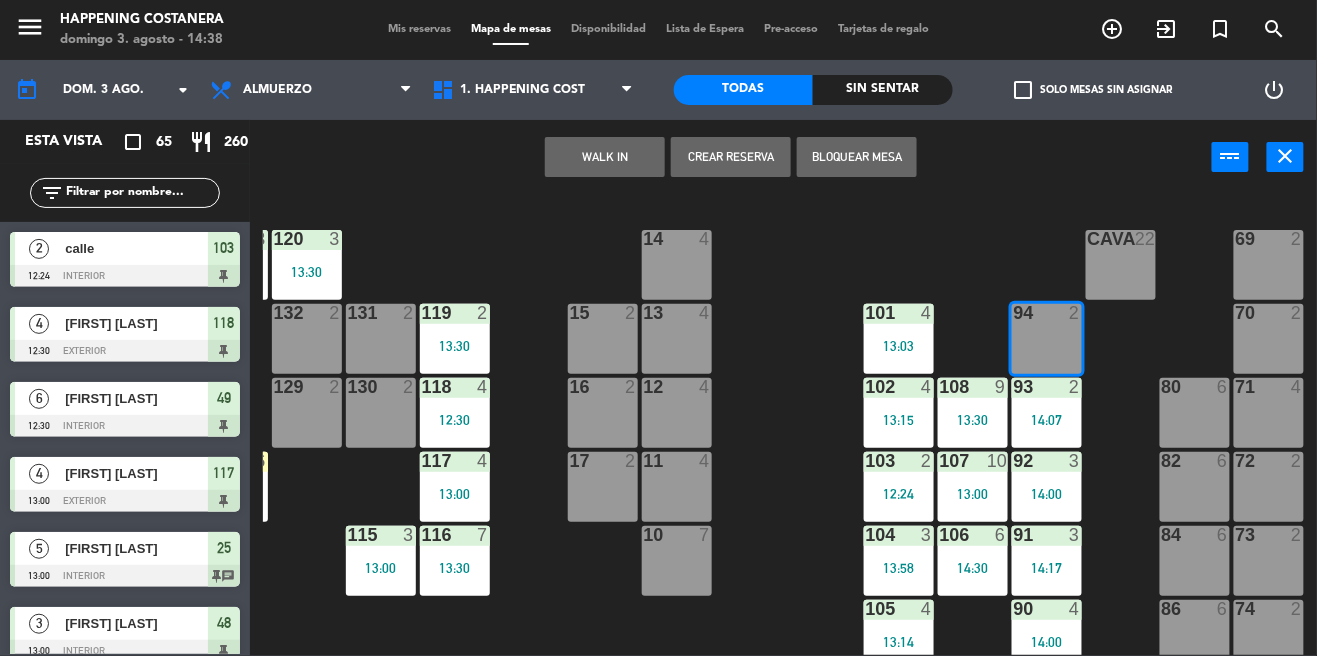 click on "WALK IN" at bounding box center [605, 157] 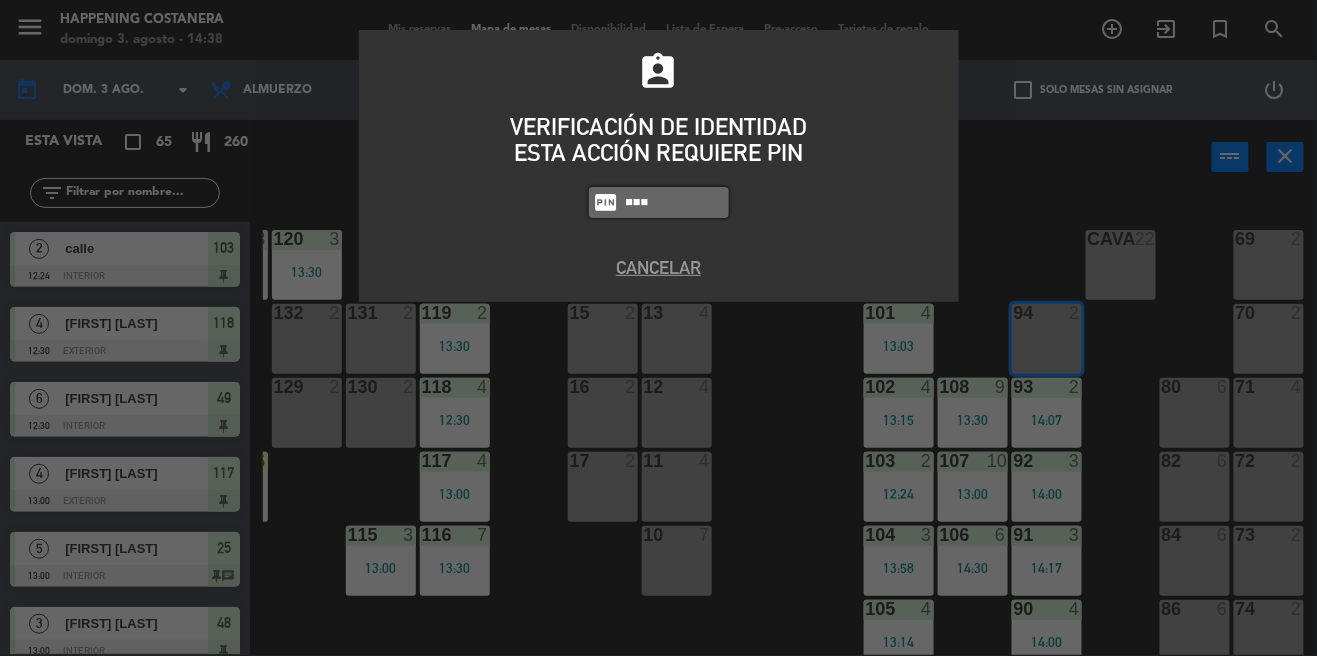 type on "9660" 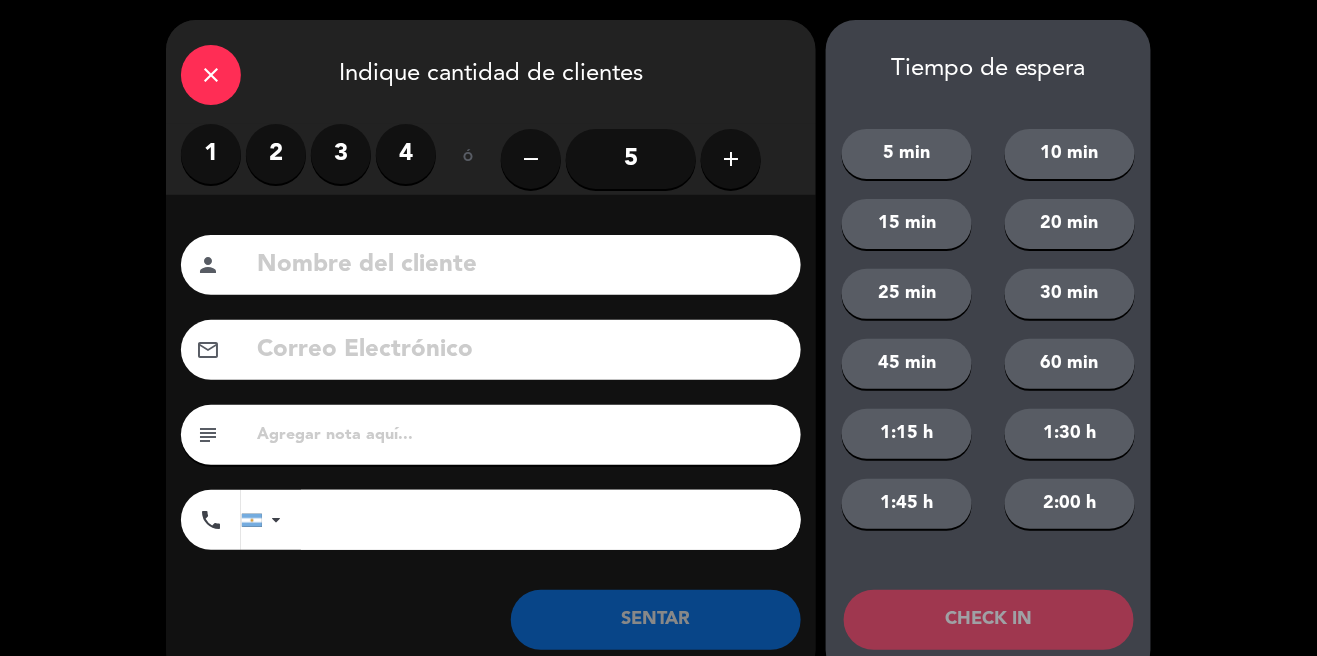 click on "2" at bounding box center (276, 154) 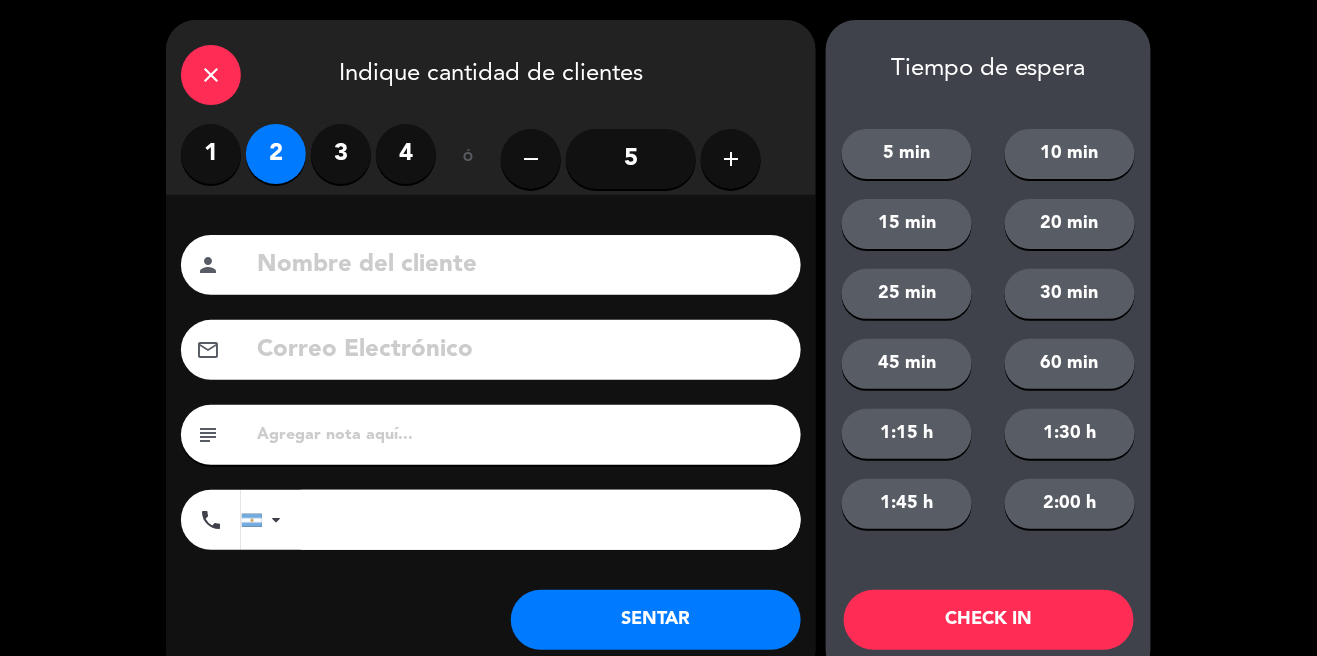 click 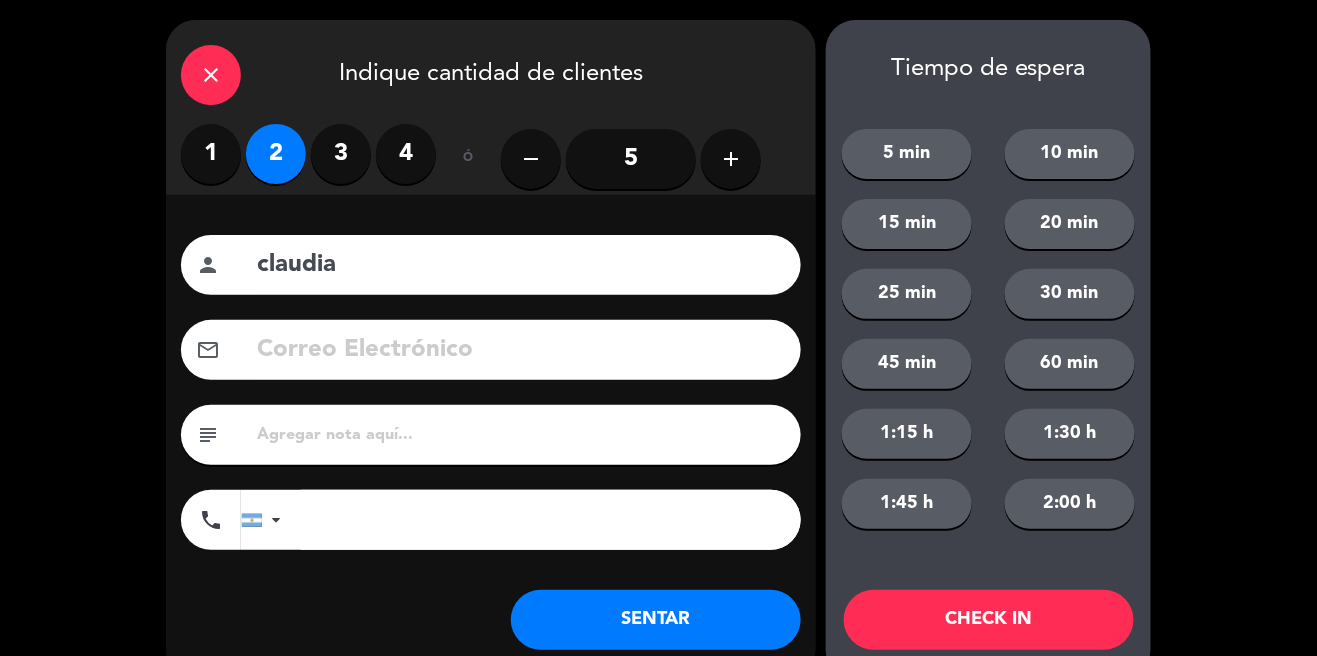scroll, scrollTop: 43, scrollLeft: 0, axis: vertical 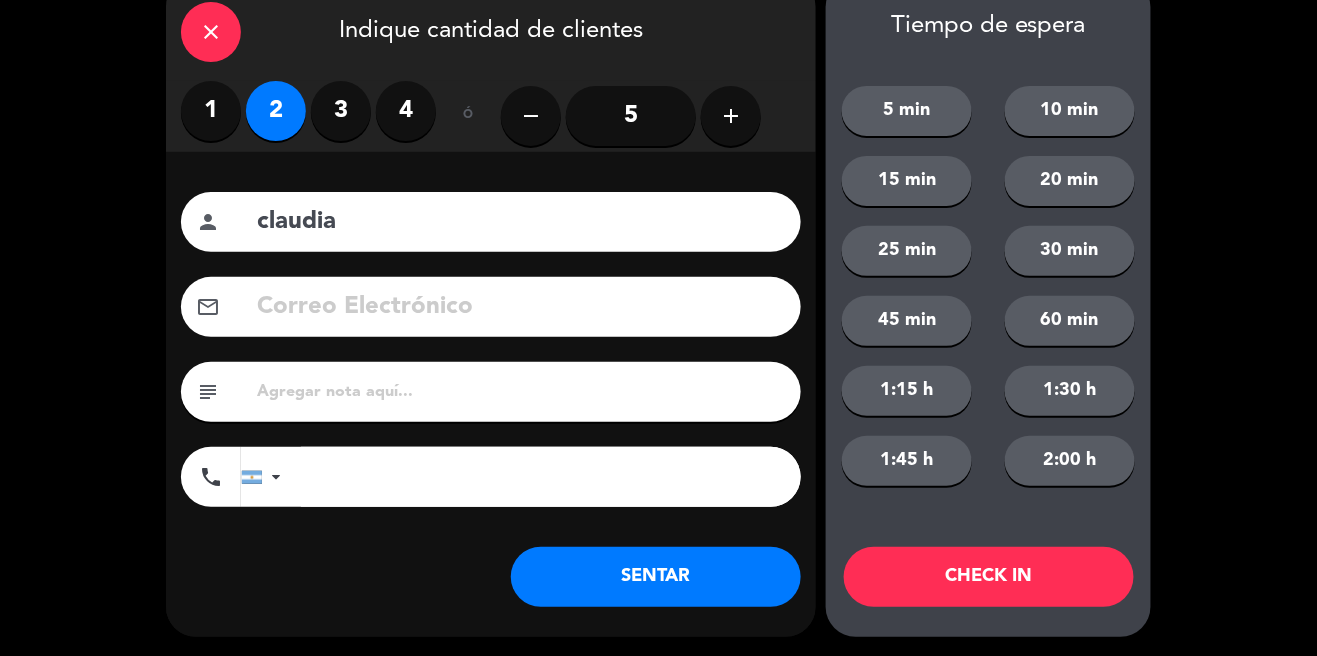 type on "claudia" 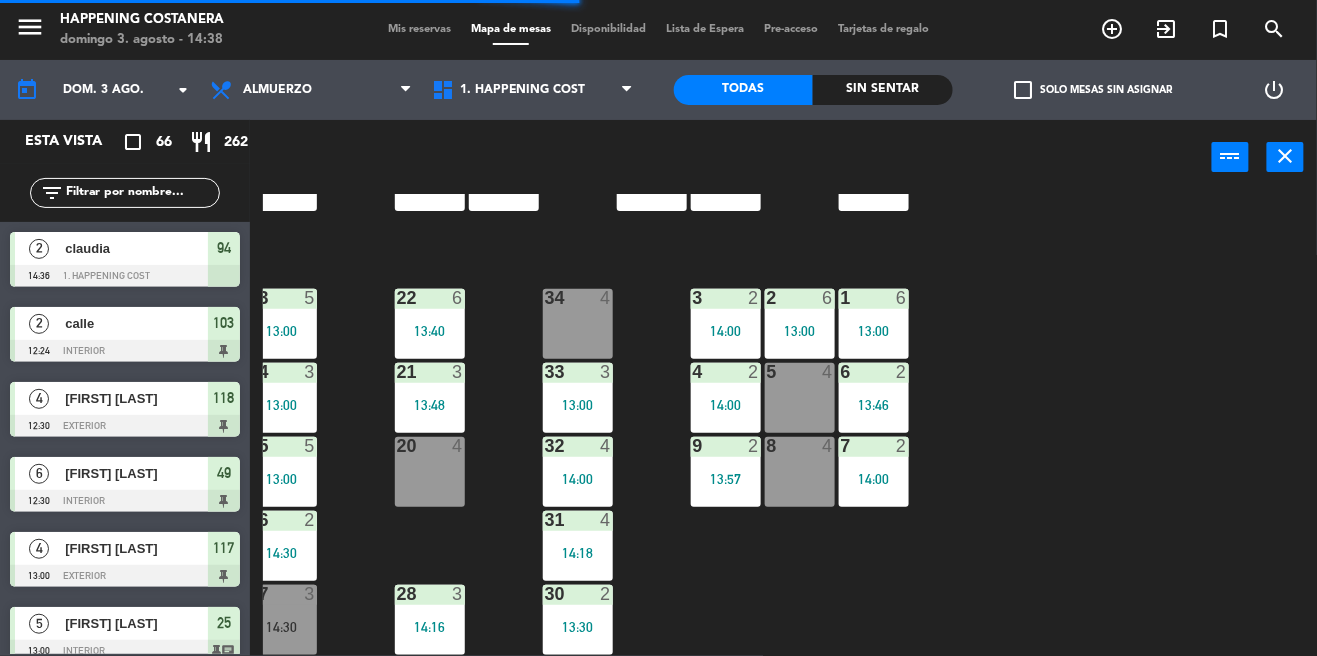 scroll, scrollTop: 692, scrollLeft: 22, axis: both 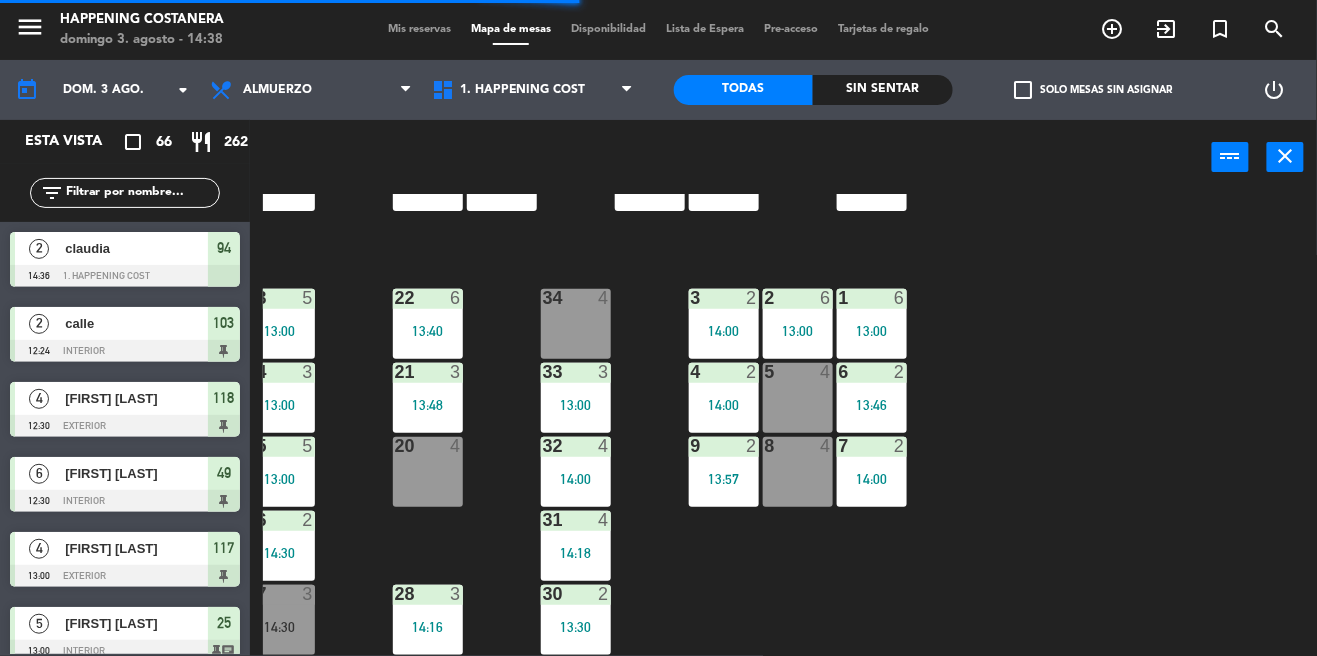 click on "69  2  122  4   14:00  121  3   13:30  120  3   13:30  14  4  CAVA  22  101  4   13:03  94  2   14:36  70  2  123  3   14:00  131  2  134  2   13:30  132  2  13  4  119  2   13:30  15  2  102  4   13:15  80  6  93  2   14:07  108  9   13:30  71  4  130  2  124  5   13:09  129  2  12  4  118  4   12:30  16  2  128  2   14:30  103  2   12:24  107  10   13:00  82  6  72  2  92  3   14:00  133  6   14:30  125  4   13:00  11  4  117  4   13:00  17  2  104  3   13:58  91  3   14:17  84  6  106  6   14:30  73  2  126  4   13:30  127  2  115  3   13:00  10  7  116  7   13:30  86  6  90  4   14:00  74  2  105  4   13:14  50  2   13:30  62  2   13:30  64  4   14:30  43  2   13:00  75  4  44  4   13:30  65  8   14:00  56  8   13:57  45  3   14:32  61  6   13:30  76  2  49  6   12:30  66  4   14:00  60  7   13:00  46  4   14:00  48  3   13:00  55  8   13:57  47  4   13:30  22  6   13:40  34  4  3  2   14:00  1  6   13:00  23  5   13:00  2  6   13:00  24  3   13:00  33  3   13:00  21  3   13:48  6  2   13:46  5  4  4  2" 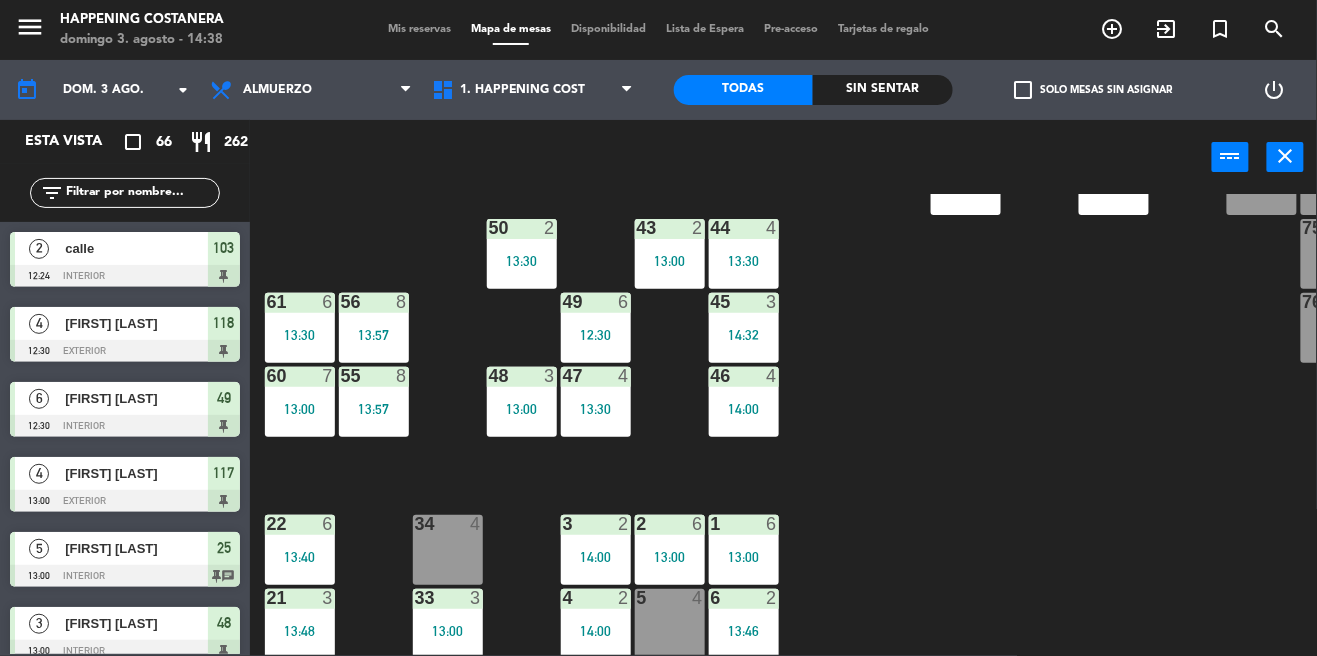 scroll, scrollTop: 0, scrollLeft: 217, axis: horizontal 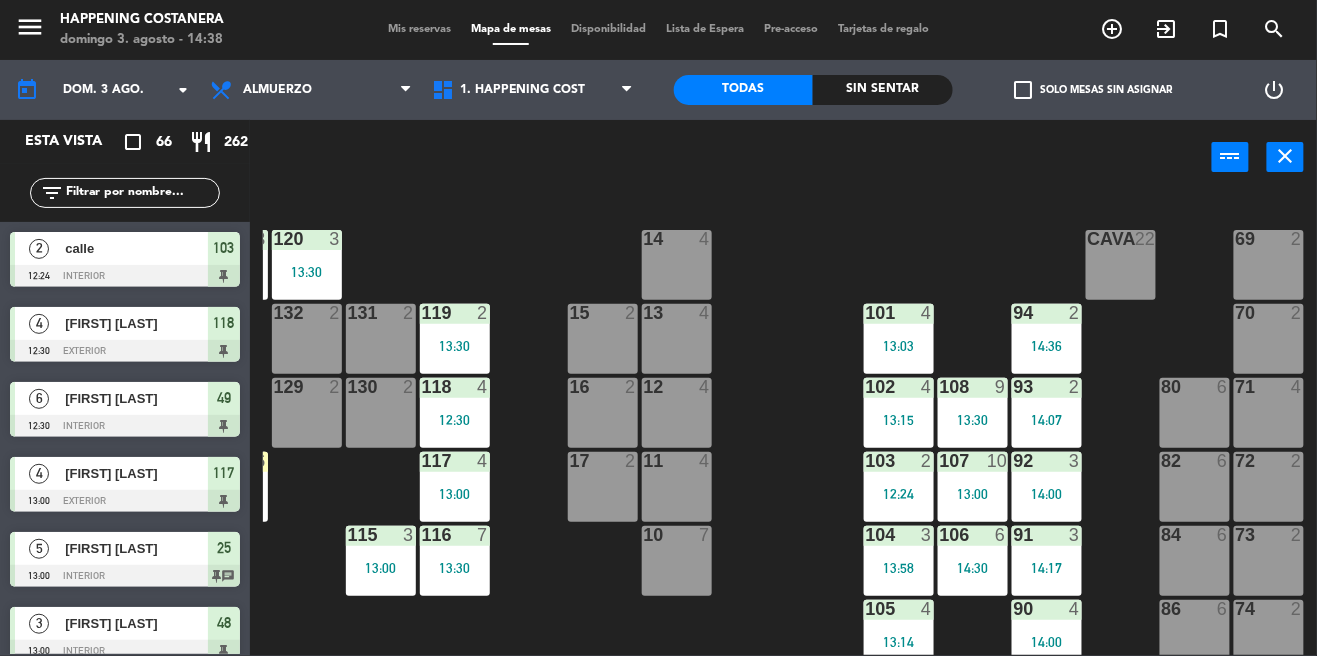 click on "13:03" at bounding box center (899, 346) 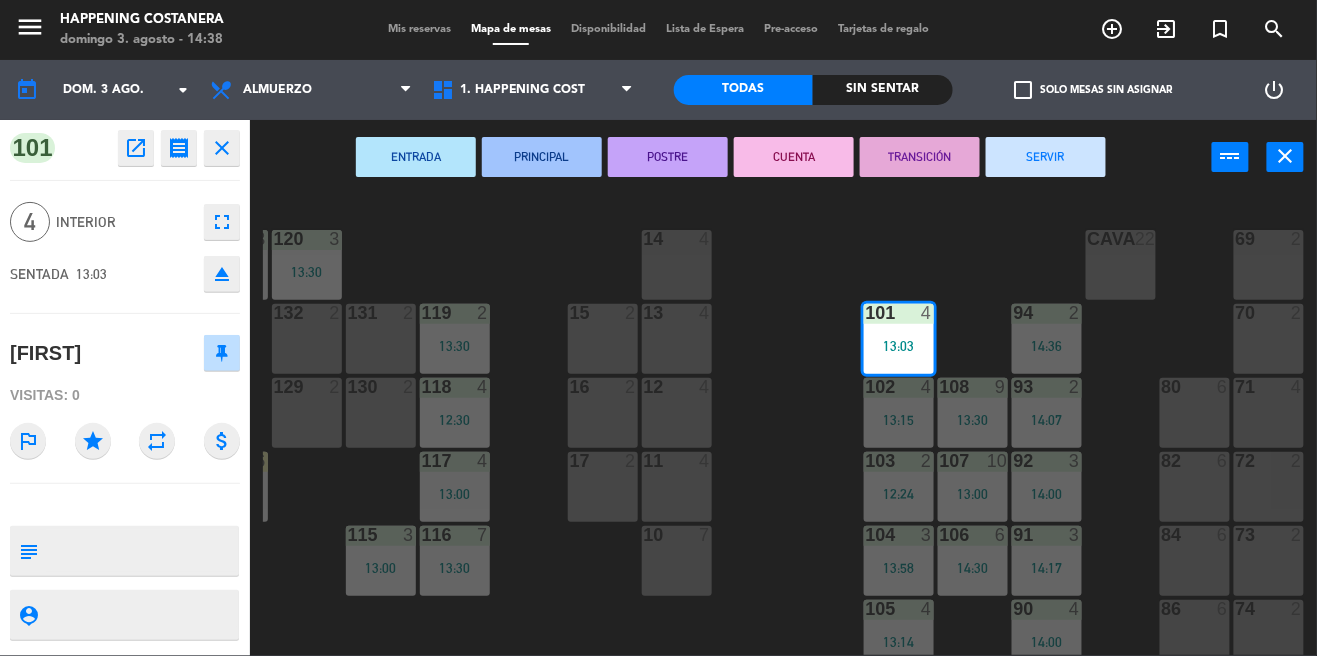 click on "CUENTA" at bounding box center (794, 157) 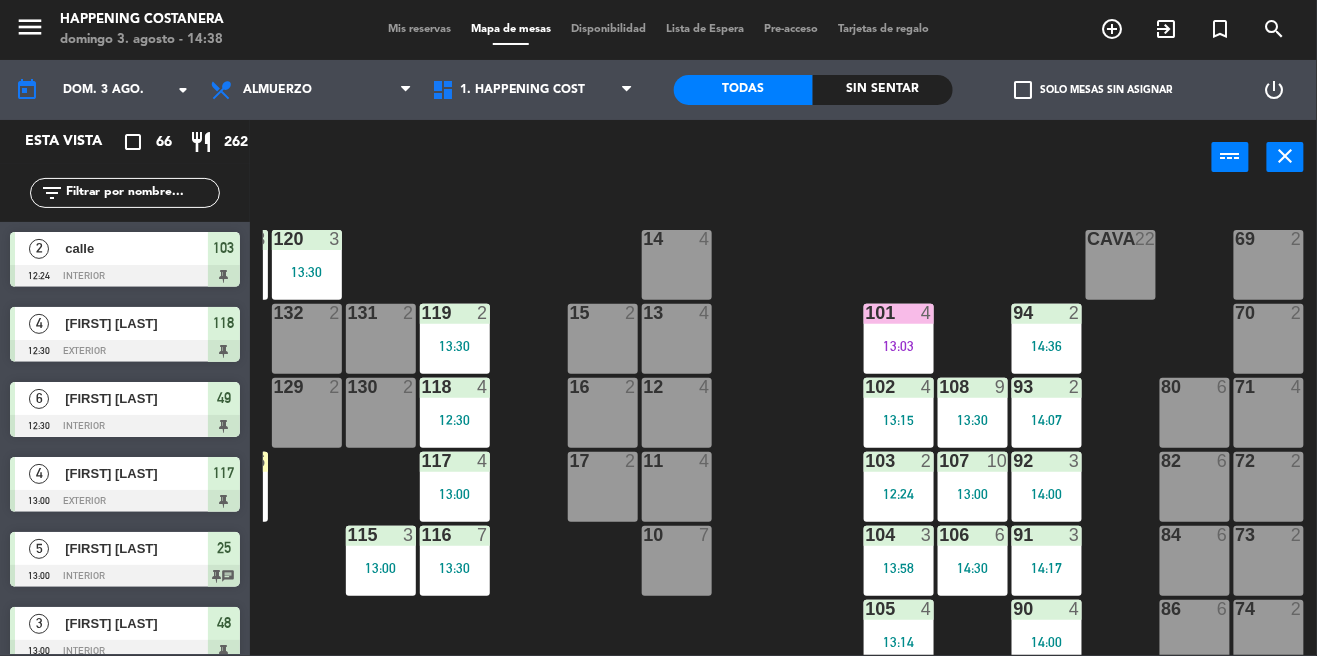 scroll, scrollTop: 0, scrollLeft: 0, axis: both 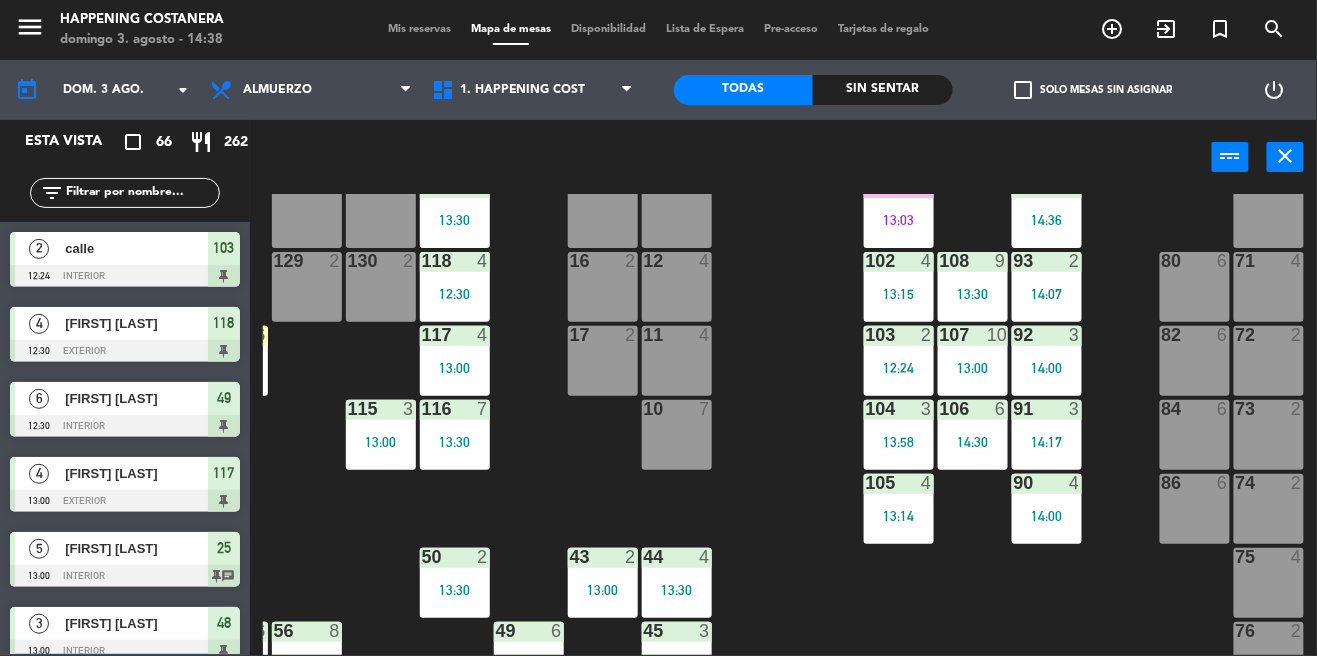 click on "94  2   14:36" at bounding box center (1047, 213) 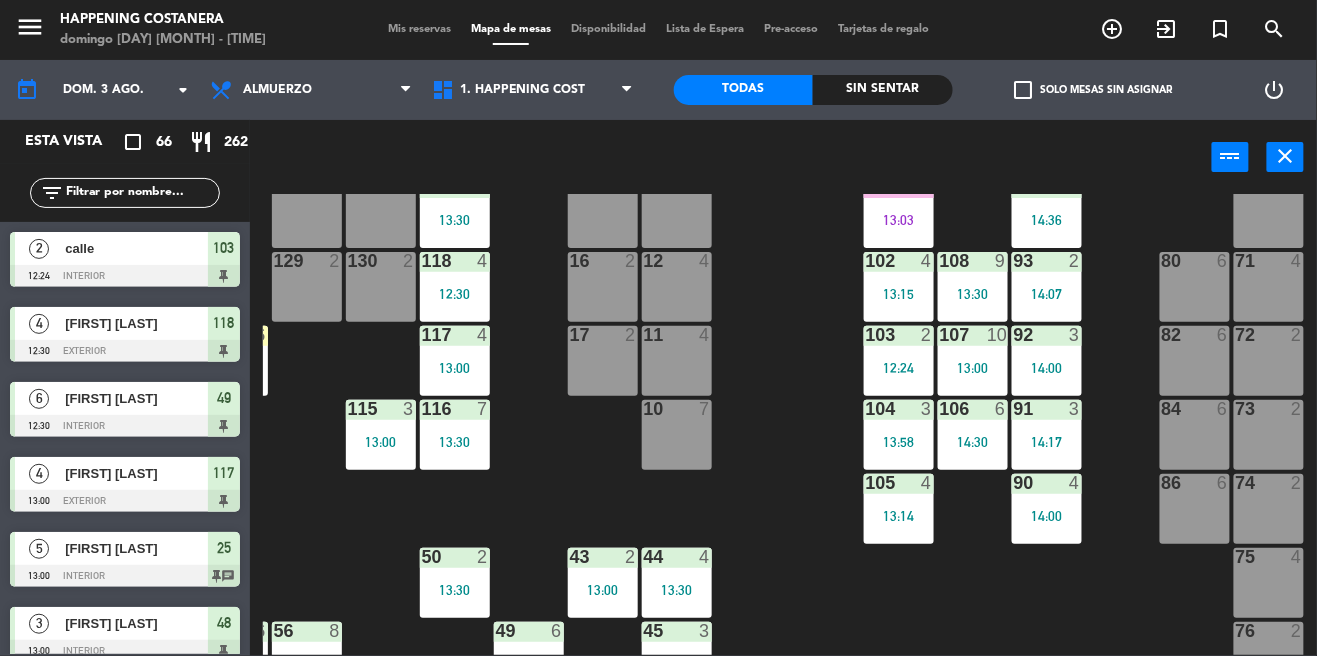 click on "69  2  122  4   14:00  121  3   13:30  120  3   13:30  14  4  CAVA  22  101  4   13:03  94  2   14:36  70  2  123  3   14:00  131  2  134  2   13:30  132  2  13  4  119  2   13:30  15  2  102  4   13:15  80  6  93  2   14:07  108  9   13:30  71  4  130  2  124  5   13:09  129  2  12  4  118  4   12:30  16  2  128  2   14:30  103  2   12:24  107  10   13:00  82  6  72  2  92  3   14:00  133  6   14:30  125  4   13:00  11  4  117  4   13:00  17  2  104  3   13:58  91  3   14:17  84  6  106  6   14:30  73  2  126  4   13:30  127  2  115  3   13:00  10  7  116  7   13:30  86  6  90  4   14:00  74  2  105  4   13:14  50  2   13:30  62  2   13:30  64  4   14:30  43  2   13:00  75  4  44  4   13:30  65  8   14:00  56  8   13:57  45  3   14:32  61  6   13:30  76  2  49  6   12:30  66  4   14:00  60  7   13:00  46  4   14:00  48  3   13:00  55  8   13:57  47  4   13:30  22  6   13:40  34  4  3  2   14:00  1  6   13:00  23  5   13:00  2  6   13:00  24  3   13:00  33  3   13:00  21  3   13:48  6  2   13:46  5  4  4  2" 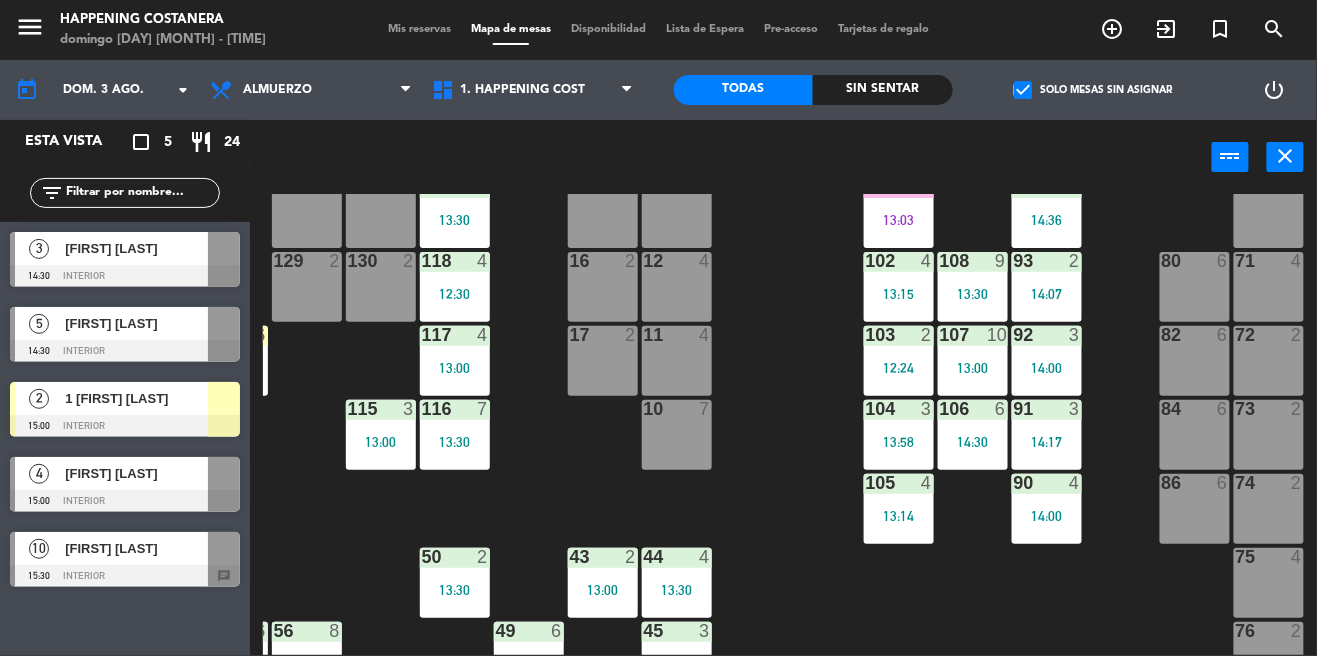 click on "check_box" 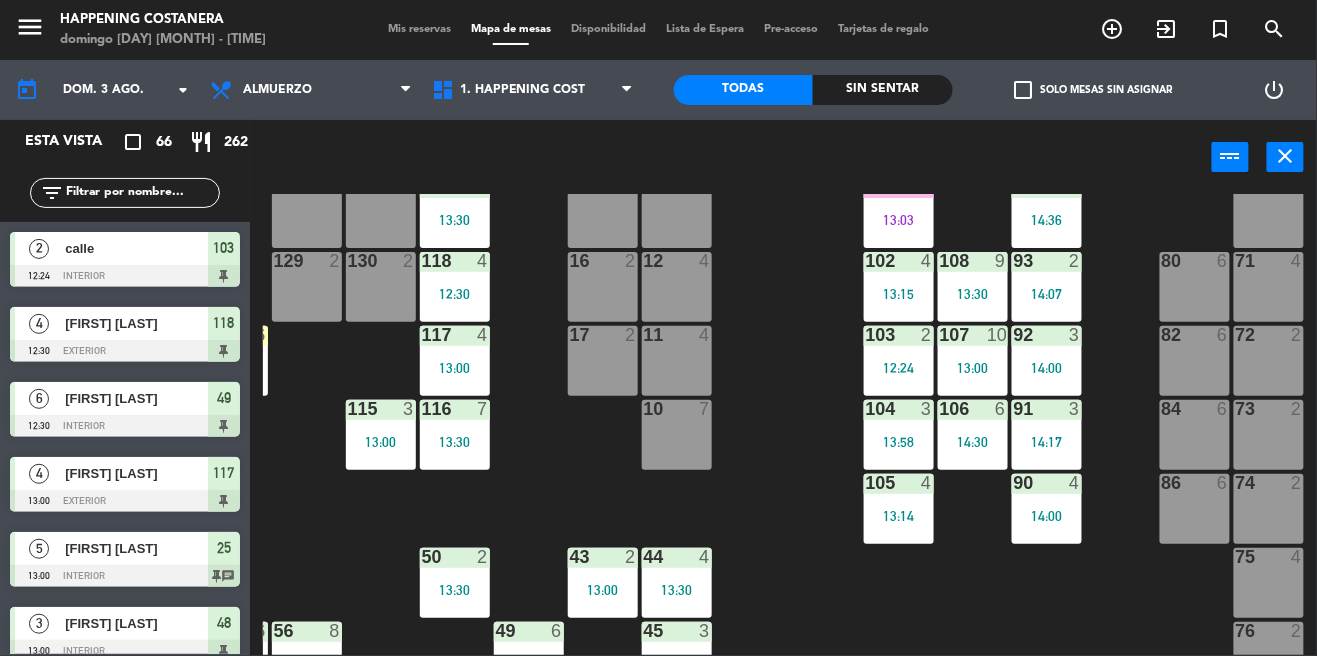 click on "check_box_outline_blank" 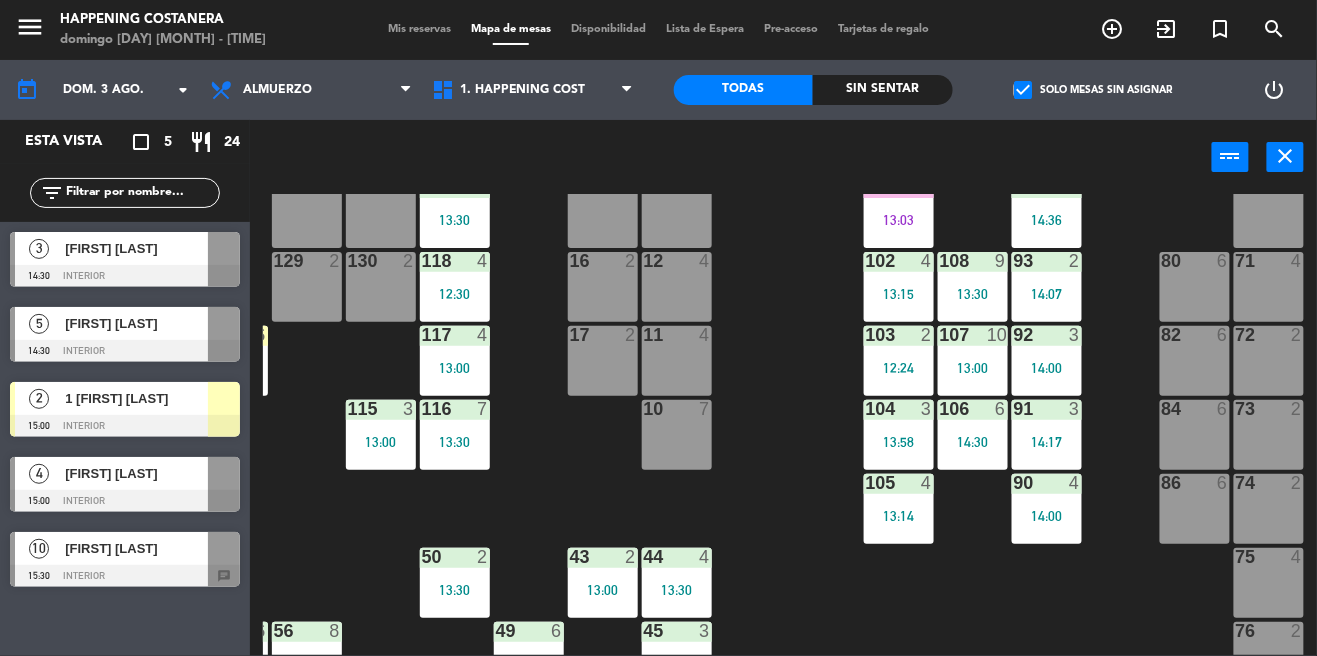 click on "check_box   Solo mesas sin asignar" 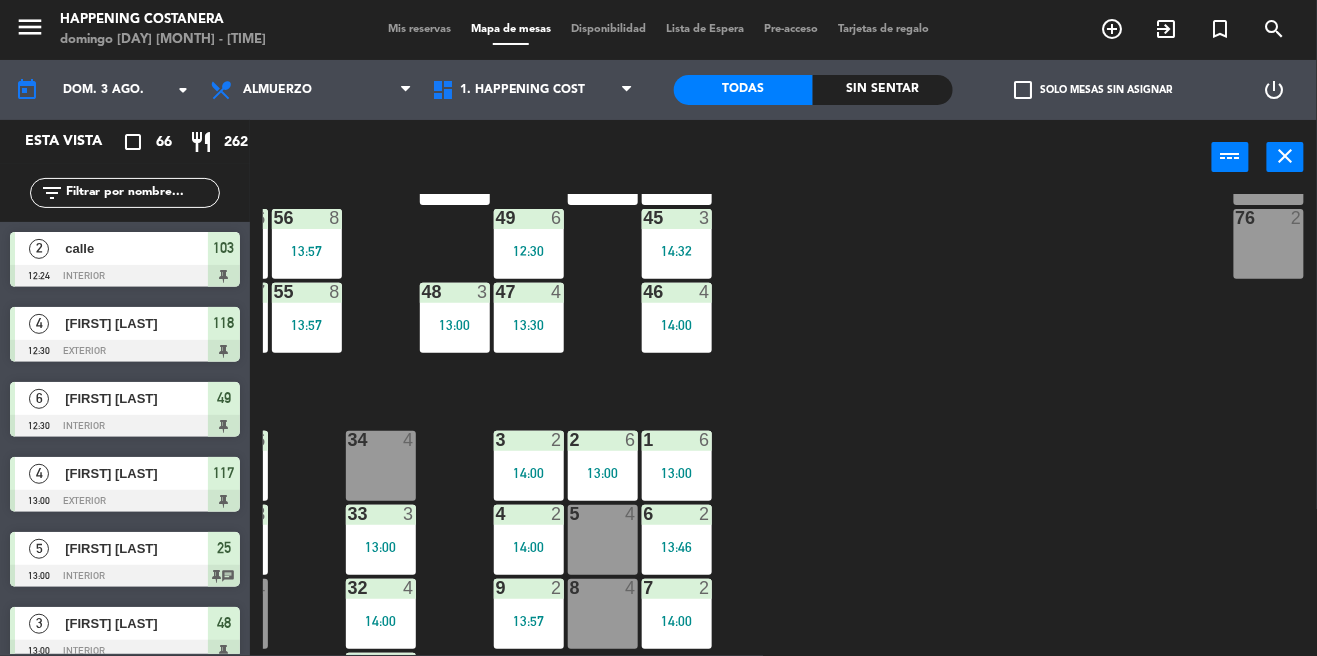scroll, scrollTop: 692, scrollLeft: 217, axis: both 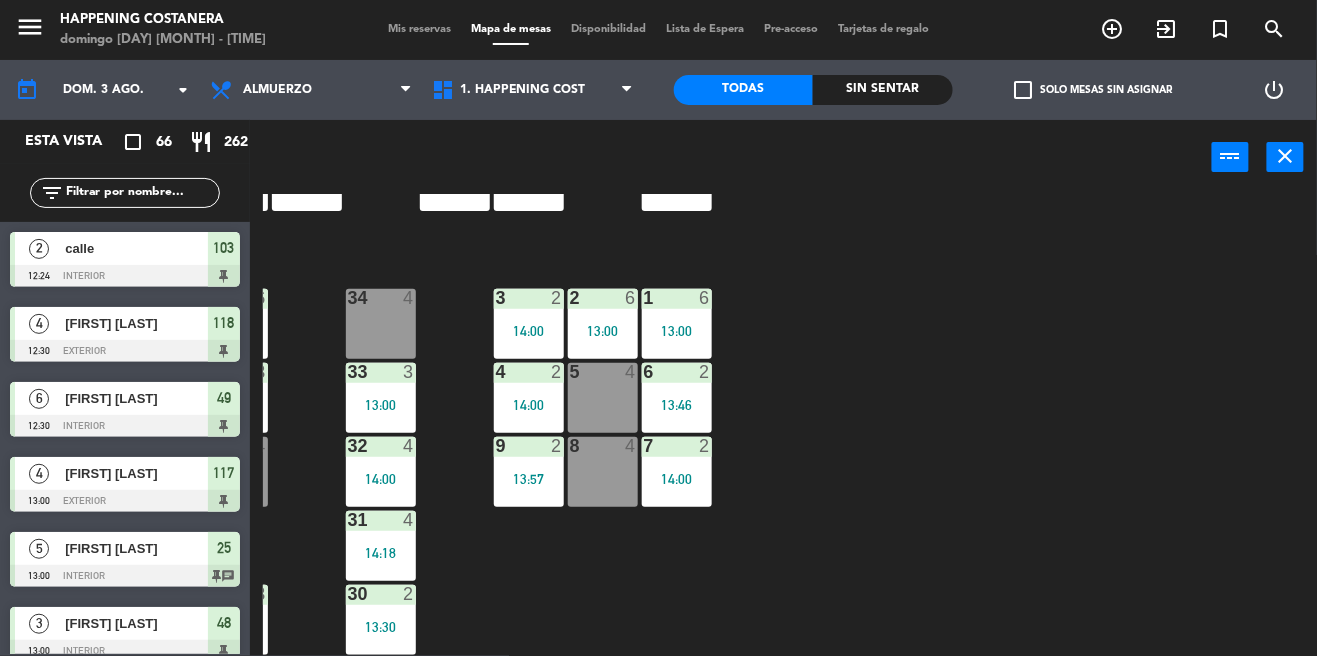 click on "69  2  122  4   14:00  121  3   13:30  120  3   13:30  14  4  CAVA  22  101  4   13:03  94  2   14:36  70  2  123  3   14:00  131  2  134  2   13:30  132  2  13  4  119  2   13:30  15  2  102  4   13:15  80  6  93  2   14:07  108  9   13:30  71  4  130  2  124  5   13:09  129  2  12  4  118  4   12:30  16  2  128  2   14:30  103  2   12:24  107  10   13:00  82  6  72  2  92  3   14:00  133  6   14:30  125  4   13:00  11  4  117  4   13:00  17  2  104  3   13:58  91  3   14:17  84  6  106  6   14:30  73  2  126  4   13:30  127  2  115  3   13:00  10  7  116  7   13:30  86  6  90  4   14:00  74  2  105  4   13:14  50  2   13:30  62  2   13:30  64  4   14:30  43  2   13:00  75  4  44  4   13:30  65  8   14:00  56  8   13:57  45  3   14:32  61  6   13:30  76  2  49  6   12:30  66  4   14:00  60  7   13:00  46  4   14:00  48  3   13:00  55  8   13:57  47  4   13:30  22  6   13:40  34  4  3  2   14:00  1  6   13:00  23  5   13:00  2  6   13:00  24  3   13:00  33  3   13:00  21  3   13:48  6  2   13:46  5  4  4  2" 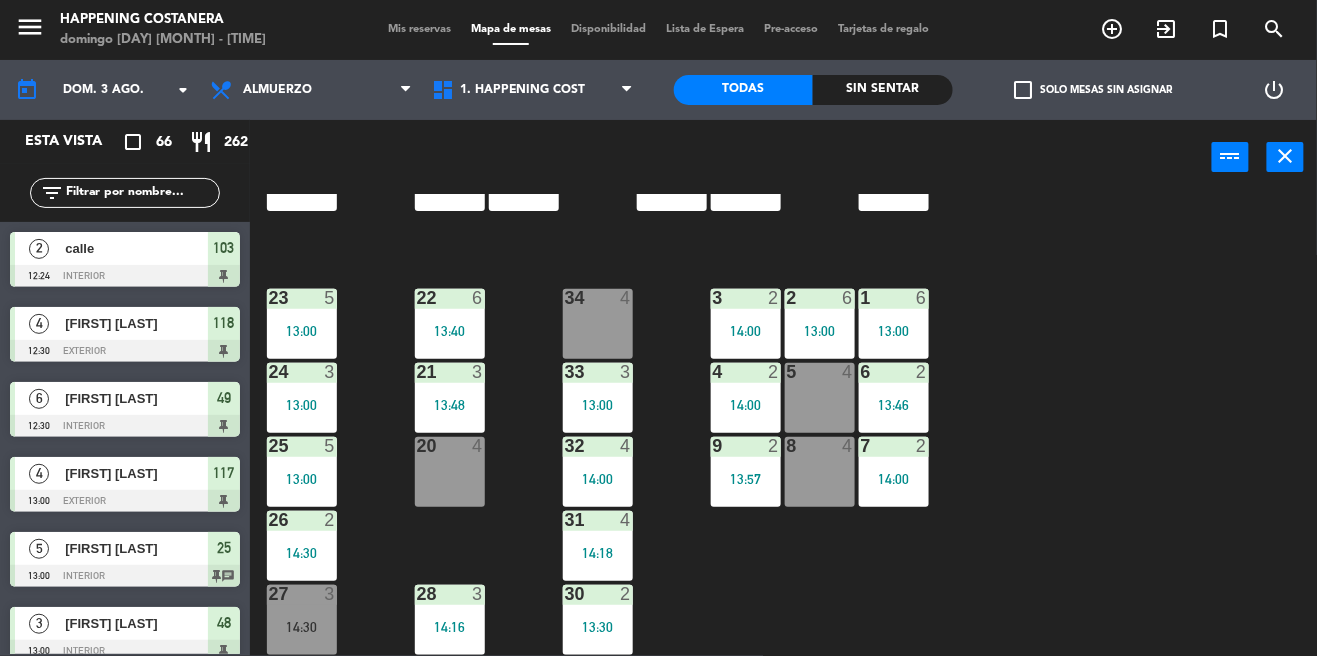 click on "69  2  122  4   14:00  121  3   13:30  120  3   13:30  14  4  CAVA  22  101  4   13:03  94  2   14:36  70  2  123  3   14:00  131  2  134  2   13:30  132  2  13  4  119  2   13:30  15  2  102  4   13:15  80  6  93  2   14:07  108  9   13:30  71  4  130  2  124  5   13:09  129  2  12  4  118  4   12:30  16  2  128  2   14:30  103  2   12:24  107  10   13:00  82  6  72  2  92  3   14:00  133  6   14:30  125  4   13:00  11  4  117  4   13:00  17  2  104  3   13:58  91  3   14:17  84  6  106  6   14:30  73  2  126  4   13:30  127  2  115  3   13:00  10  7  116  7   13:30  86  6  90  4   14:00  74  2  105  4   13:14  50  2   13:30  62  2   13:30  64  4   14:30  43  2   13:00  75  4  44  4   13:30  65  8   14:00  56  8   13:57  45  3   14:32  61  6   13:30  76  2  49  6   12:30  66  4   14:00  60  7   13:00  46  4   14:00  48  3   13:00  55  8   13:57  47  4   13:30  22  6   13:40  34  4  3  2   14:00  1  6   13:00  23  5   13:00  2  6   13:00  24  3   13:00  33  3   13:00  21  3   13:48  6  2   13:46  5  4  4  2" 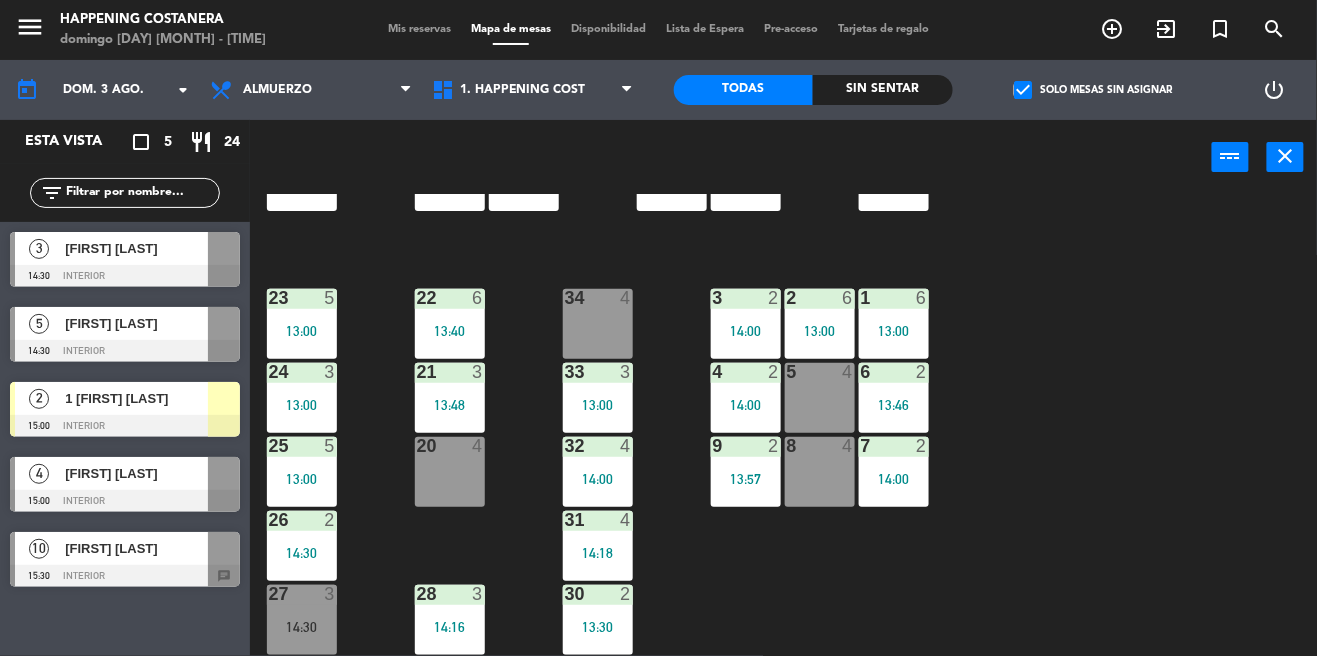 click on "69  2  122  4   14:00  121  3   13:30  120  3   13:30  14  4  CAVA  22  101  4   13:03  94  2   14:36  70  2  123  3   14:00  131  2  134  2   13:30  132  2  13  4  119  2   13:30  15  2  102  4   13:15  80  6  93  2   14:07  108  9   13:30  71  4  130  2  124  5   13:09  129  2  12  4  118  4   12:30  16  2  128  2   14:30  103  2   12:24  107  10   13:00  82  6  72  2  92  3   14:00  133  6   14:30  125  4   13:00  11  4  117  4   13:00  17  2  104  3   13:58  91  3   14:17  84  6  106  6   14:30  73  2  126  4   13:30  127  2  115  3   13:00  10  7  116  7   13:30  86  6  90  4   14:00  74  2  105  4   13:14  50  2   13:30  62  2   13:30  64  4   14:30  43  2   13:00  75  4  44  4   13:30  65  8   14:00  56  8   13:57  45  3   14:32  61  6   13:30  76  2  49  6   12:30  66  4   14:00  60  7   13:00  46  4   14:00  48  3   13:00  55  8   13:57  47  4   13:30  22  6   13:40  34  4  3  2   14:00  1  6   13:00  23  5   13:00  2  6   13:00  24  3   13:00  33  3   13:00  21  3   13:48  6  2   13:46  5  4  4  2" 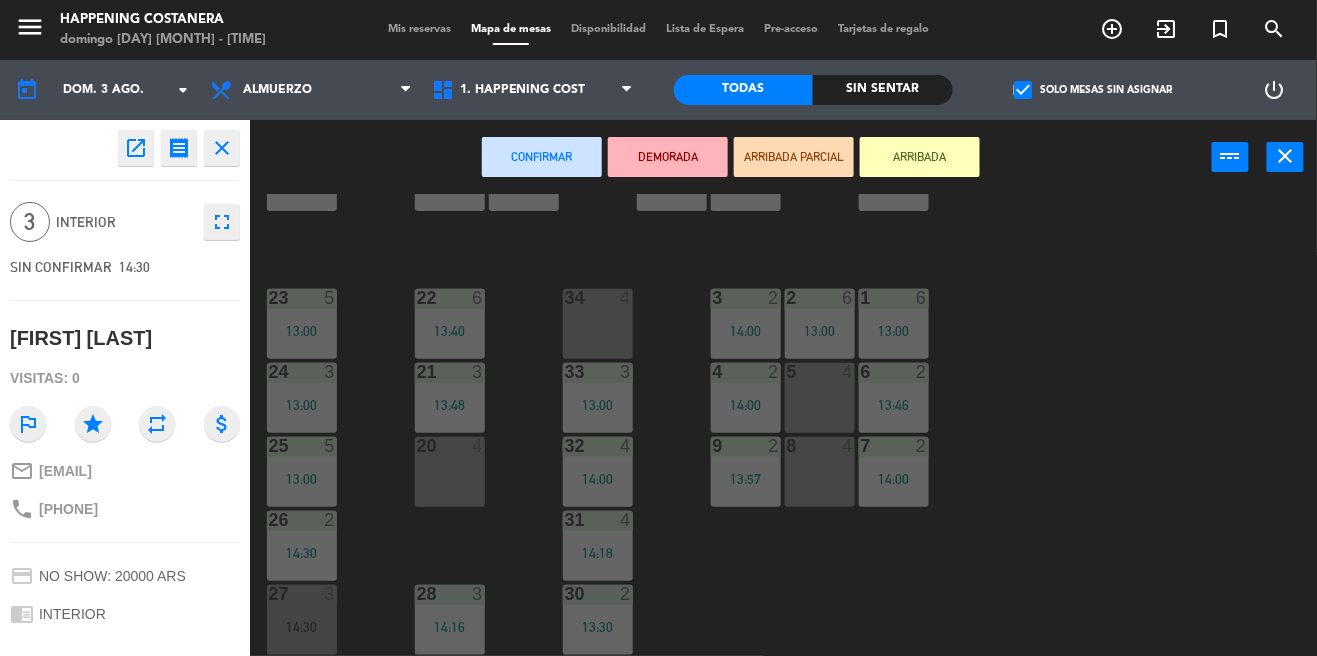 click on "check_box   Solo mesas sin asignar" 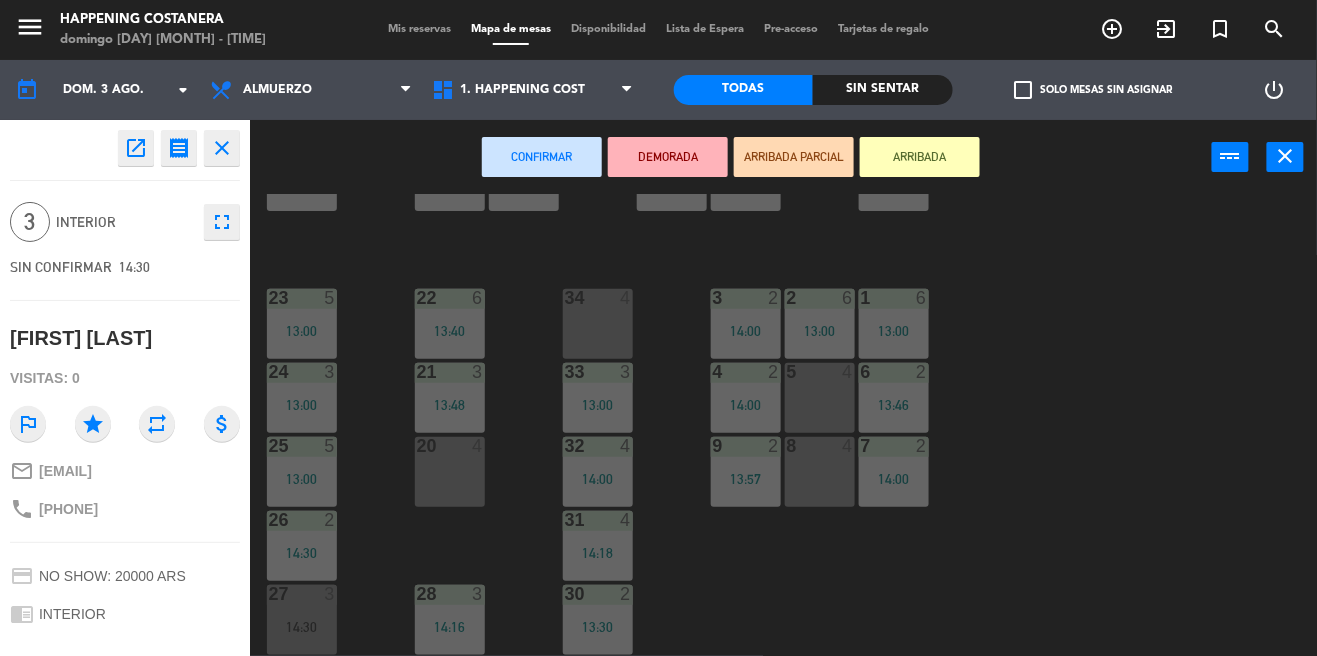 click on "menu  Happening Costanera   domingo 3. agosto - 14:39   Mis reservas   Mapa de mesas   Disponibilidad   Lista de Espera   Pre-acceso   Tarjetas de regalo  add_circle_outline exit_to_app turned_in_not search today    dom. 3 ago. arrow_drop_down  Almuerzo  Cena  Almuerzo  Almuerzo  Cena  1. HAPPENING COST   1. HAPPENING COST   1. HAPPENING COST   Todas  Sin sentar  check_box_outline_blank   Solo mesas sin asignar   power_settings_new    open_in_new receipt  2:30 PM  dom., 3 ago.  3   personas   birthday [FIRST] [LAST]       EXPERIENCE  INTERIOR close 3  INTERIOR  fullscreen  SIN CONFIRMAR   14:30   [FIRST] [LAST]  Visitas: 0 outlined_flag star repeat attach_money mail_outline [EMAIL] phone +541157074340 credit_card NO SHOW: 30000 ARS chrome_reader_mode INTERIOR subject                              person_pin                              Cancelar   Confirmar   DEMORADA   ARRIBADA PARCIAL   ARRIBADA  power_input close 69  2  122  4   14:00  121  3   13:30  120  3   13:30  14  4  CAVA  22  3" at bounding box center [658, 328] 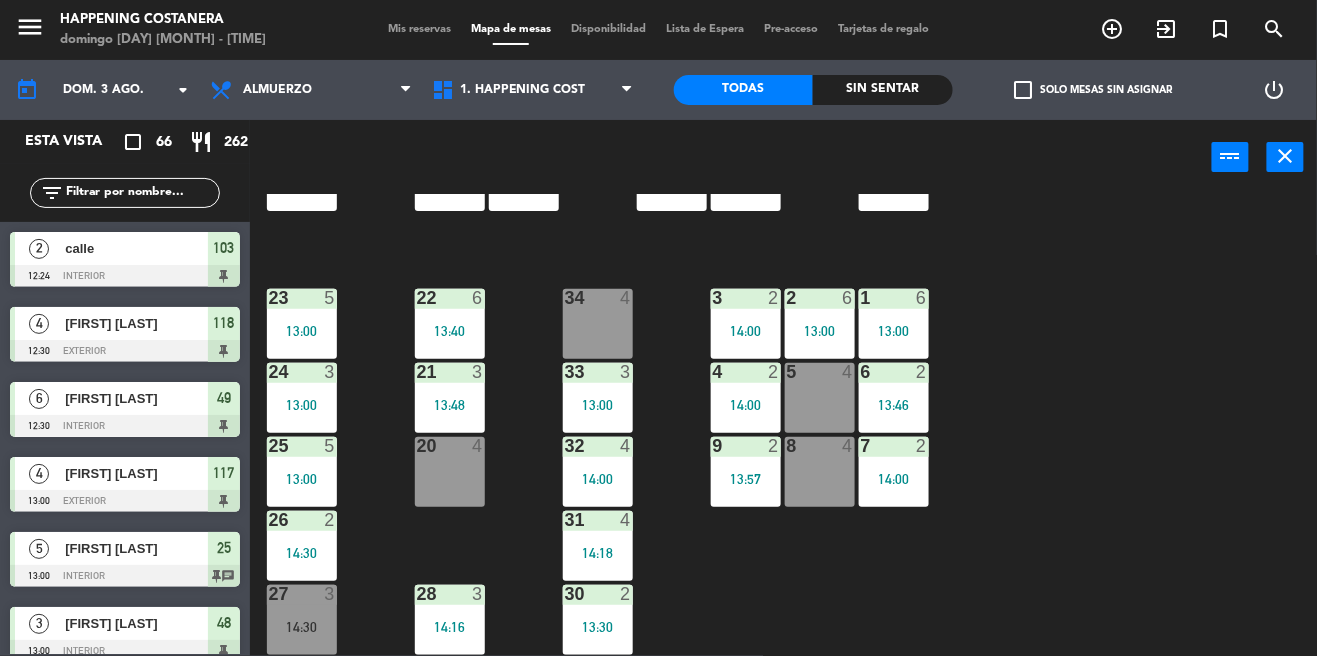scroll, scrollTop: 0, scrollLeft: 0, axis: both 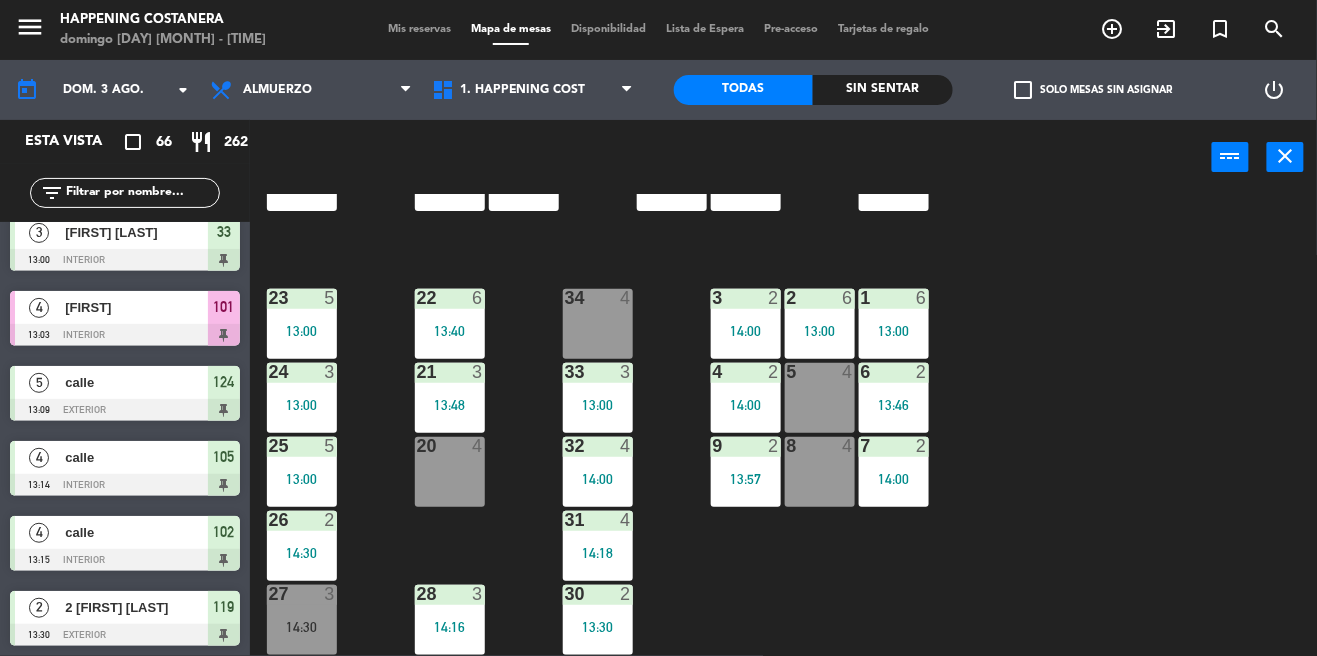 click on "69  2  122  4   14:00  121  3   13:30  120  3   13:30  14  4  CAVA  22  101  4   13:03  94  2   14:36  70  2  123  3   14:00  131  2  134  2   13:30  132  2  13  4  119  2   13:30  15  2  102  4   13:15  80  6  93  2   14:07  108  9   13:30  71  4  130  2  124  5   13:09  129  2  12  4  118  4   12:30  16  2  128  2   14:30  103  2   12:24  107  10   13:00  82  6  72  2  92  3   14:00  133  6   14:30  125  4   13:00  11  4  117  4   13:00  17  2  104  3   13:58  91  3   14:17  84  6  106  6   14:30  73  2  126  4   13:30  127  2  115  3   13:00  10  7  116  7   13:30  86  6  90  4   14:00  74  2  105  4   13:14  50  2   13:30  62  2   13:30  64  4   14:30  43  2   13:00  75  4  44  4   13:30  65  8   14:00  56  8   13:57  45  3   14:32  61  6   13:30  76  2  49  6   12:30  66  4   14:00  60  7   13:00  46  4   14:00  48  3   13:00  55  8   13:57  47  4   13:30  22  6   13:40  34  4  3  2   14:00  1  6   13:00  23  5   13:00  2  6   13:00  24  3   13:00  33  3   13:00  21  3   13:48  6  2   13:46  5  4  4  2" 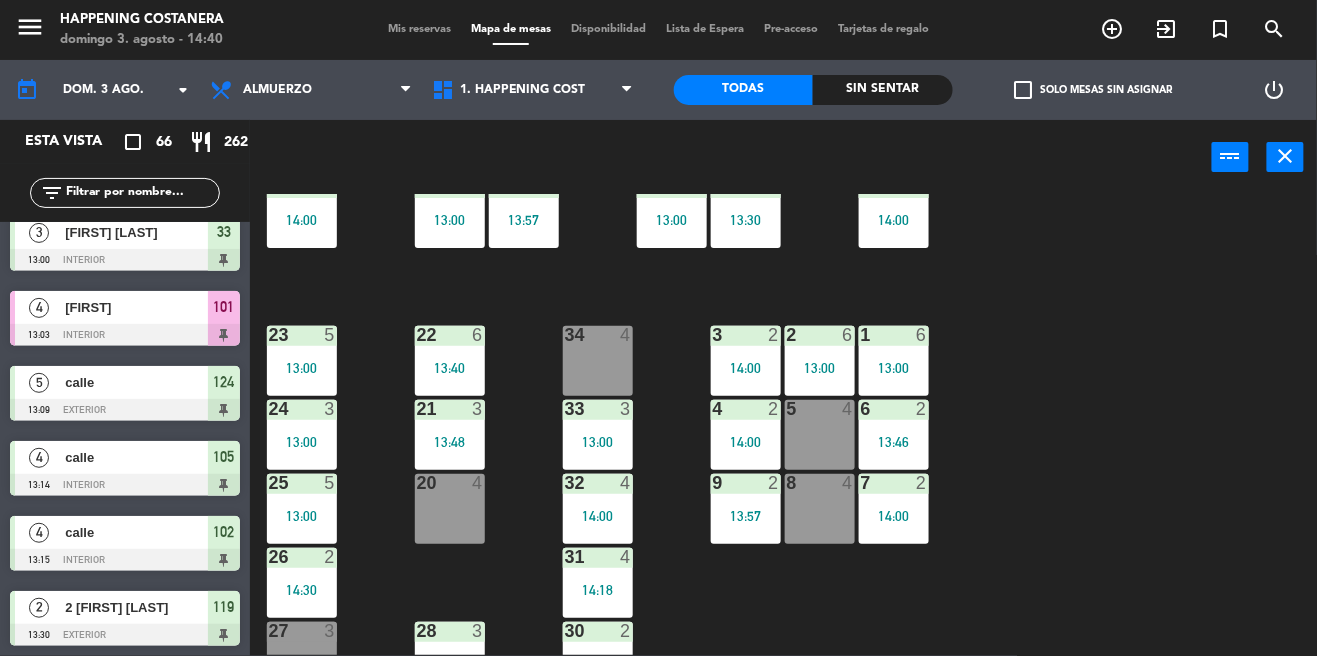 scroll, scrollTop: 692, scrollLeft: 0, axis: vertical 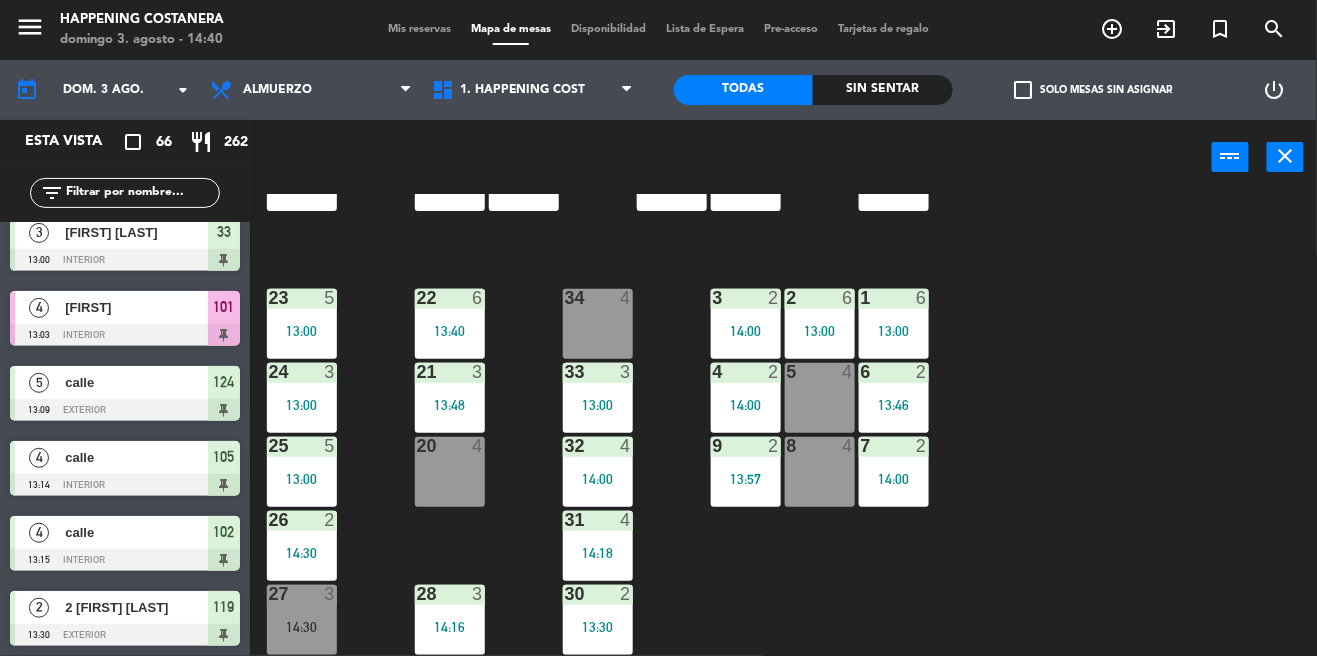 click on "add_circle_outline" at bounding box center [1113, 29] 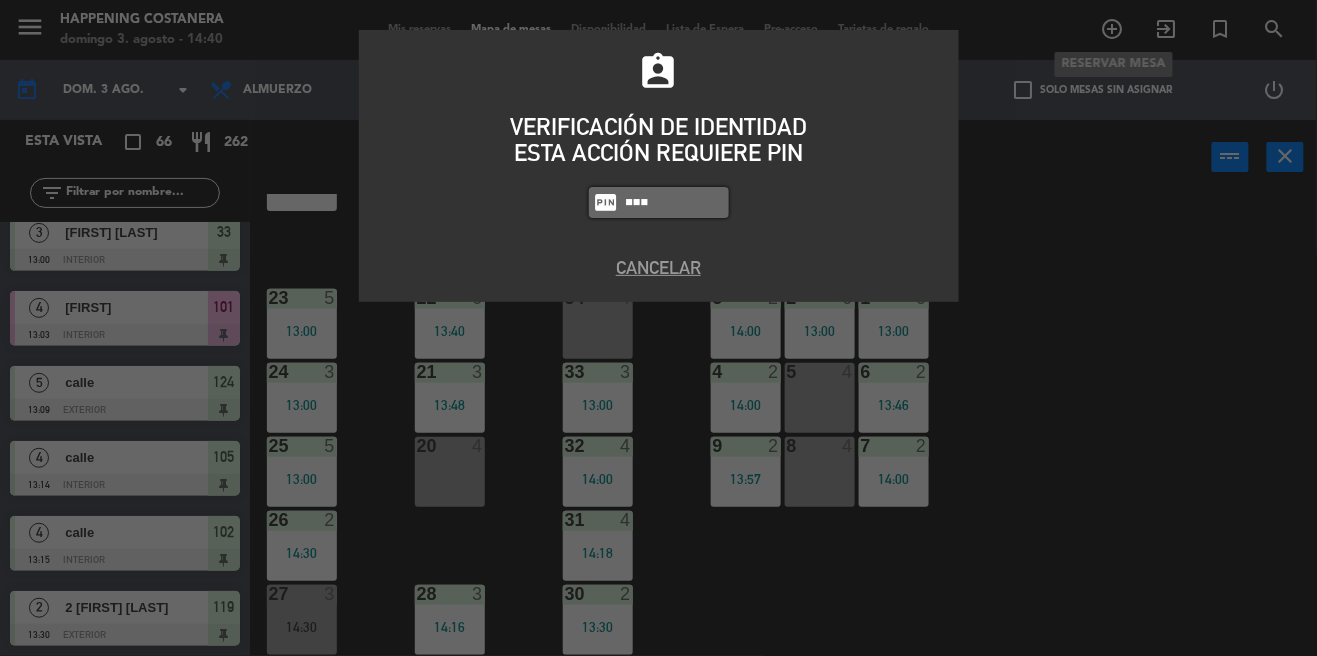type on "9660" 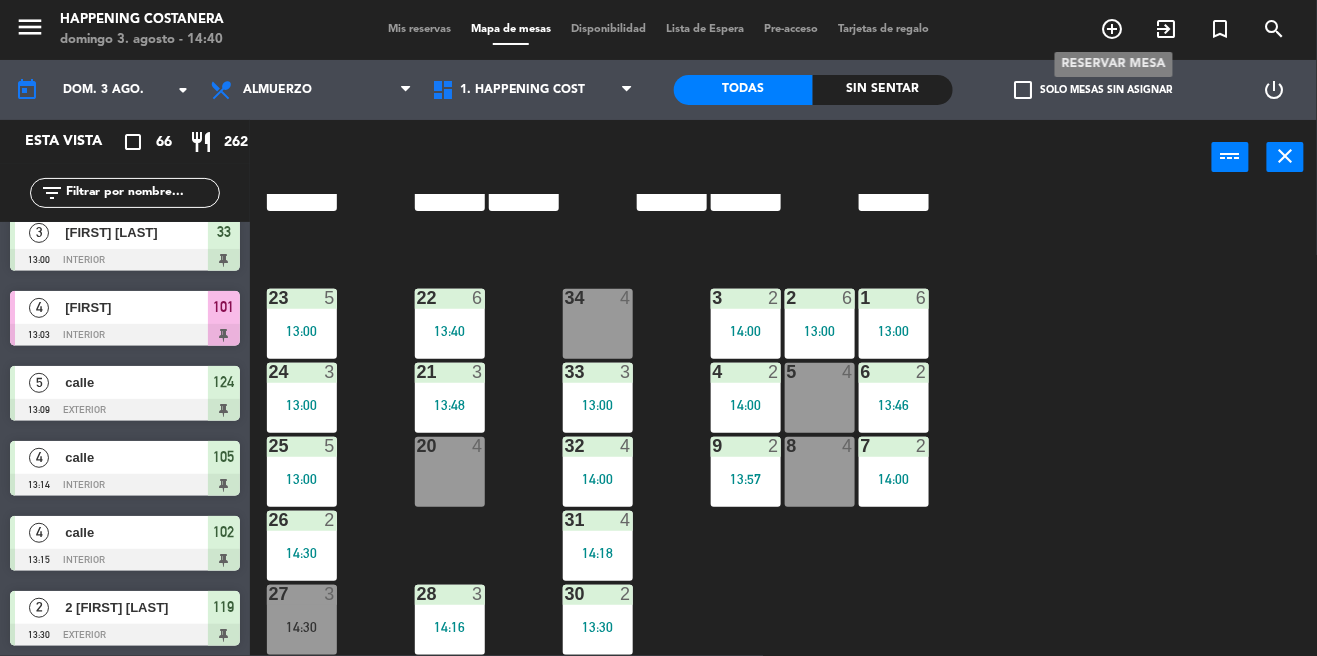 click on "69  2  122  4   14:00  121  3   13:30  120  3   13:30  14  4  CAVA  22  101  4   13:03  94  2   14:36  70  2  123  3   14:00  131  2  134  2   13:30  132  2  13  4  119  2   13:30  15  2  102  4   13:15  80  6  93  2   14:07  108  9   13:30  71  4  130  2  124  5   13:09  129  2  12  4  118  4   12:30  16  2  128  2   14:30  103  2   12:24  107  10   13:00  82  6  72  2  92  3   14:00  133  6   14:30  125  4   13:00  11  4  117  4   13:00  17  2  104  3   13:58  91  3   14:17  84  6  106  6   14:30  73  2  126  4   13:30  127  2  115  3   13:00  10  7  116  7   13:30  86  6  90  4   14:00  74  2  105  4   13:14  50  2   13:30  62  2   13:30  64  4   14:30  43  2   13:00  75  4  44  4   13:30  65  8   14:00  56  8   13:57  45  3   14:32  61  6   13:30  76  2  49  6   12:30  66  4   14:00  60  7   13:00  46  4   14:00  48  3   13:00  55  8   13:57  47  4   13:30  22  6   13:40  34  4  3  2   14:00  1  6   13:00  23  5   13:00  2  6   13:00  24  3   13:00  33  3   13:00  21  3   13:48  6  2   13:46  5  4  4  2" 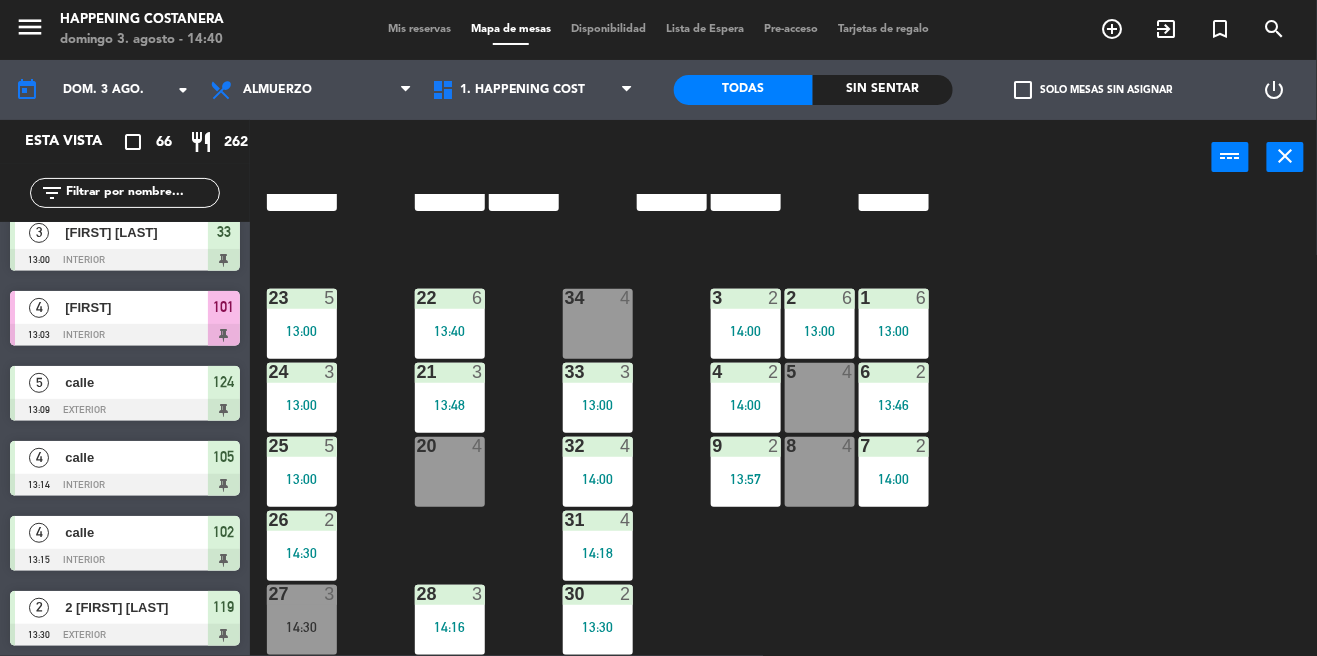 click on "add_circle_outline" at bounding box center [1113, 29] 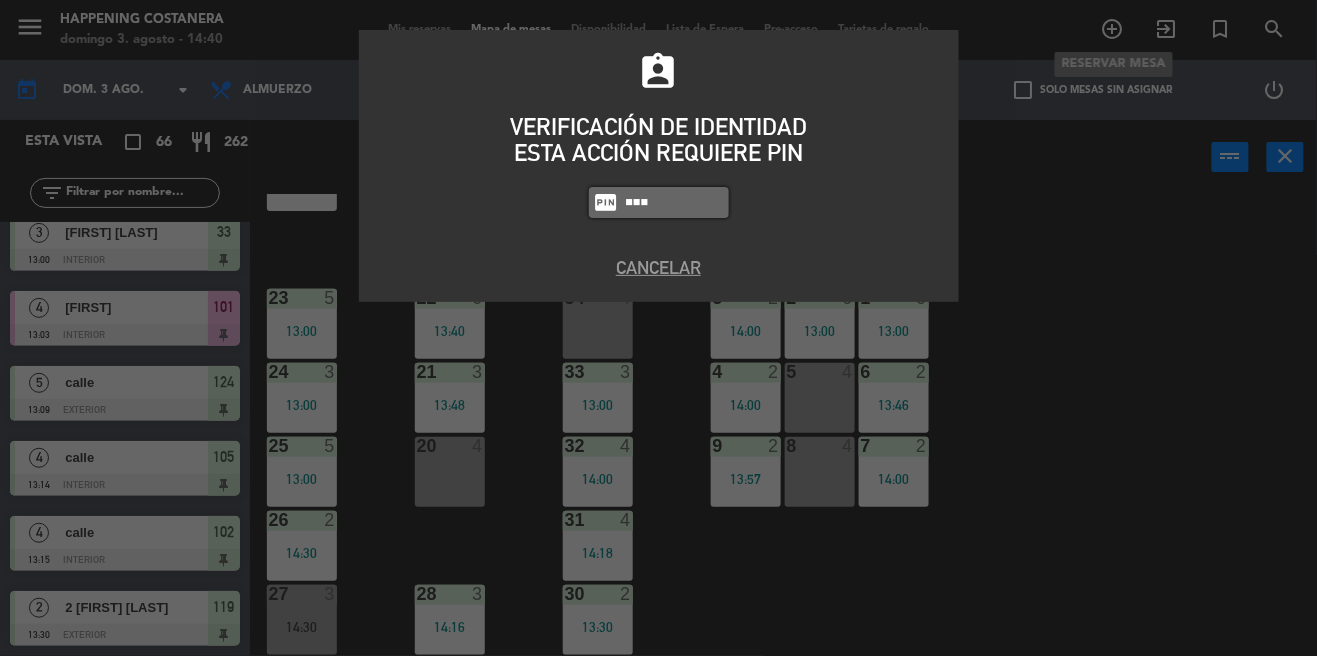 type on "9660" 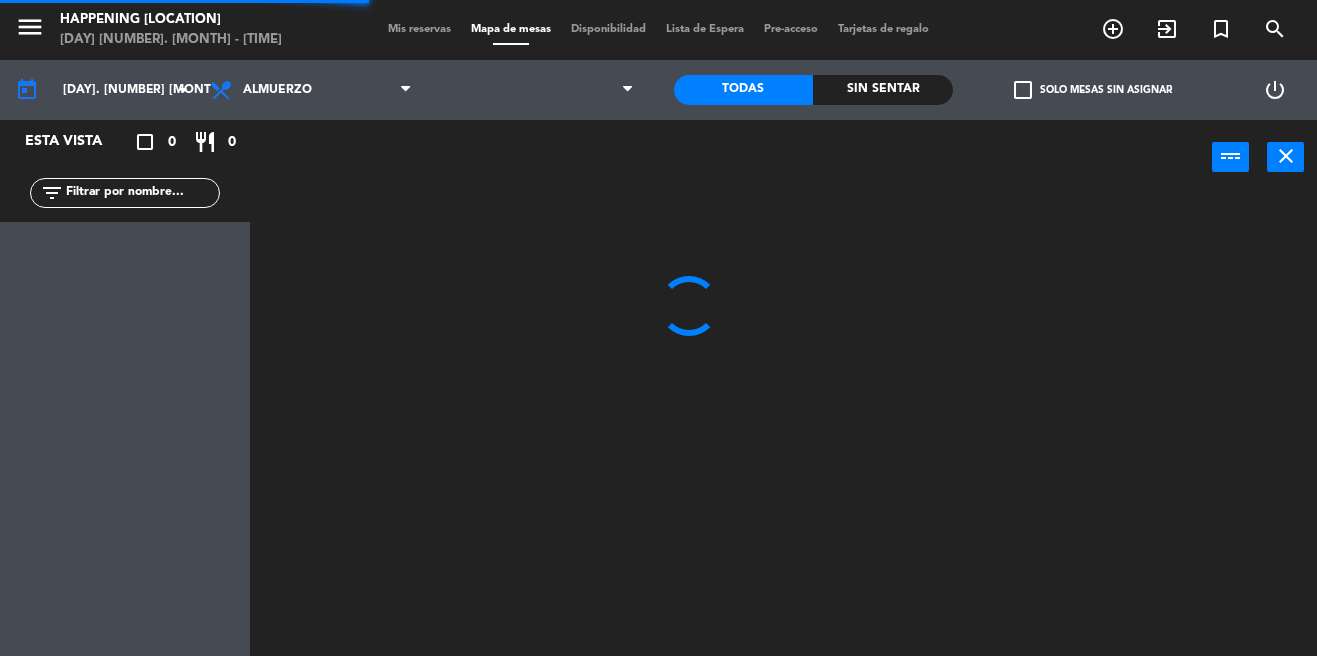 scroll, scrollTop: 0, scrollLeft: 0, axis: both 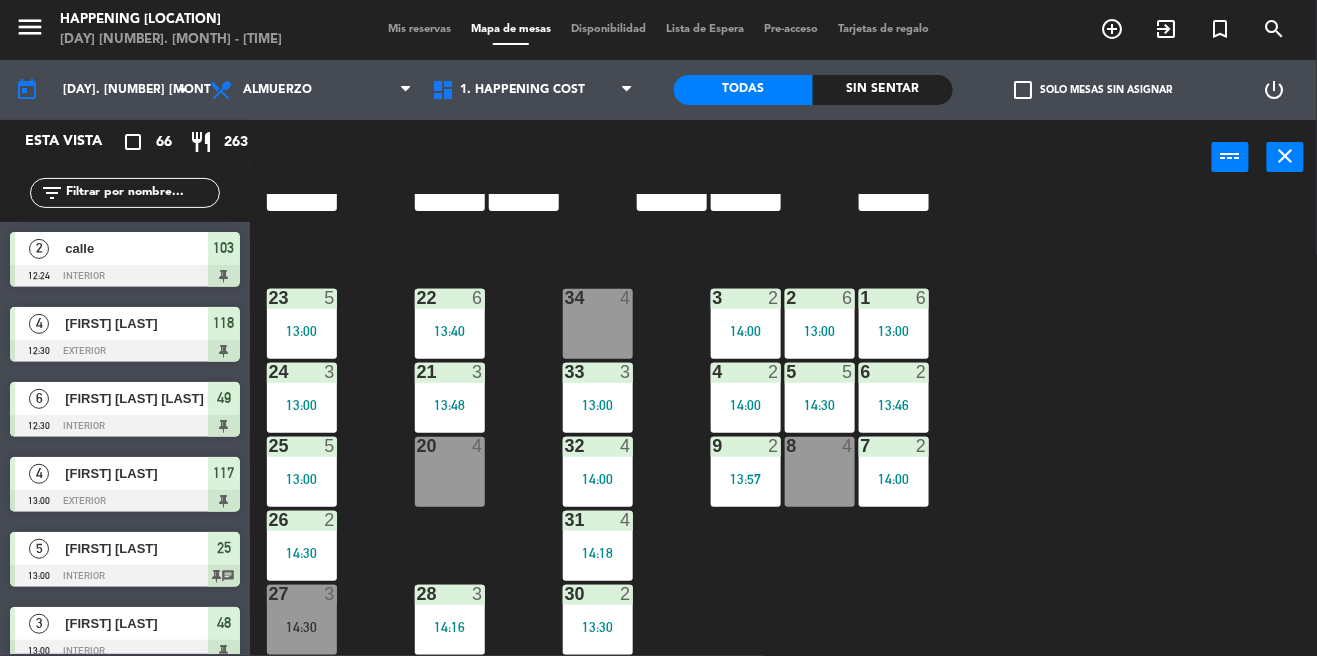 click on "8  4" at bounding box center [820, 472] 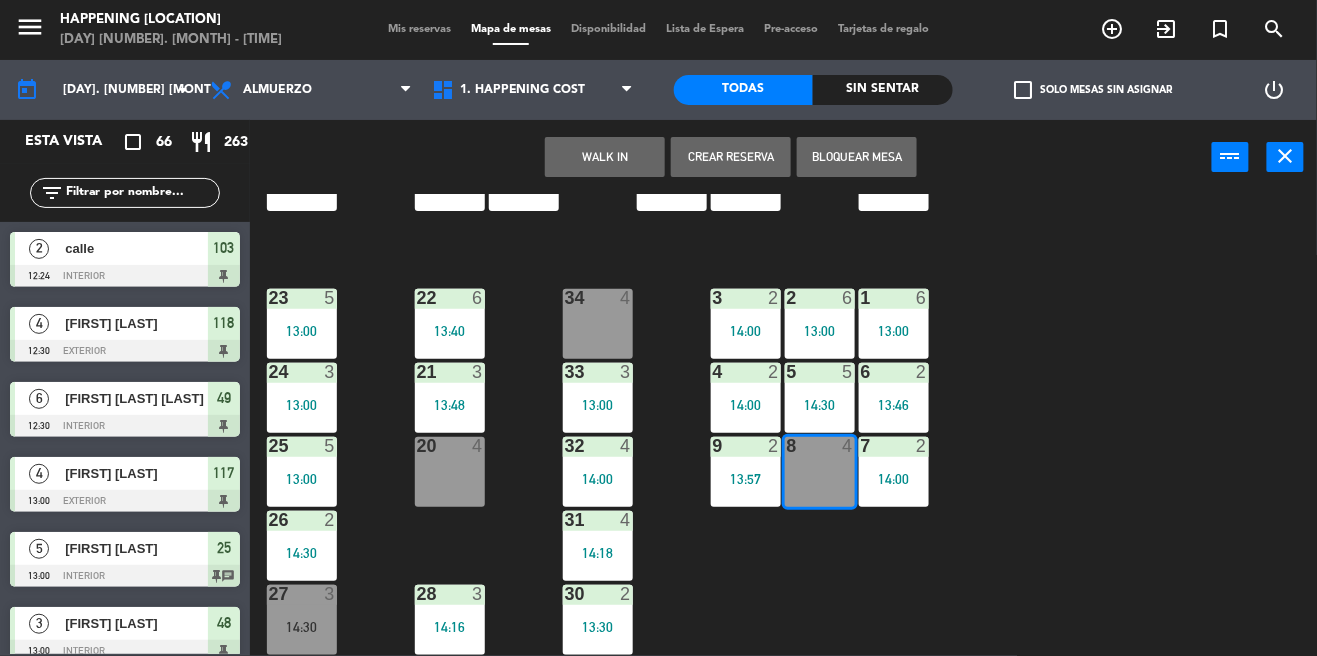 click on "69  2  122  4   14:00  121  3   13:30  120  3   13:30  14  4  CAVA  22  101  4   13:03  94  2  70  2  123  3   14:00  131  2  134  2   13:30  132  2  13  4  119  2   13:30  15  2  102  4   13:15  80  6  93  2   14:07  108  9   13:30  71  4  130  2  124  5   13:09  129  2  12  4  118  4   12:30  16  2  128  2   14:30  103  2   12:24  107  10   13:00  82  6  72  2  92  3   14:00  133  6   14:30  125  4   13:00  11  4  117  4   13:00  17  2  104  3   13:58  91  3   14:17  84  6  106  6   14:30  73  2  126  4   13:30  127  2  115  3   13:00  10  7  116  7   13:30  86  6  90  4   14:00  74  2  105  2   14:36  50  2   13:30  62  2   13:30  64  4   14:30  43  2   13:00  75  4  44  4   13:30  65  8   14:00  56  8   13:57  45  3   14:32  61  6   13:30  76  2  49  6   12:30  66  4   14:00  60  7   13:00  46  4   14:00  48  3   13:00  55  8   13:57  47  4   13:30  22  6   13:40  34  4  3  2   14:00  1  6   13:00  23  5   13:00  2  6   13:00  24  3   13:00  33  3   13:00  21  3   13:48  6  2   13:46  5  5   14:30  4  2" 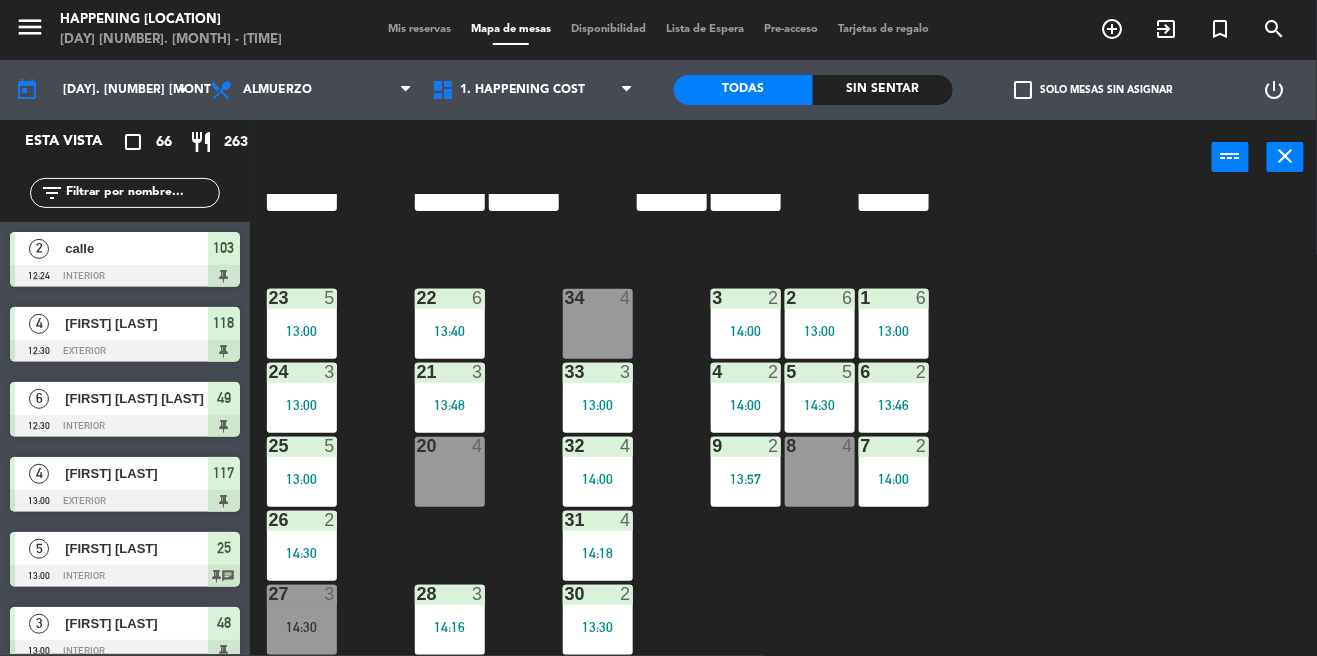 click on "5  5   14:30" at bounding box center [820, 398] 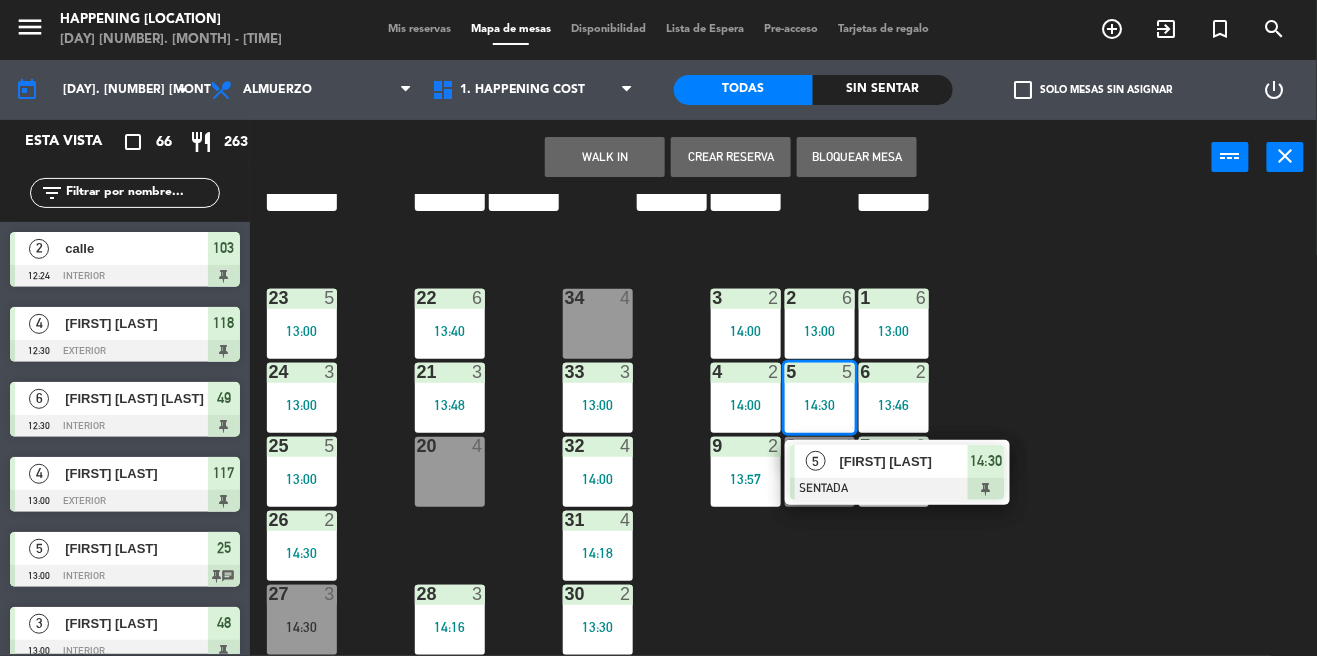 click on "69  2  122  4   14:00  121  3   13:30  120  3   13:30  14  4  CAVA  22  101  4   13:03  94  2  70  2  123  3   14:00  131  2  134  2   13:30  132  2  13  4  119  2   13:30  15  2  102  4   13:15  80  6  93  2   14:07  108  9   13:30  71  4  130  2  124  5   13:09  129  2  12  4  118  4   12:30  16  2  128  2   14:30  103  2   12:24  107  10   13:00  82  6  72  2  92  3   14:00  133  6   14:30  125  4   13:00  11  4  117  4   13:00  17  2  104  3   13:58  91  3   14:17  84  6  106  6   14:30  73  2  126  4   13:30  127  2  115  3   13:00  10  7  116  7   13:30  86  6  90  4   14:00  74  2  105  2   14:36  50  2   13:30  62  2   13:30  64  4   14:30  43  2   13:00  75  4  44  4   13:30  65  8   14:00  56  8   13:57  45  3   14:32  61  6   13:30  76  2  49  6   12:30  66  4   14:00  60  7   13:00  46  4   14:00  48  3   13:00  55  8   13:57  47  4   13:30  22  6   13:40  34  4  3  2   14:00  1  6   13:00  23  5   13:00  2  6   13:00  24  3   13:00  33  3   13:00  21  3   13:48  6  2   13:46  5  5   14:30   5  4" 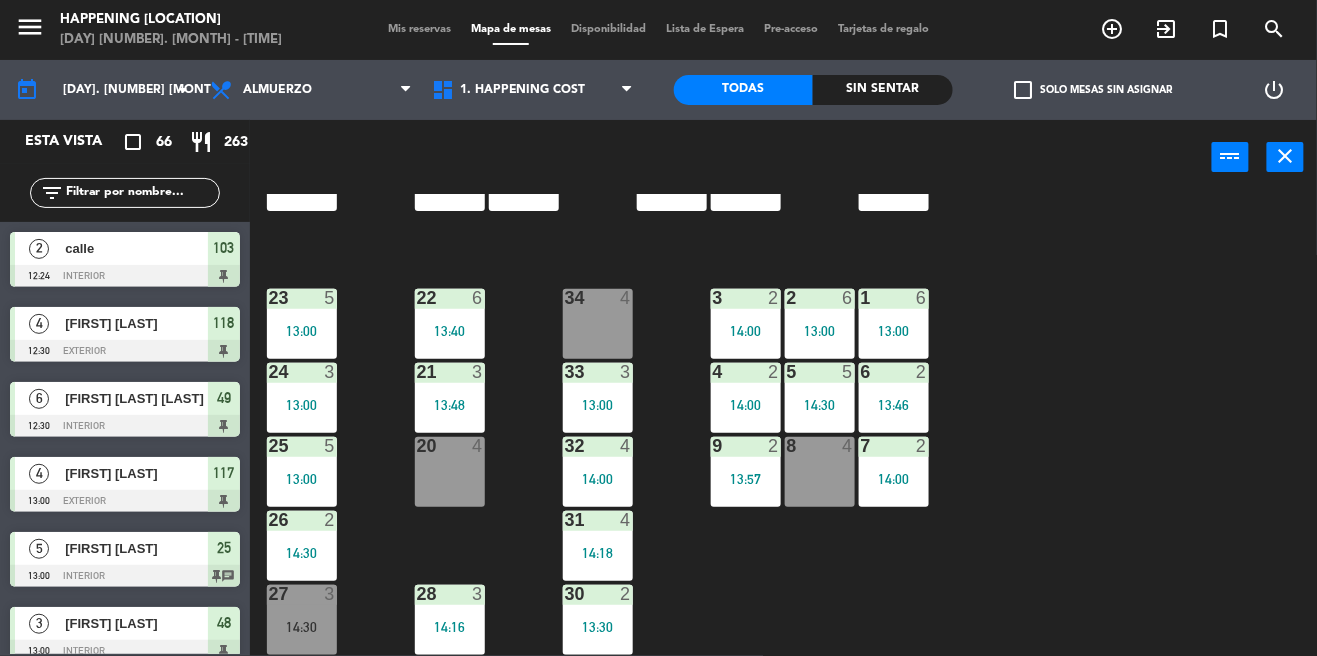 click on "8  4" at bounding box center [820, 472] 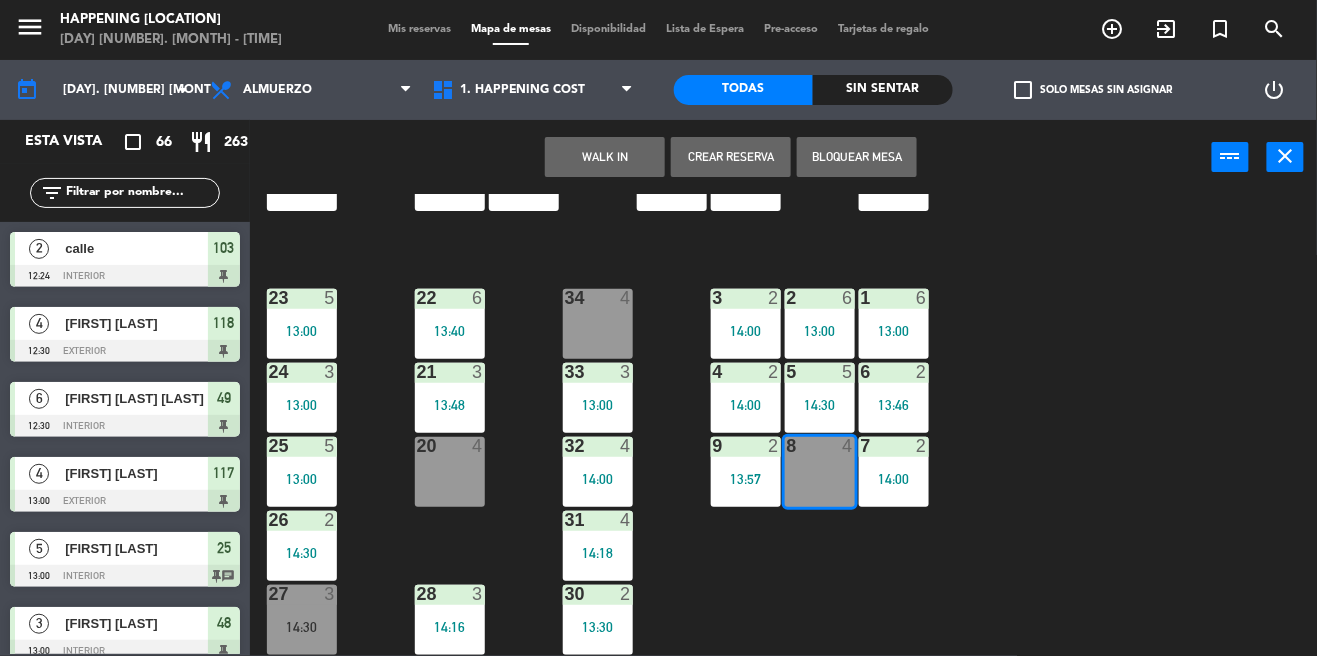 click on "WALK IN" at bounding box center [605, 157] 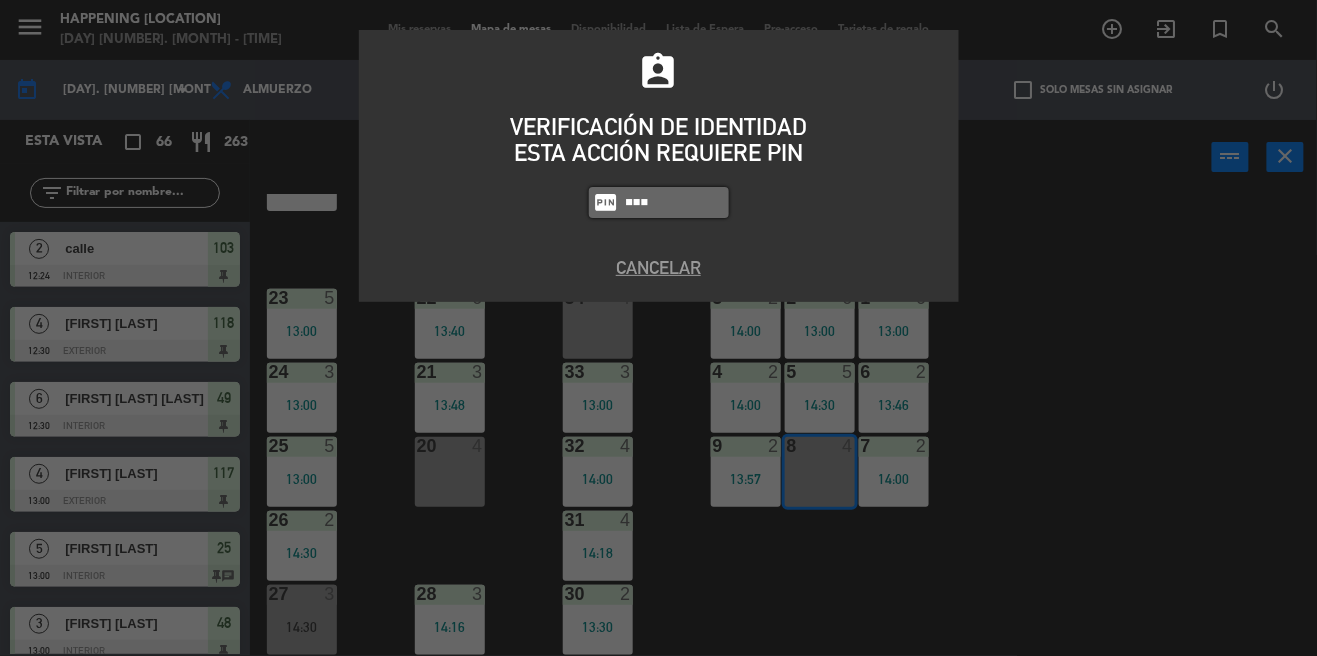 type on "9660" 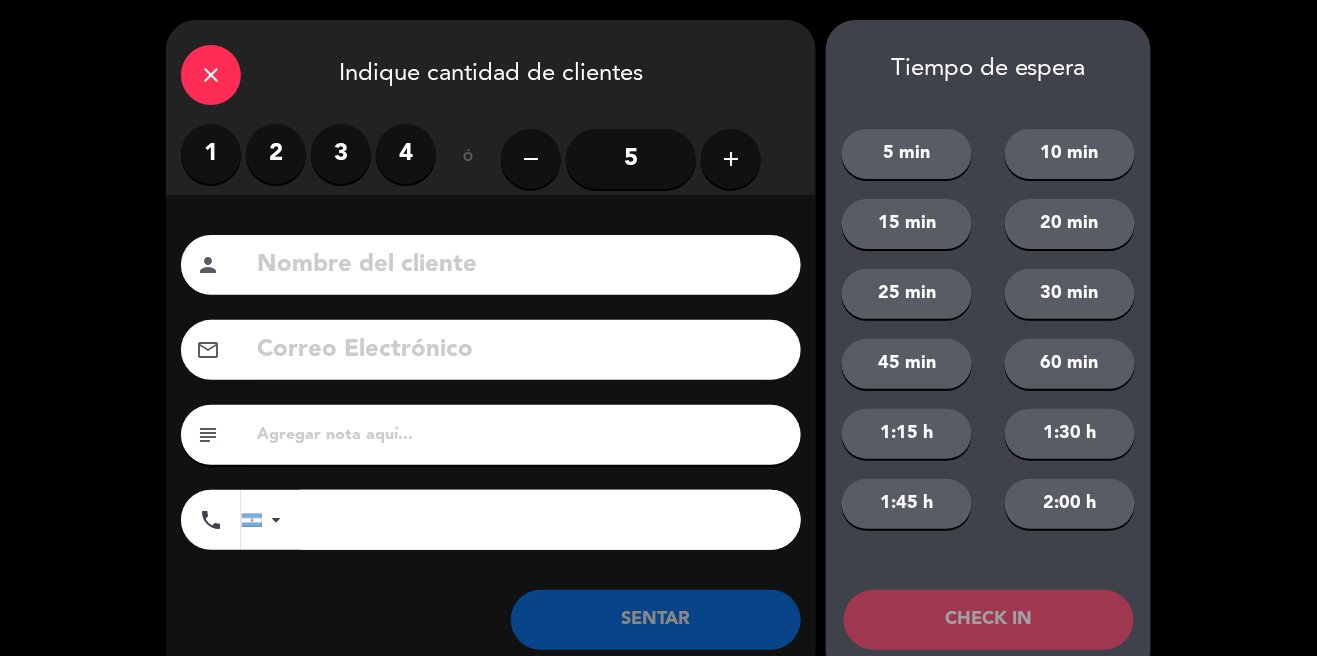 click on "2" at bounding box center (276, 154) 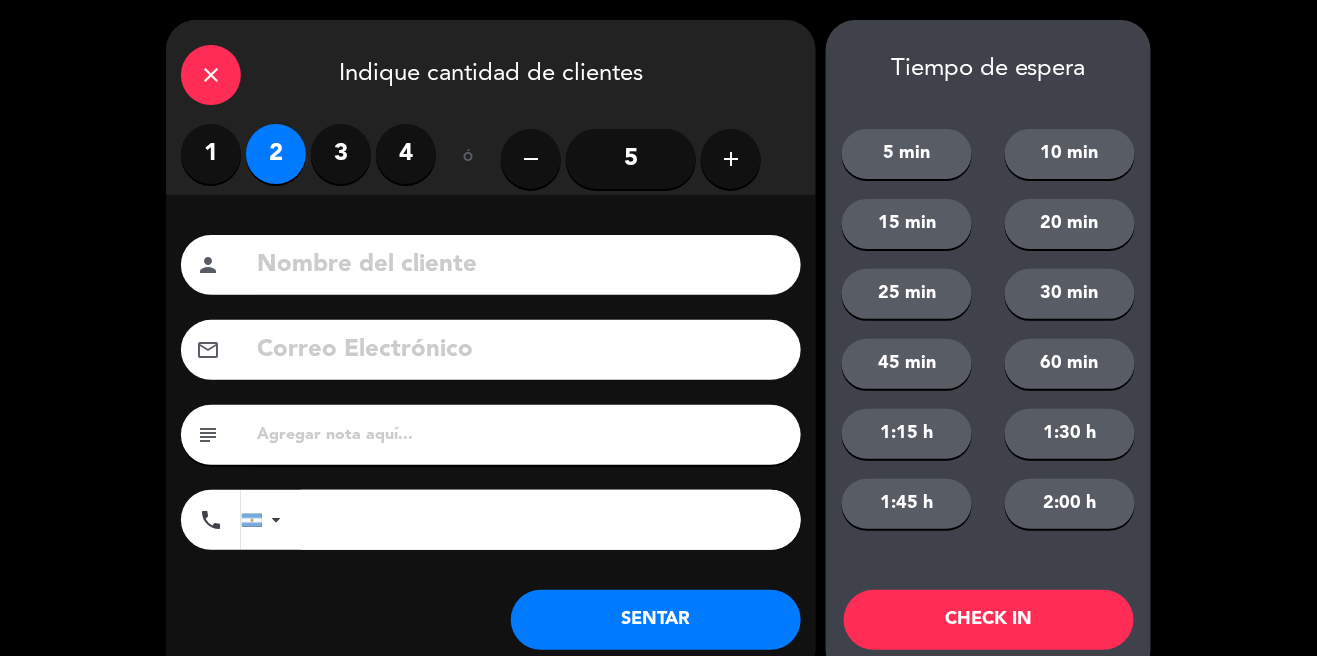 click 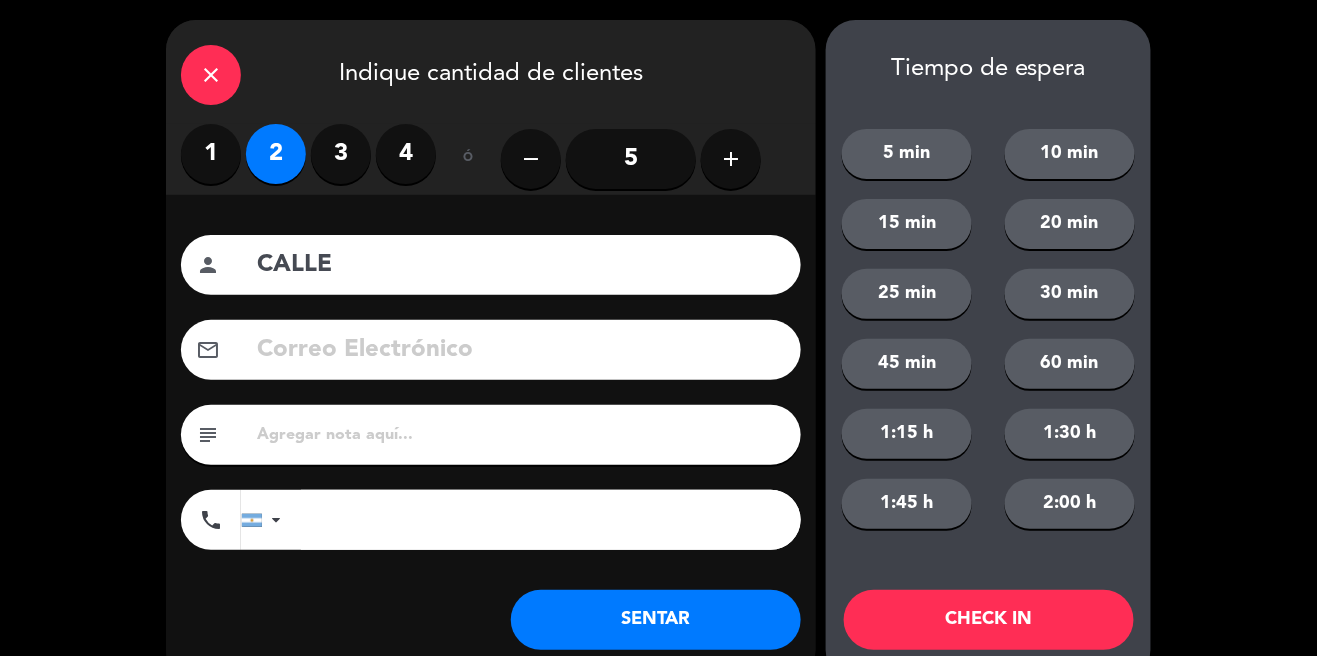 scroll, scrollTop: 43, scrollLeft: 0, axis: vertical 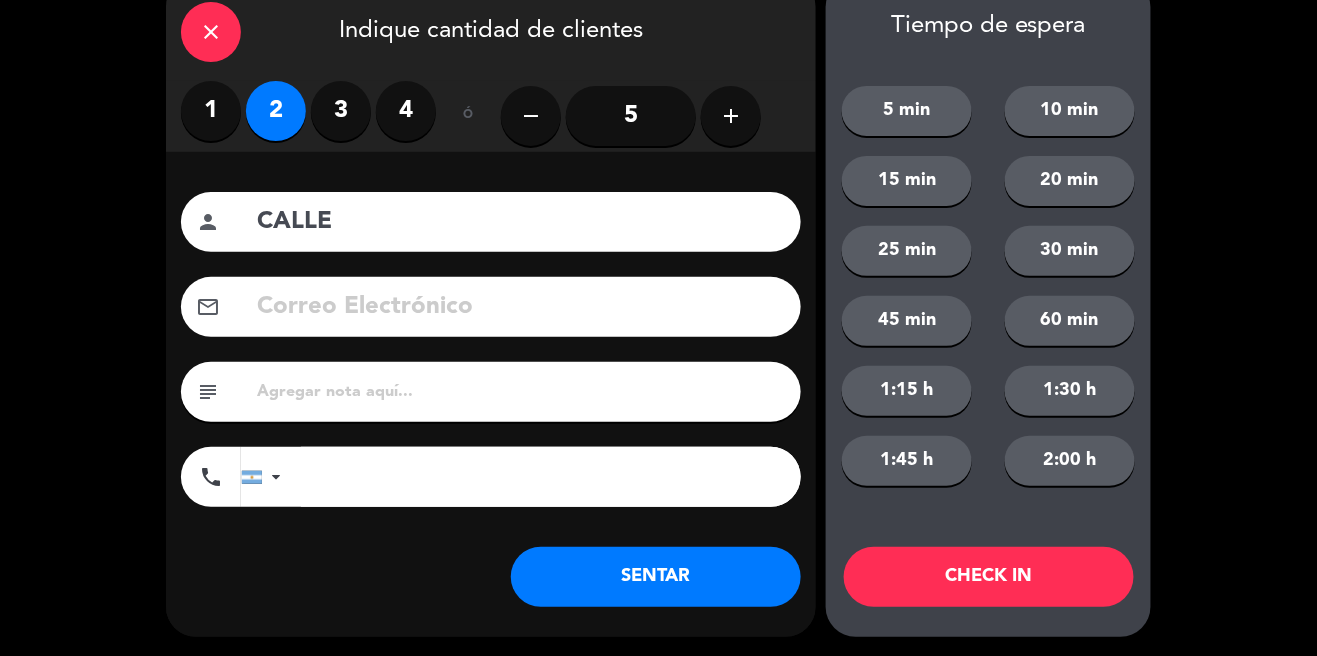 type on "CALLE" 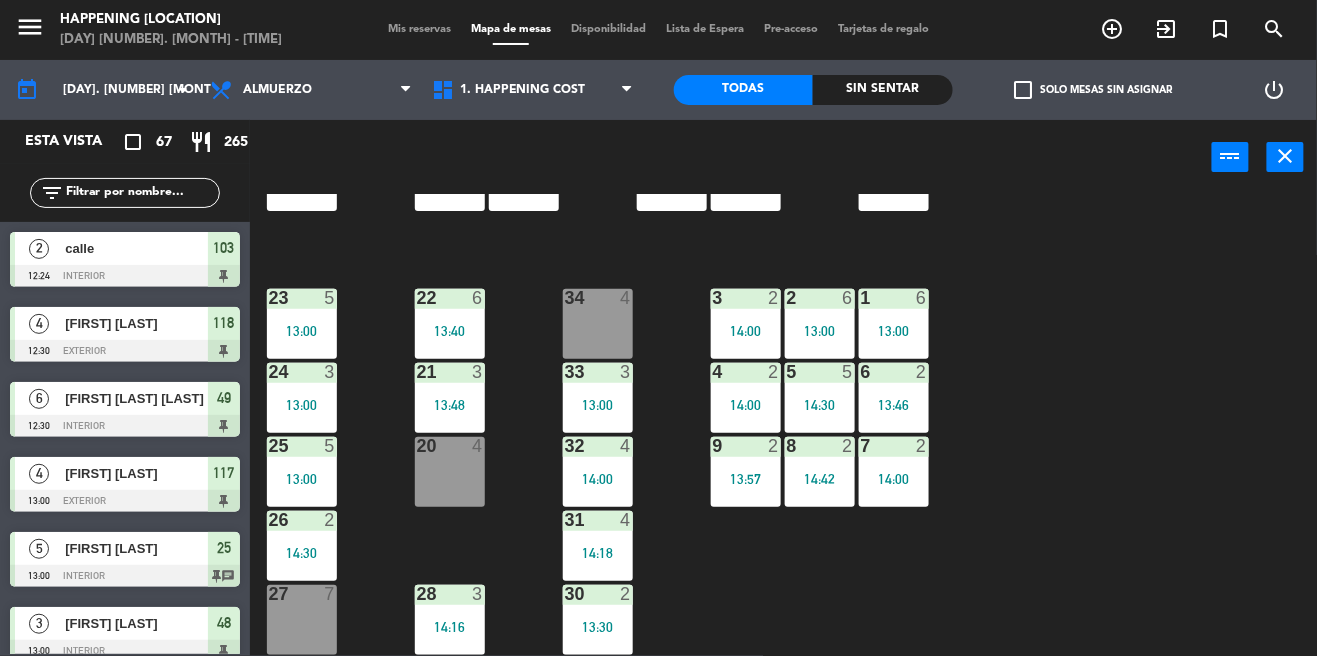 click on "69  2  122  4   14:00  121  3   13:30  120  3   13:30  14  4  CAVA  22  101  4   13:03  94  2  70  2  123  3   14:00  131  2  134  2   13:30  132  2  13  4  119  2   13:30  15  2  102  4   13:15  80  6  93  2   14:07  108  9   13:30  71  4  130  2  124  5   13:09  129  2  12  4  118  4   12:30  16  2  128  2   14:30  103  2   12:24  107  10   13:00  82  6  72  2  92  3   14:00  133  6   14:30  125  4   13:00  11  4  117  4   13:00  17  2  104  3   13:58  91  3   14:17  84  6  106  6   14:30  73  2  126  4   13:30  127  2  115  3   13:00  10  7  116  7   13:30  86  6  90  4   14:00  74  2  105  2   14:36  50  2   13:30  62  2   13:30  64  4   14:30  43  2   13:00  75  4  44  4   13:30  65  8   14:00  56  8   13:57  45  3   14:32  61  6   13:30  76  2  49  6   12:30  66  4   14:00  60  7   13:00  46  4   14:00  48  3   13:00  55  8   13:57  47  4   13:30  22  6   13:40  34  4  3  2   14:00  1  6   13:00  23  5   13:00  2  6   13:00  24  3   13:00  33  3   13:00  21  3   13:48  6  2   13:46  5  5   14:30  4  2" 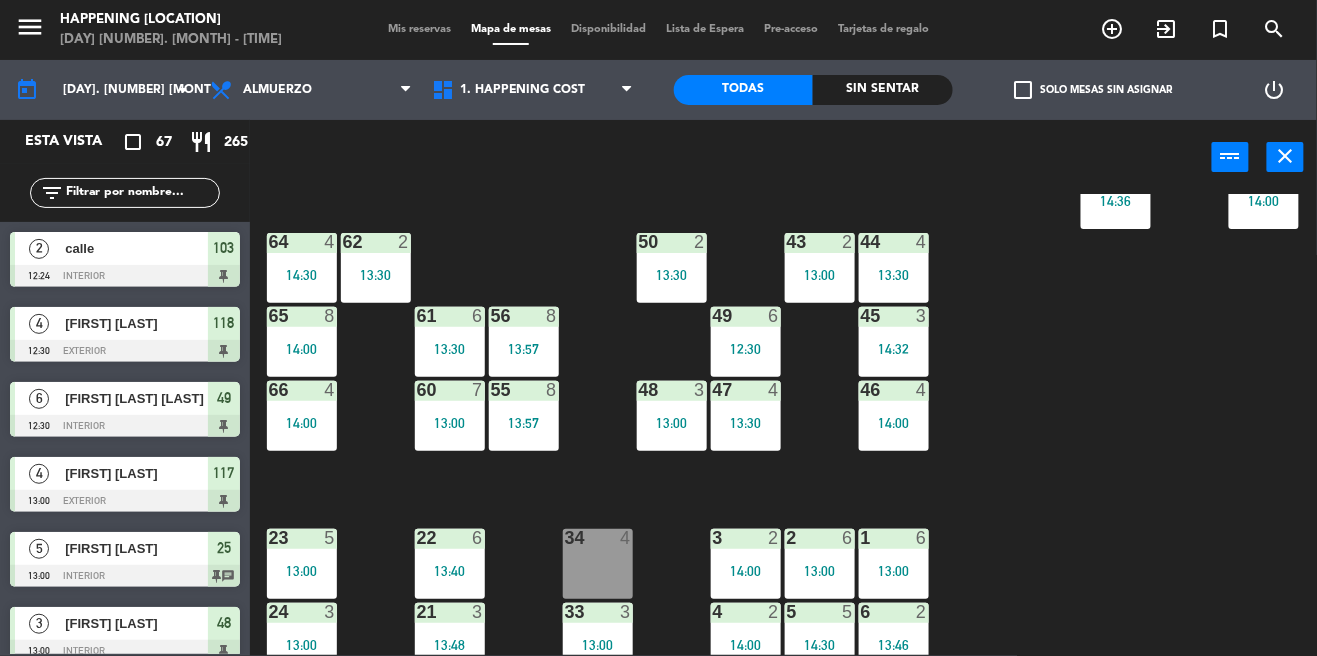 scroll, scrollTop: 440, scrollLeft: 0, axis: vertical 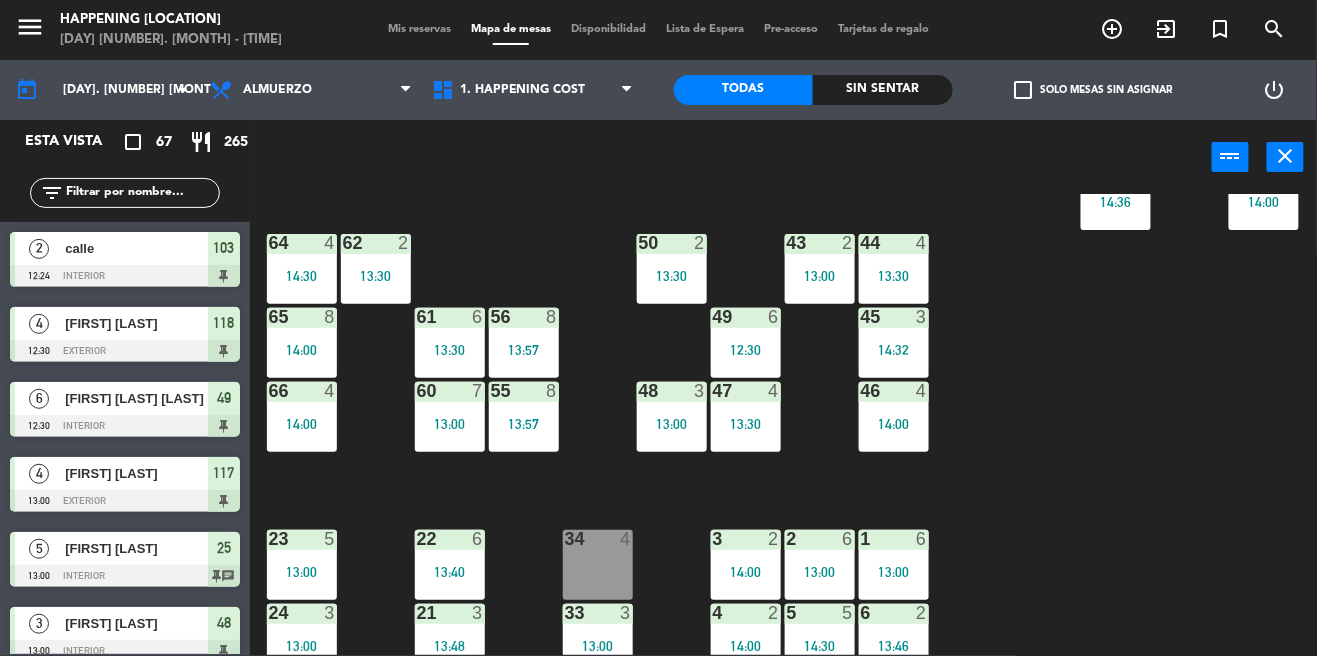 click on "69  2  122  4   14:00  121  3   13:30  120  3   13:30  14  4  CAVA  22  101  4   13:03  94  2  70  2  123  3   14:00  131  2  134  2   13:30  132  2  13  4  119  2   13:30  15  2  102  4   13:15  80  6  93  2   14:07  108  9   13:30  71  4  130  2  124  5   13:09  129  2  12  4  118  4   12:30  16  2  128  2   14:30  103  2   12:24  107  10   13:00  82  6  72  2  92  3   14:00  133  6   14:30  125  4   13:00  11  4  117  4   13:00  17  2  104  3   13:58  91  3   14:17  84  6  106  6   14:30  73  2  126  4   13:30  127  2  115  3   13:00  10  7  116  7   13:30  86  6  90  4   14:00  74  2  105  2   14:36  50  2   13:30  62  2   13:30  64  4   14:30  43  2   13:00  75  4  44  4   13:30  65  8   14:00  56  8   13:57  45  3   14:32  61  6   13:30  76  2  49  6   12:30  66  4   14:00  60  7   13:00  46  4   14:00  48  3   13:00  55  8   13:57  47  4   13:30  22  6   13:40  34  4  3  2   14:00  1  6   13:00  23  5   13:00  2  6   13:00  24  3   13:00  33  3   13:00  21  3   13:48  6  2   13:46  5  5   14:30  4  2" 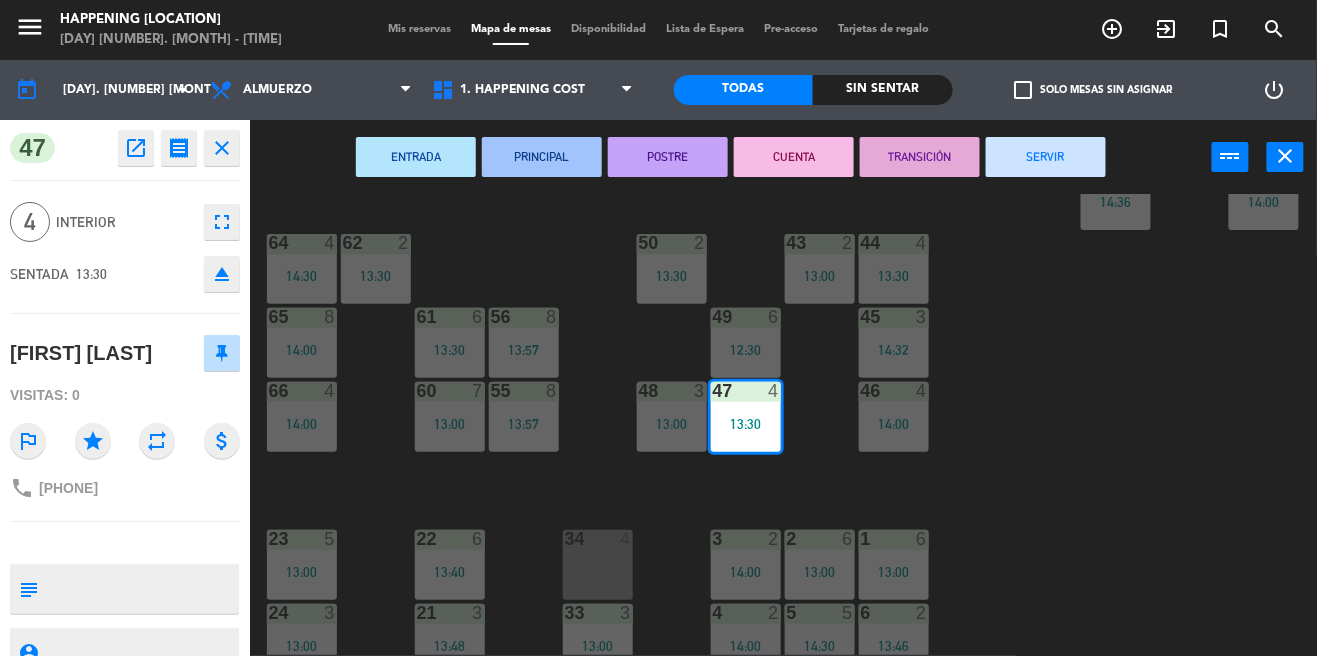 click on "SERVIR" at bounding box center [1046, 157] 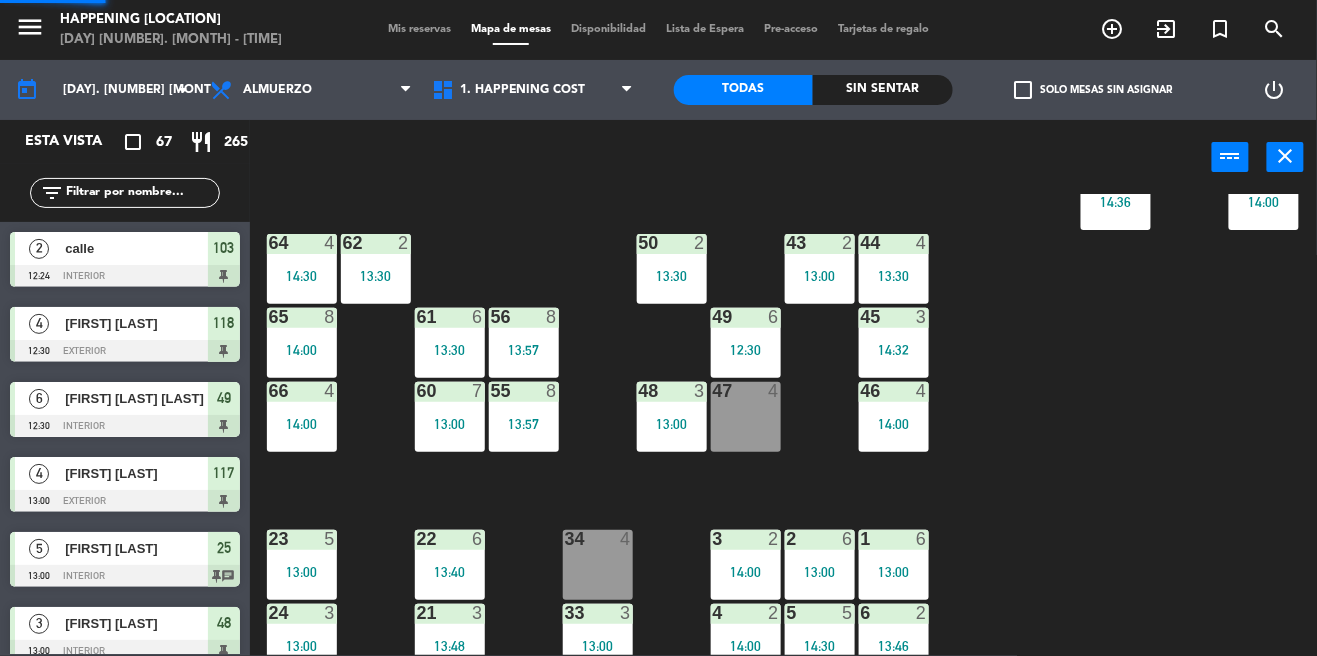 scroll, scrollTop: 0, scrollLeft: 0, axis: both 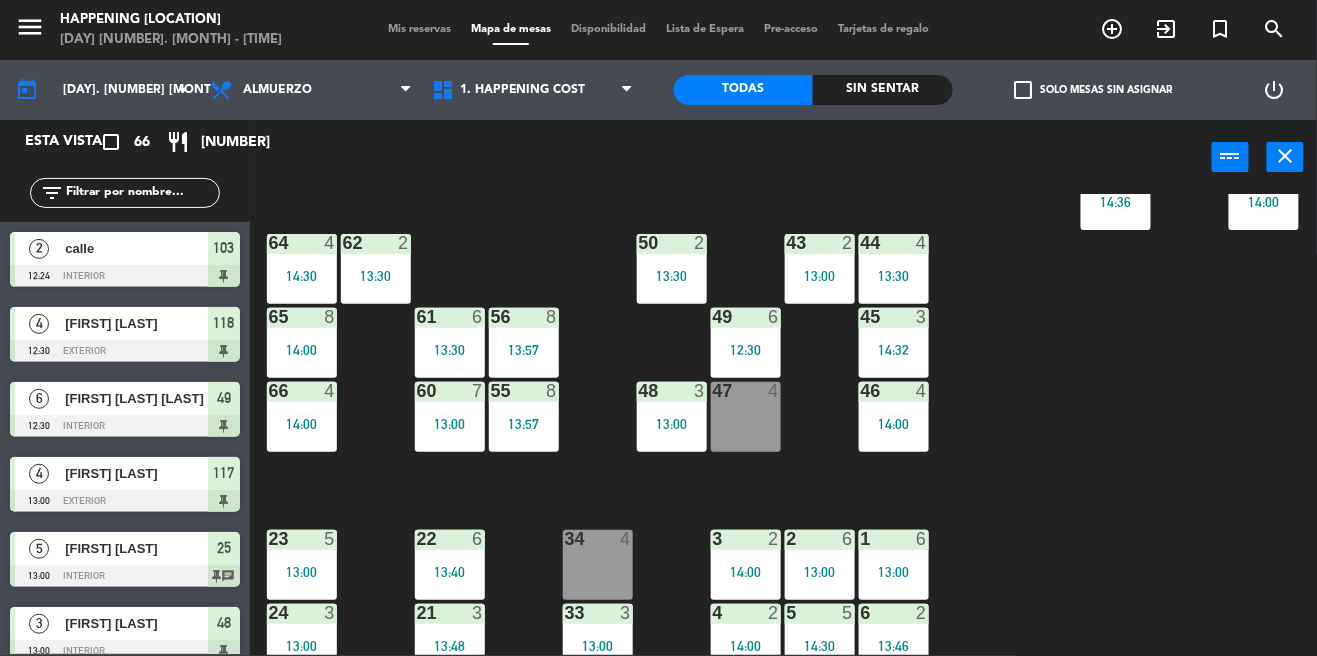 click 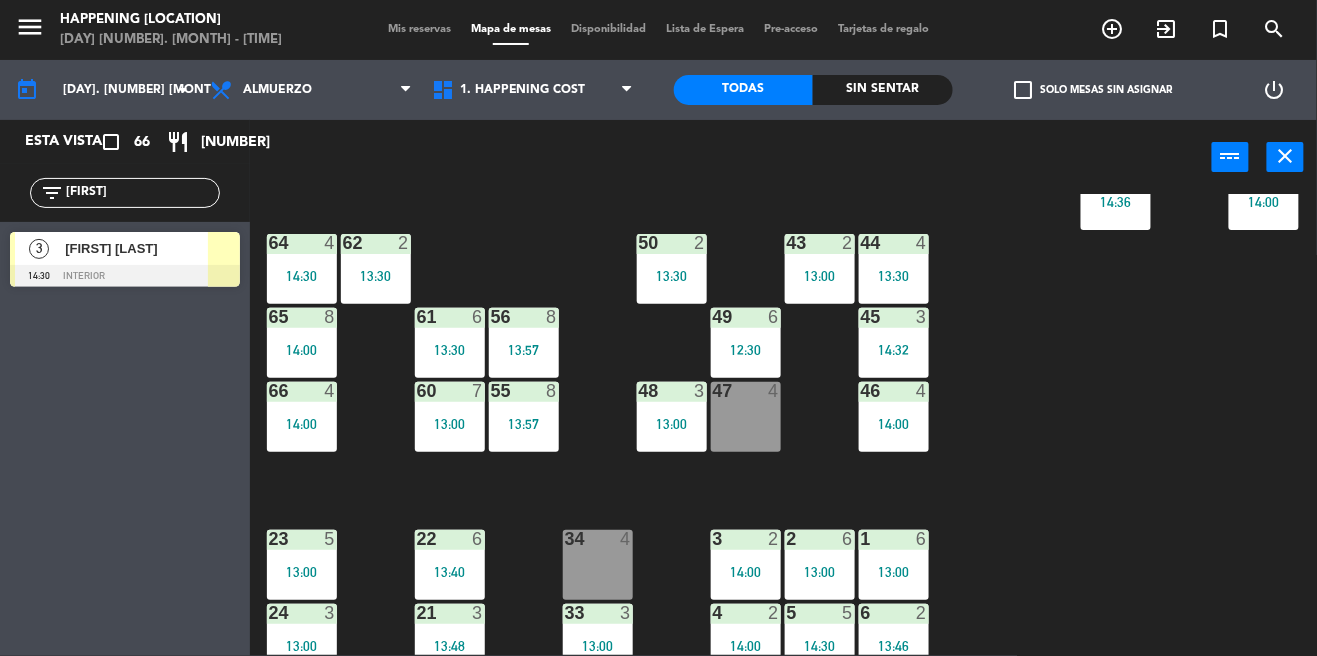 type on "MANU" 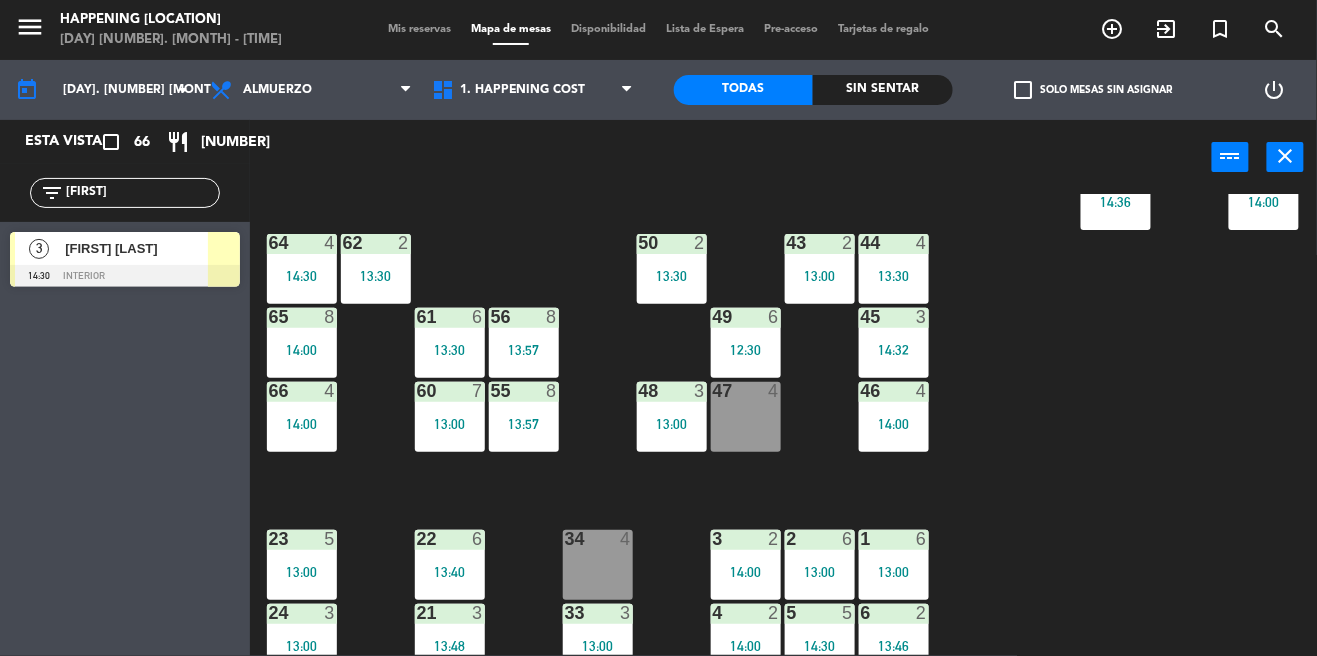 click at bounding box center [125, 276] 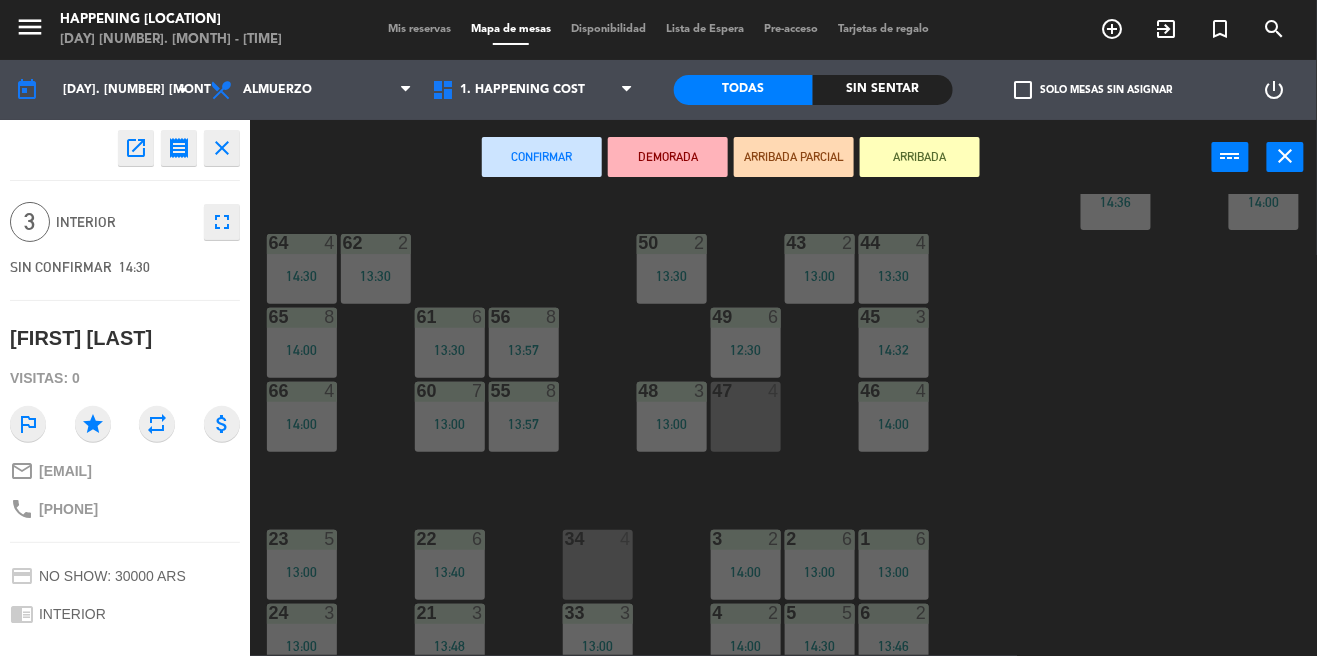 click on "47  4" at bounding box center (746, 417) 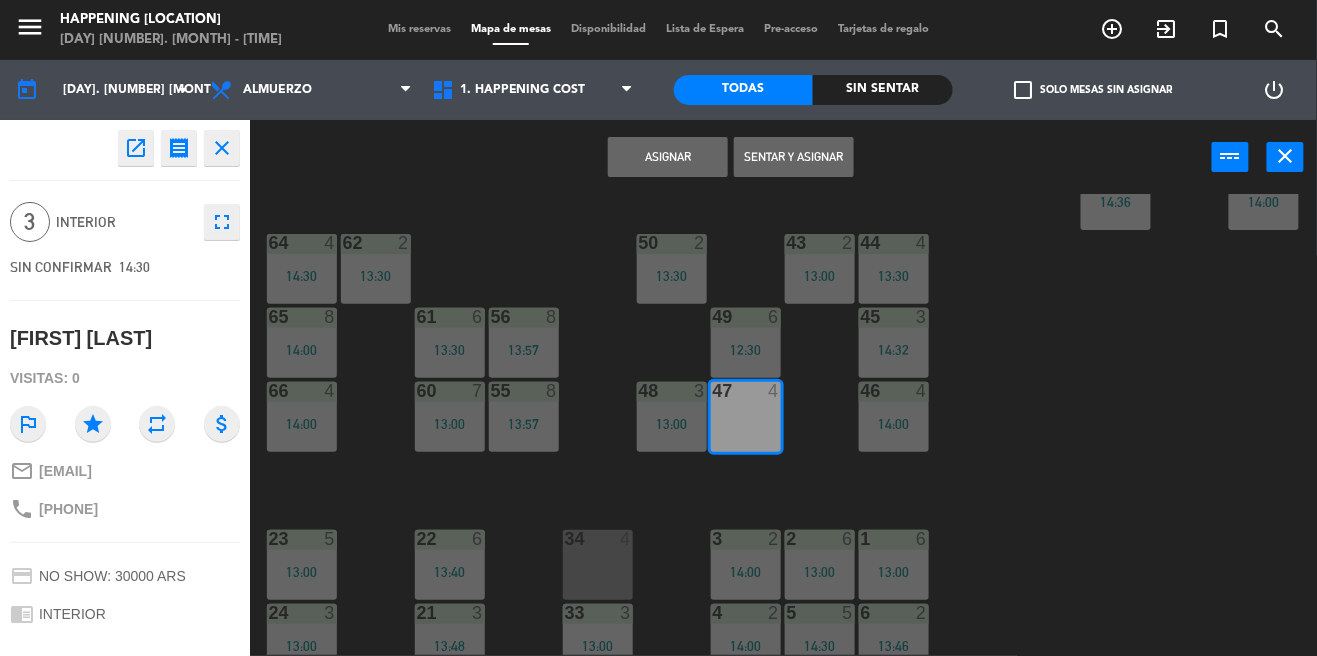 click on "Sentar y Asignar" at bounding box center [794, 157] 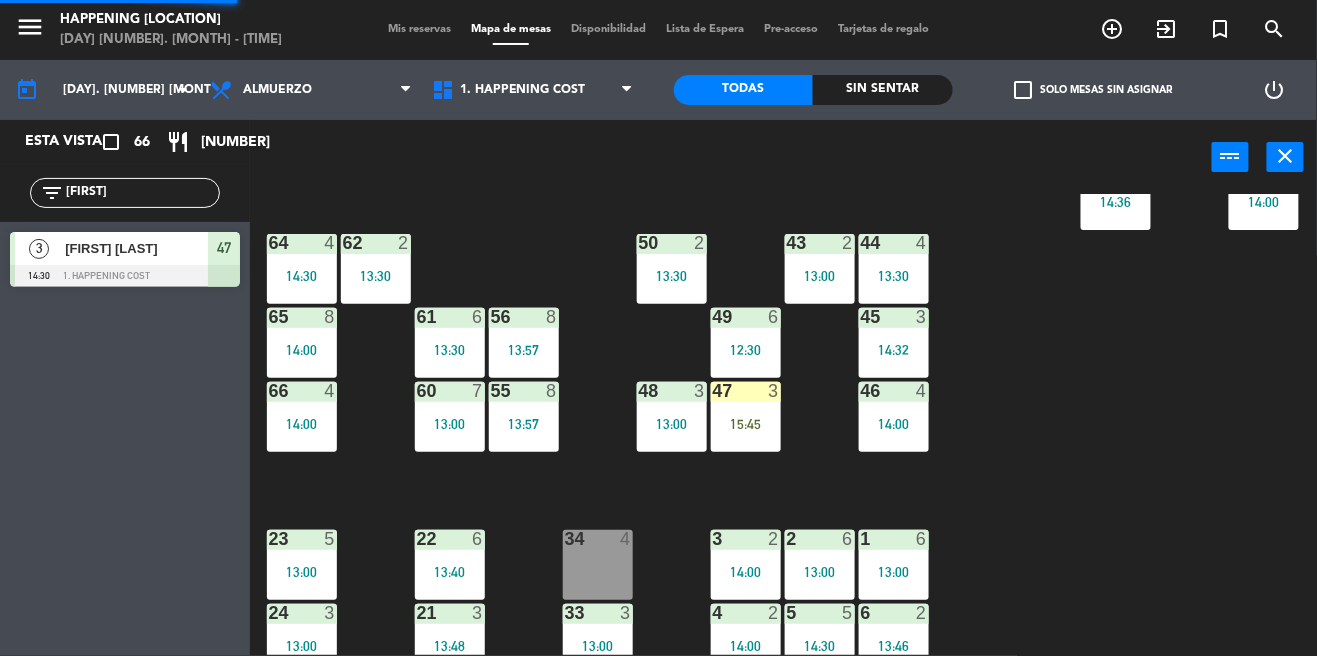 click on "MANU" 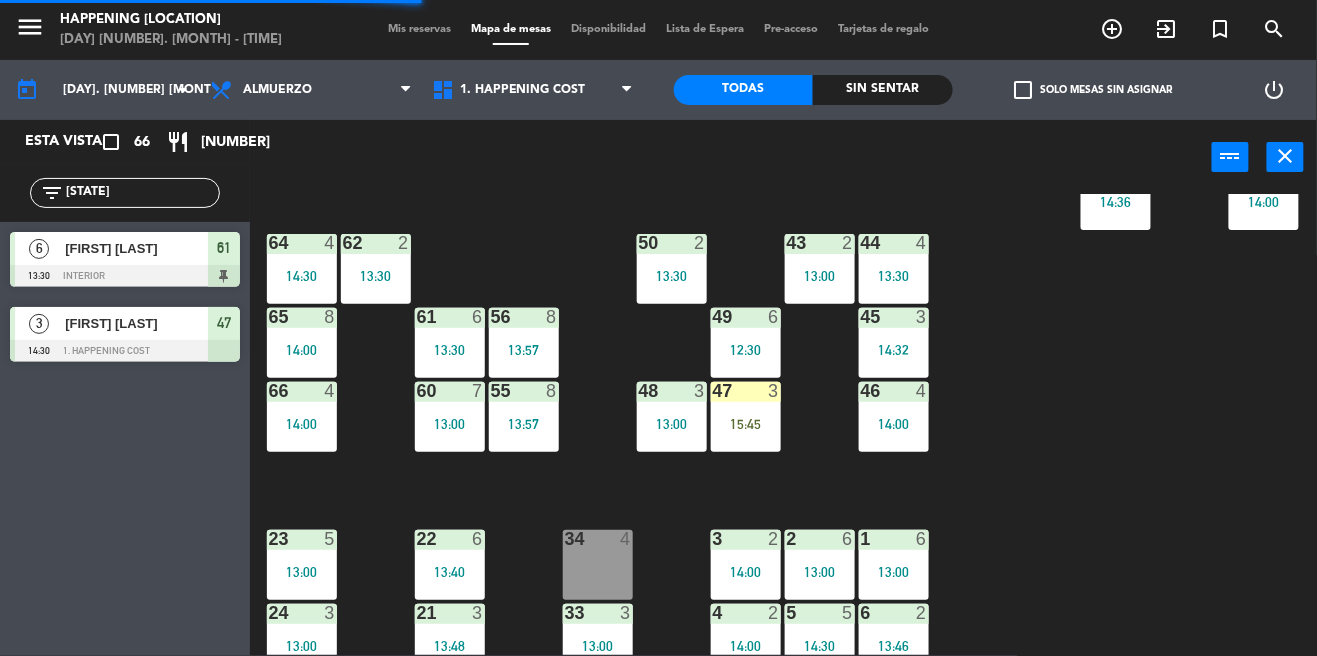 type on "M" 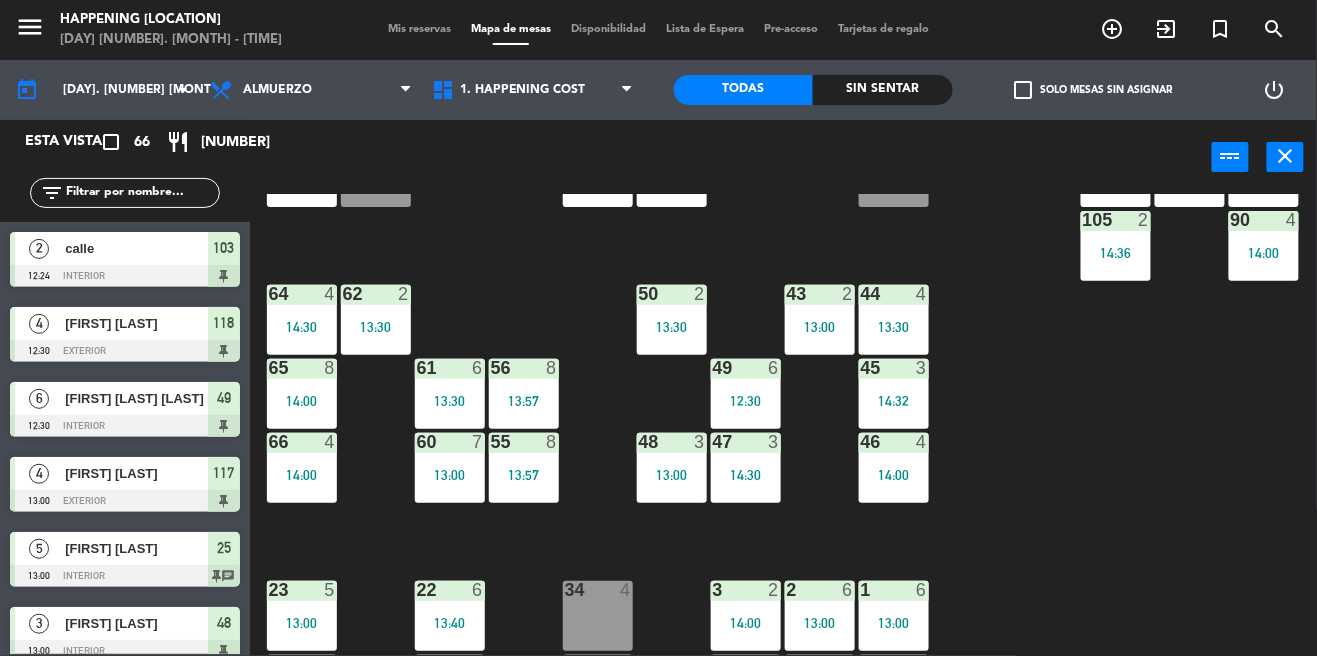 scroll, scrollTop: 390, scrollLeft: 0, axis: vertical 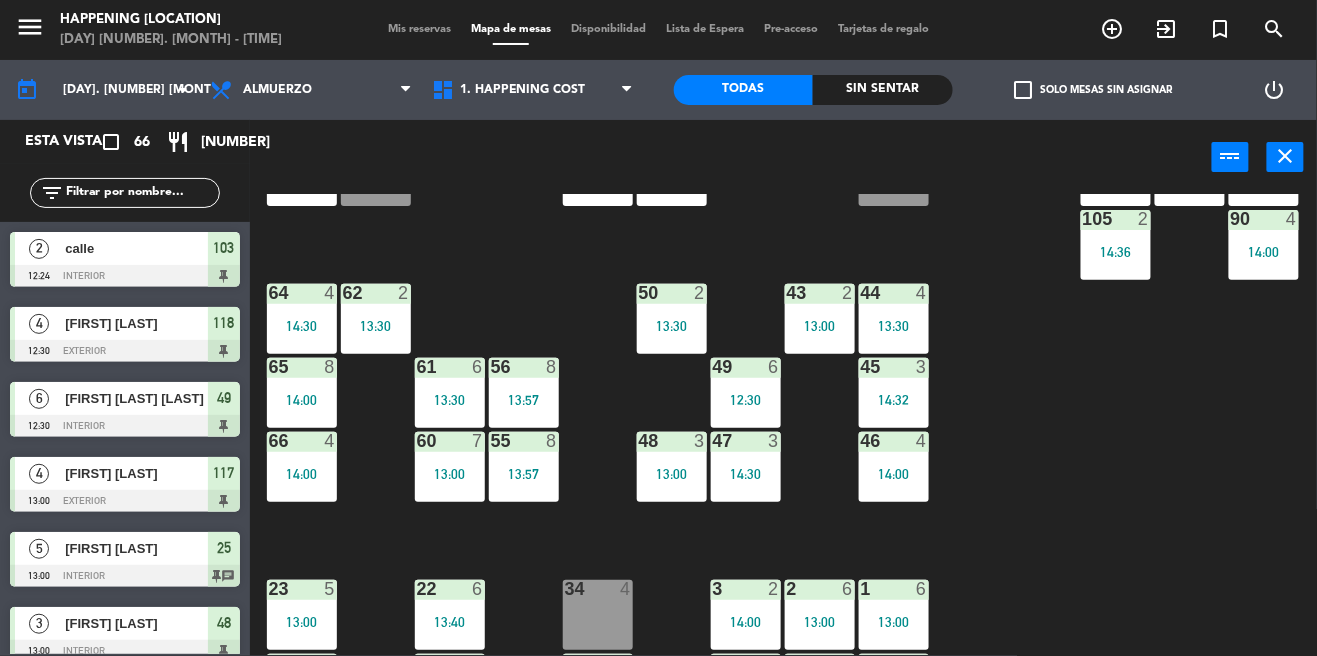 type 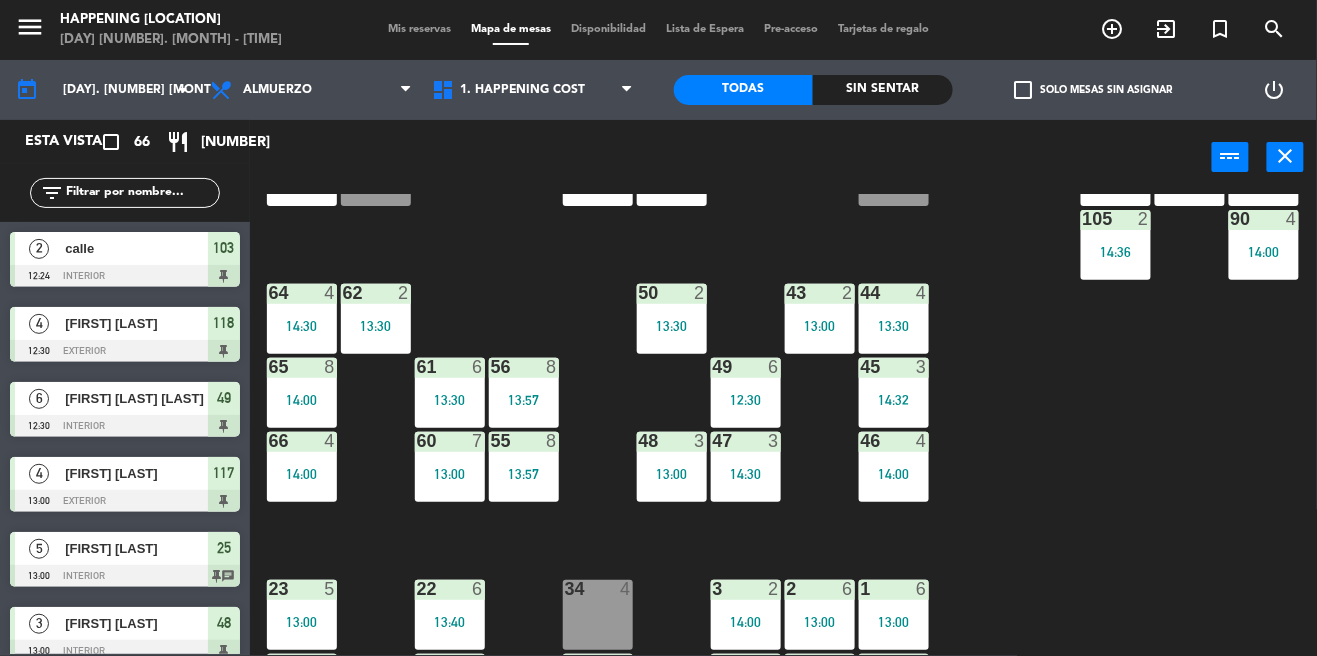click on "62  2   13:30" at bounding box center [376, 319] 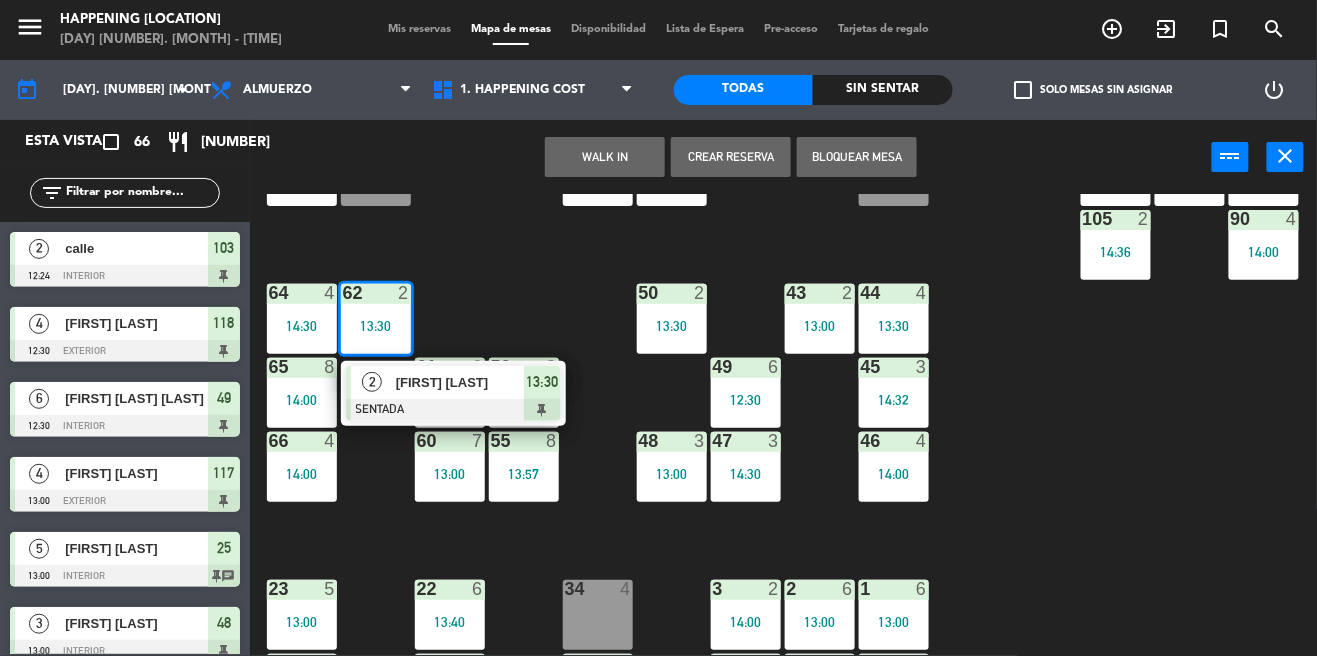 click on "2" at bounding box center [372, 382] 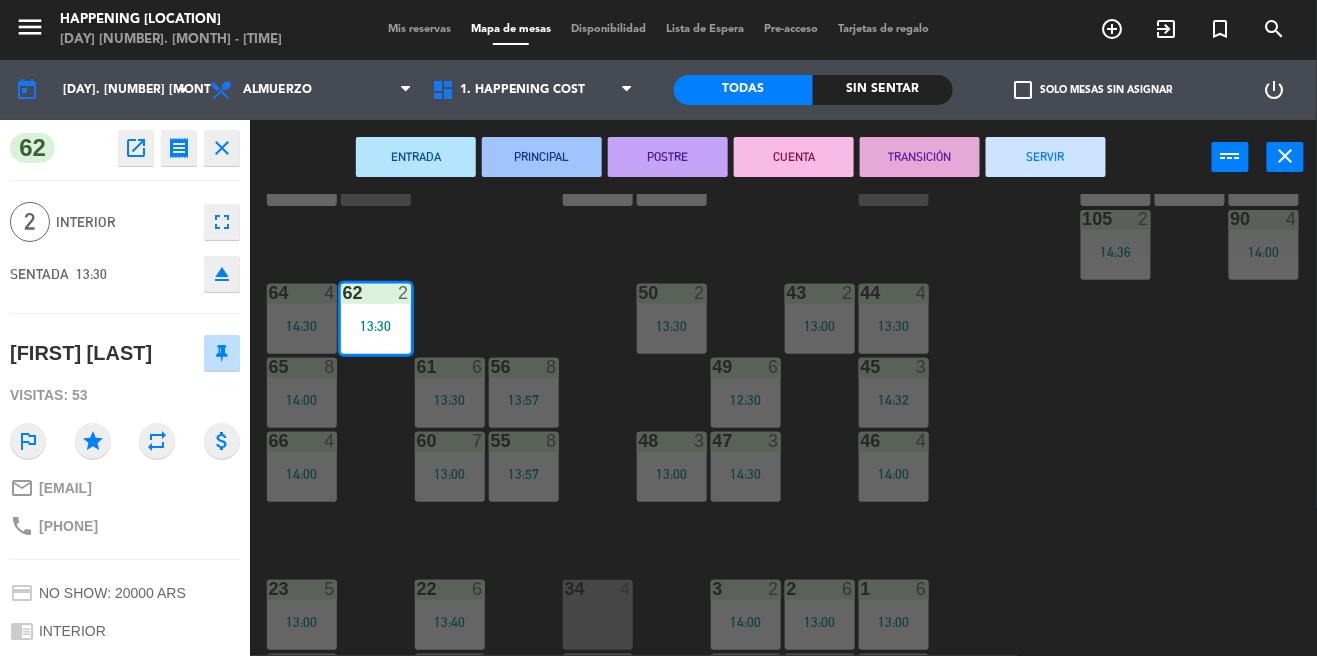 click on "SERVIR" at bounding box center [1046, 157] 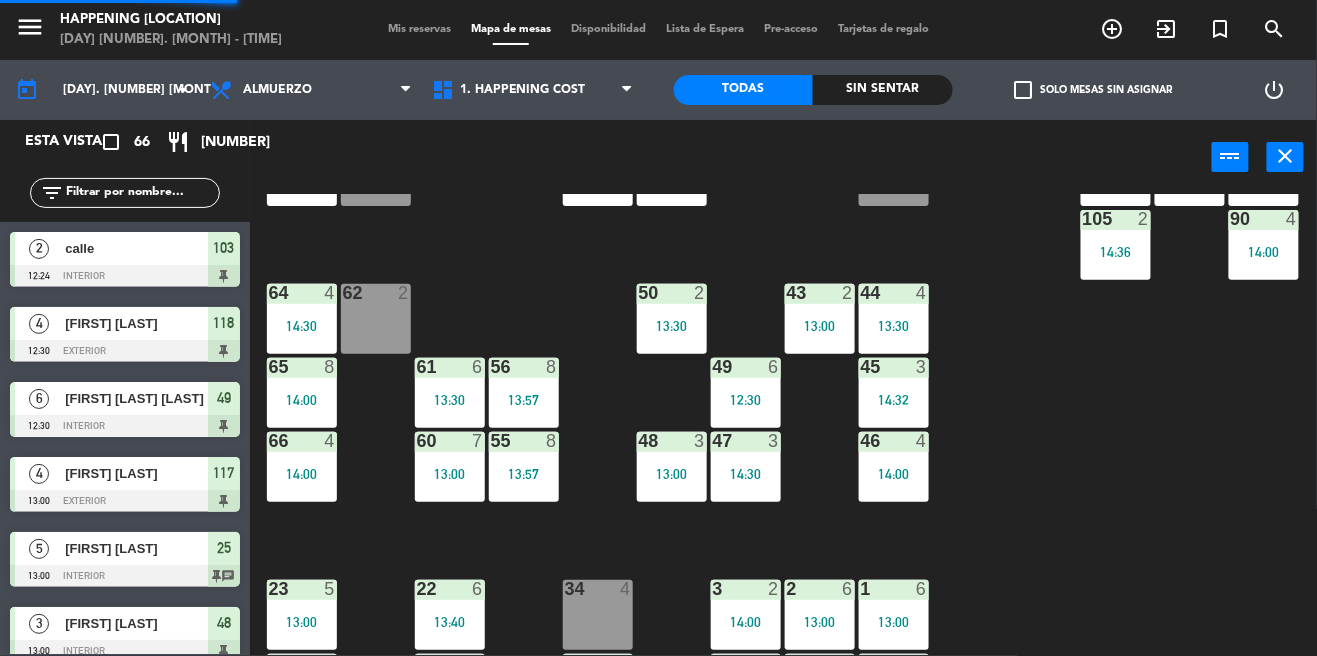scroll, scrollTop: 0, scrollLeft: 0, axis: both 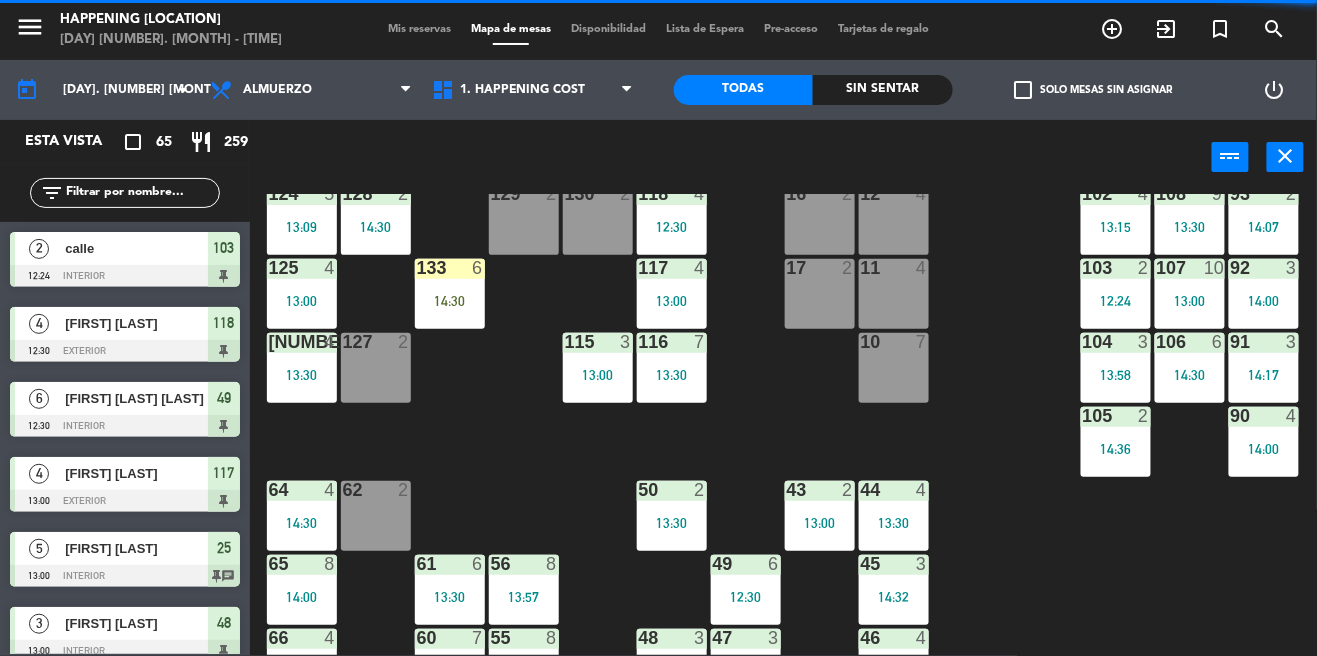 click on "105  2   14:36" at bounding box center [1116, 442] 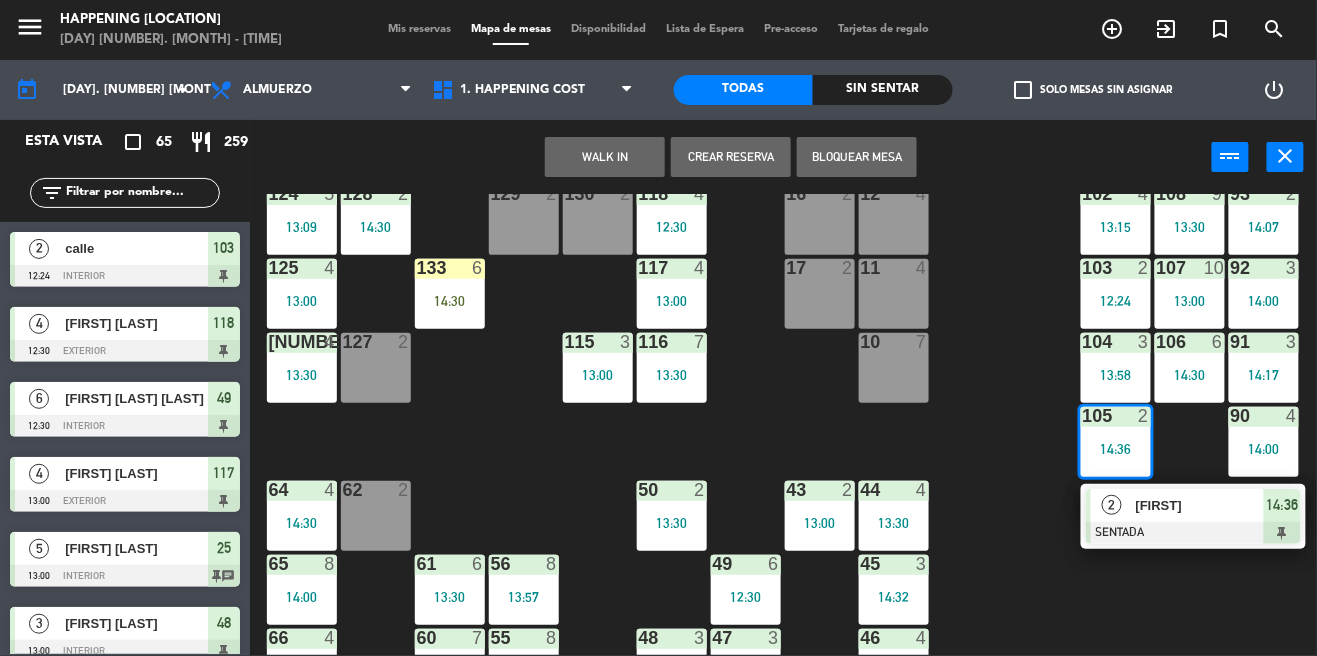 click on "69  2  122  4   14:00  121  3   13:30  120  3   13:30  14  4  CAVA  22  101  4   13:03  94  2  70  2  123  3   14:00  131  2  134  2   13:30  132  2  13  4  119  2   13:30  15  2  102  4   13:15  80  6  93  2   14:07  108  9   13:30  71  4  130  2  124  5   13:09  129  2  12  4  118  4   12:30  16  2  128  2   14:30  103  2   12:24  107  10   13:00  82  6  72  2  92  3   14:00  133  6   14:30  125  4   13:00  11  4  117  4   13:00  17  2  104  3   13:58  91  3   14:17  84  6  106  6   14:30  73  2  126  4   13:30  127  2  115  3   13:00  10  7  116  7   13:30  86  6  90  4   14:00  74  2  105  2   14:36   2   claudia    SENTADA  14:36 50  2   13:30  62  2  64  4   14:30  43  2   13:00  75  4  44  4   13:30  65  8   14:00  56  8   13:57  45  3   14:32  61  6   13:30  76  2  49  6   12:30  66  4   14:00  60  7   13:00  46  4   14:00  48  3   13:00  55  8   13:57  47  3   14:30  22  6   13:40  34  4  3  2   14:00  1  6   13:00  23  5   13:00  2  6   13:00  24  3   13:00  33  3   13:00  21  3   13:48  6  2  5  5" 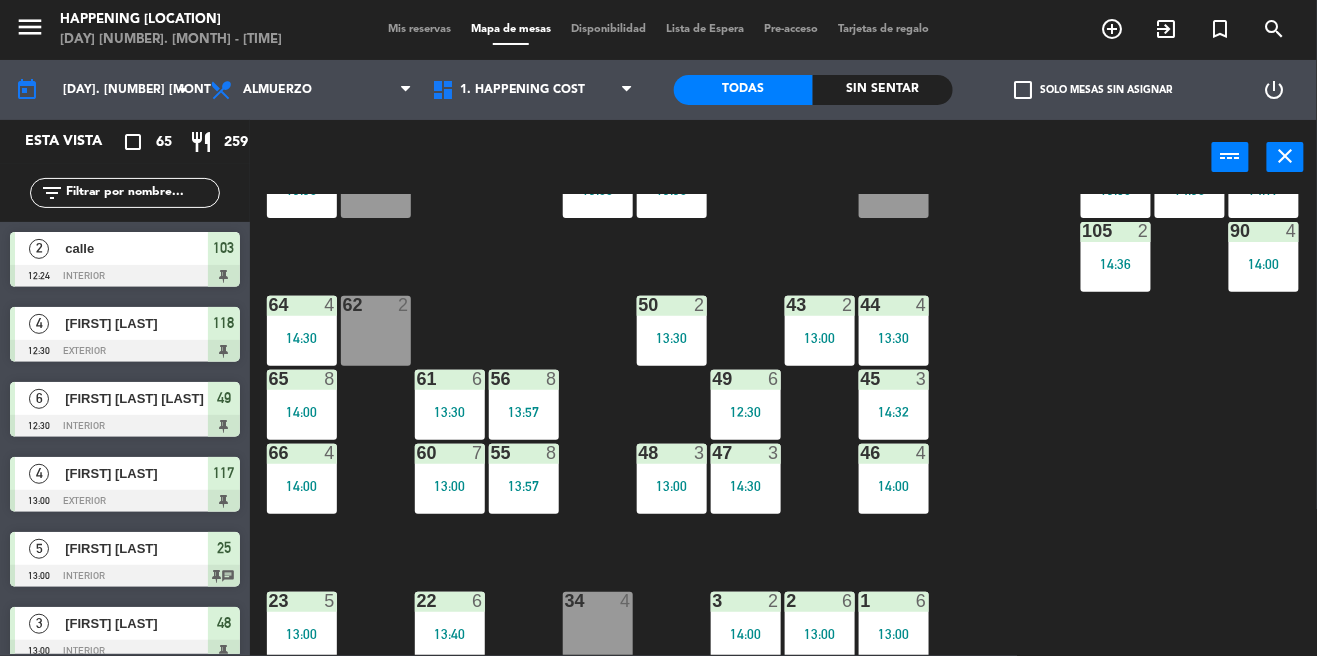 scroll, scrollTop: 692, scrollLeft: 0, axis: vertical 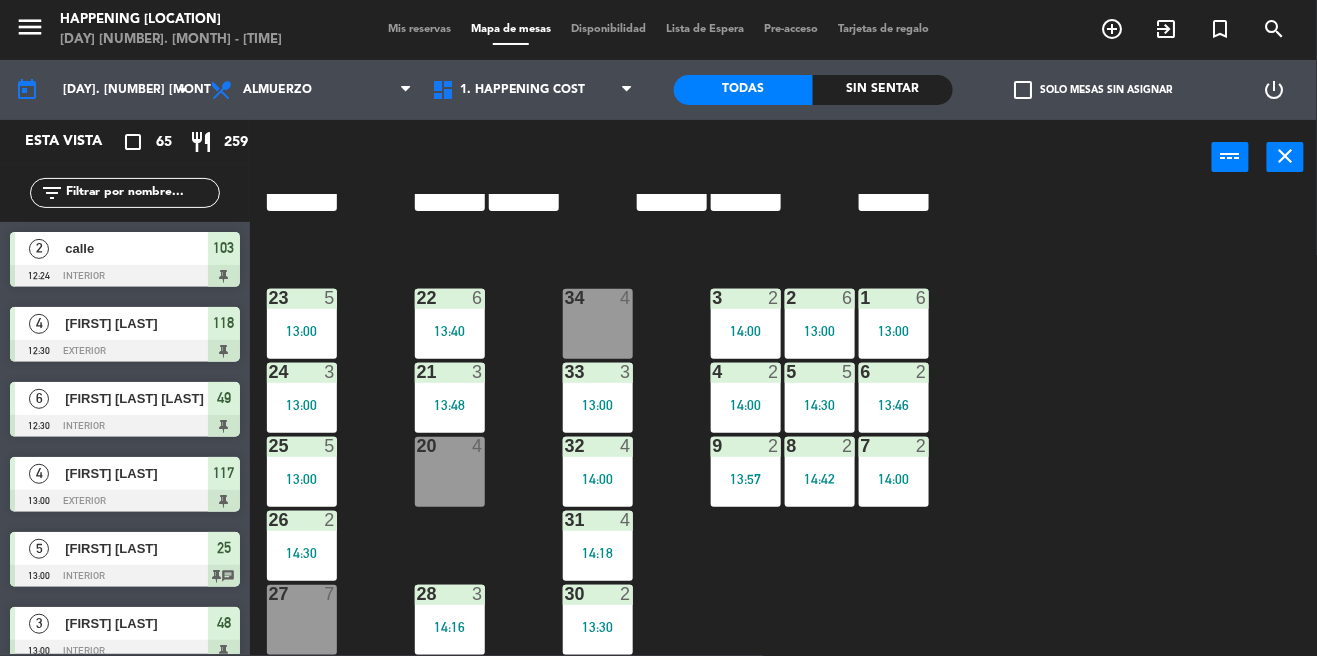 click on "69  2  122  4   14:00  121  3   13:30  120  3   13:30  14  4  CAVA  22  101  4   13:03  94  2  70  2  123  3   14:00  131  2  134  2   13:30  132  2  13  4  119  2   13:30  15  2  102  4   13:15  80  6  93  2   14:07  108  9   13:30  71  4  130  2  124  5   13:09  129  2  12  4  118  4   12:30  16  2  128  2   14:30  103  2   12:24  107  10   13:00  82  6  72  2  92  3   14:00  133  6   14:30  125  4   13:00  11  4  117  4   13:00  17  2  104  3   13:58  91  3   14:17  84  6  106  6   14:30  73  2  126  4   13:30  127  2  115  3   13:00  10  7  116  7   13:30  86  6  90  4   14:00  74  2  105  2   14:36  50  2   13:30  62  2  64  4   14:30  43  2   13:00  75  4  44  4   13:30  65  8   14:00  56  8   13:57  45  3   14:32  61  6   13:30  76  2  49  6   12:30  66  4   14:00  60  7   13:00  46  4   14:00  48  3   13:00  55  8   13:57  47  3   14:30  22  6   13:40  34  4  3  2   14:00  1  6   13:00  23  5   13:00  2  6   13:00  24  3   13:00  33  3   13:00  21  3   13:48  6  2   13:46  5  5   14:30  4  2   14:00" 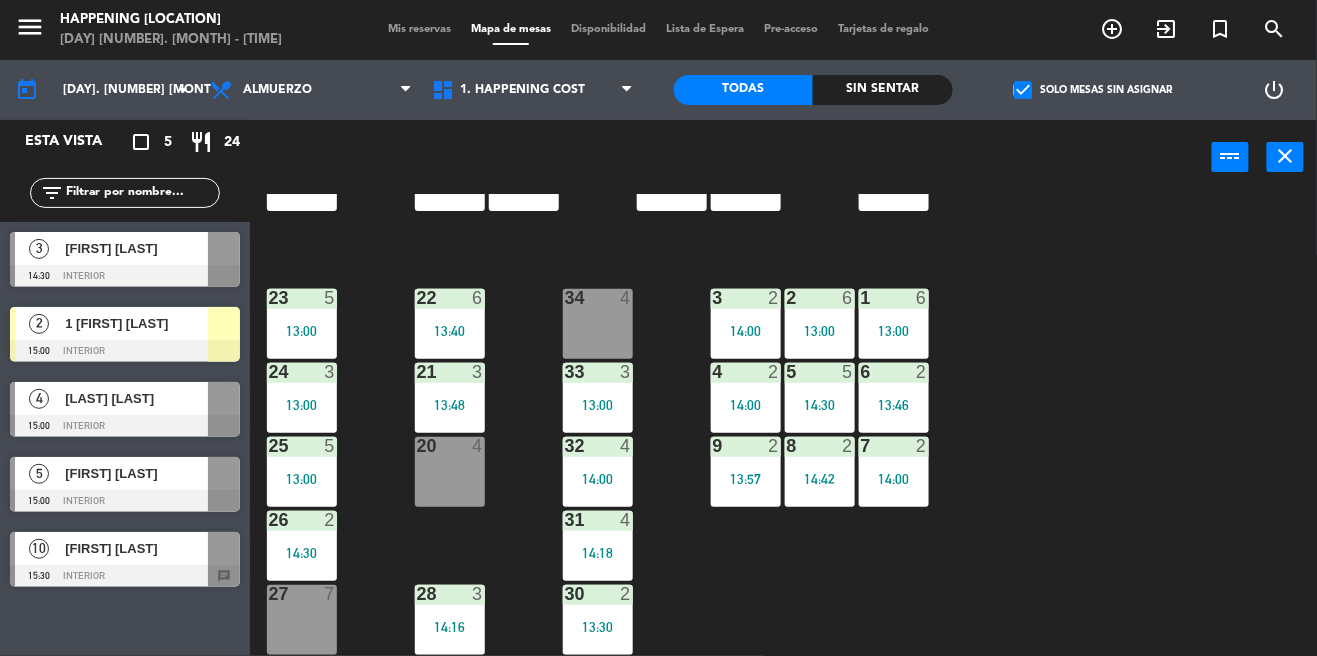 scroll, scrollTop: 692, scrollLeft: 0, axis: vertical 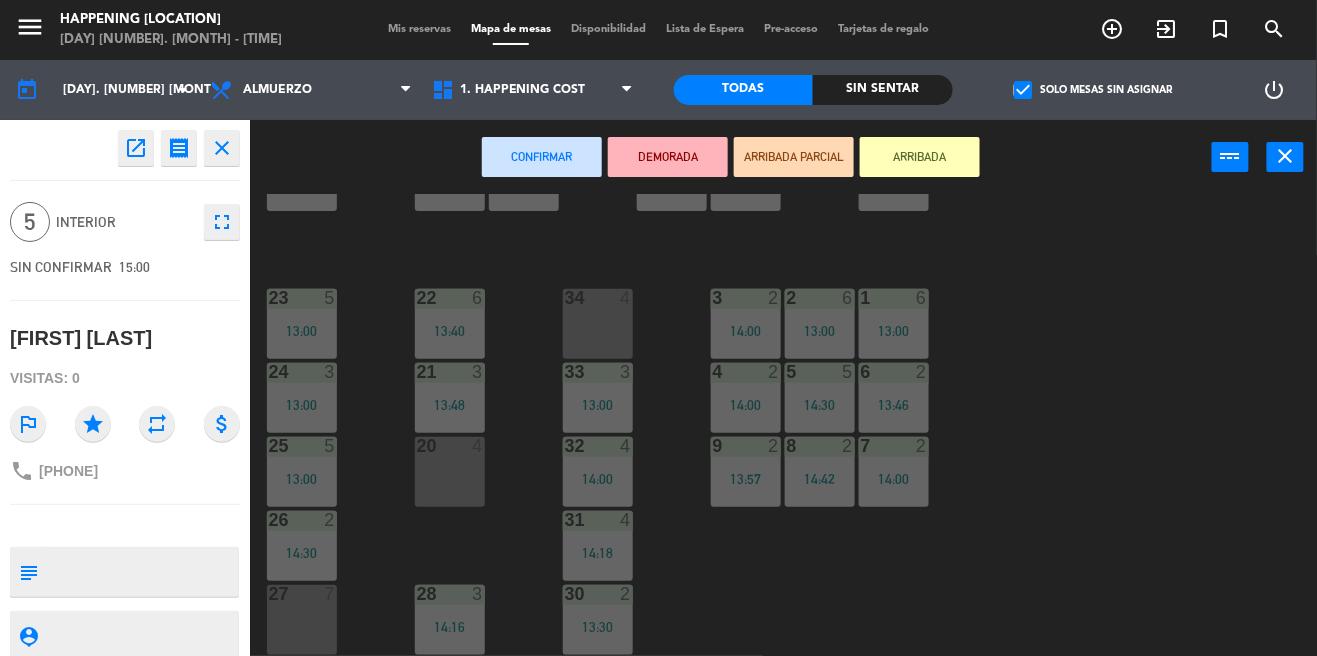 click on "27  7" at bounding box center [302, 620] 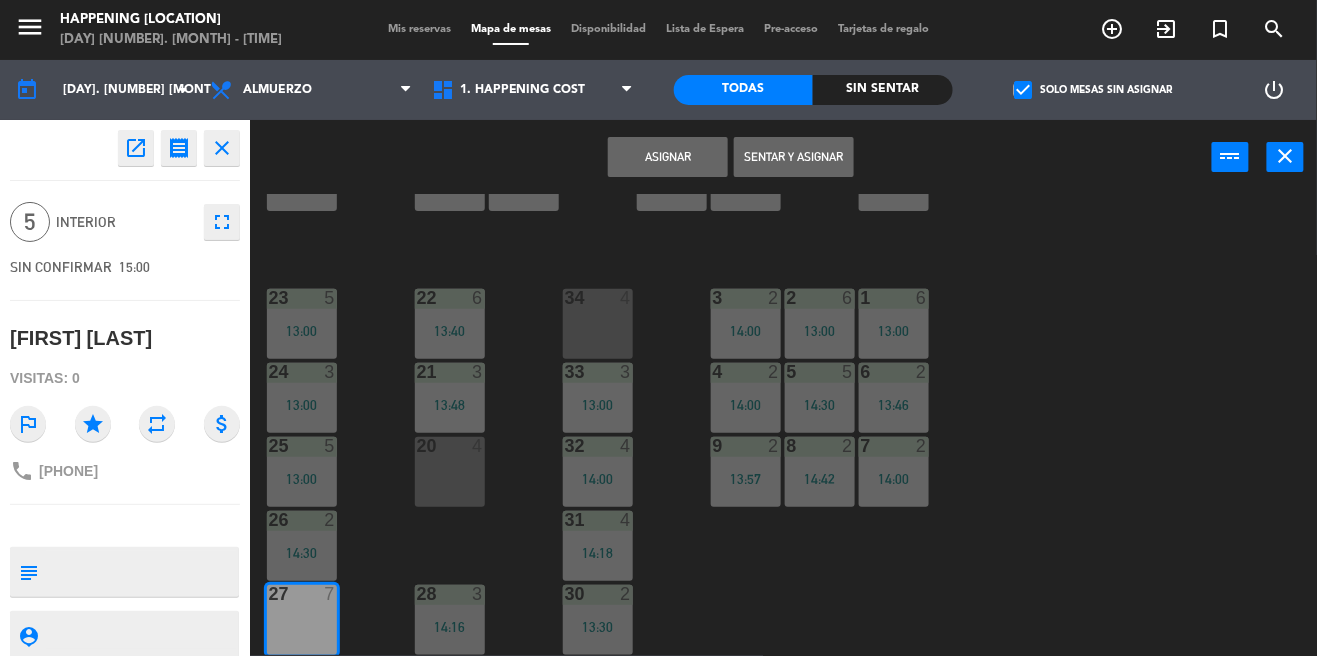 click on "Asignar" at bounding box center [668, 157] 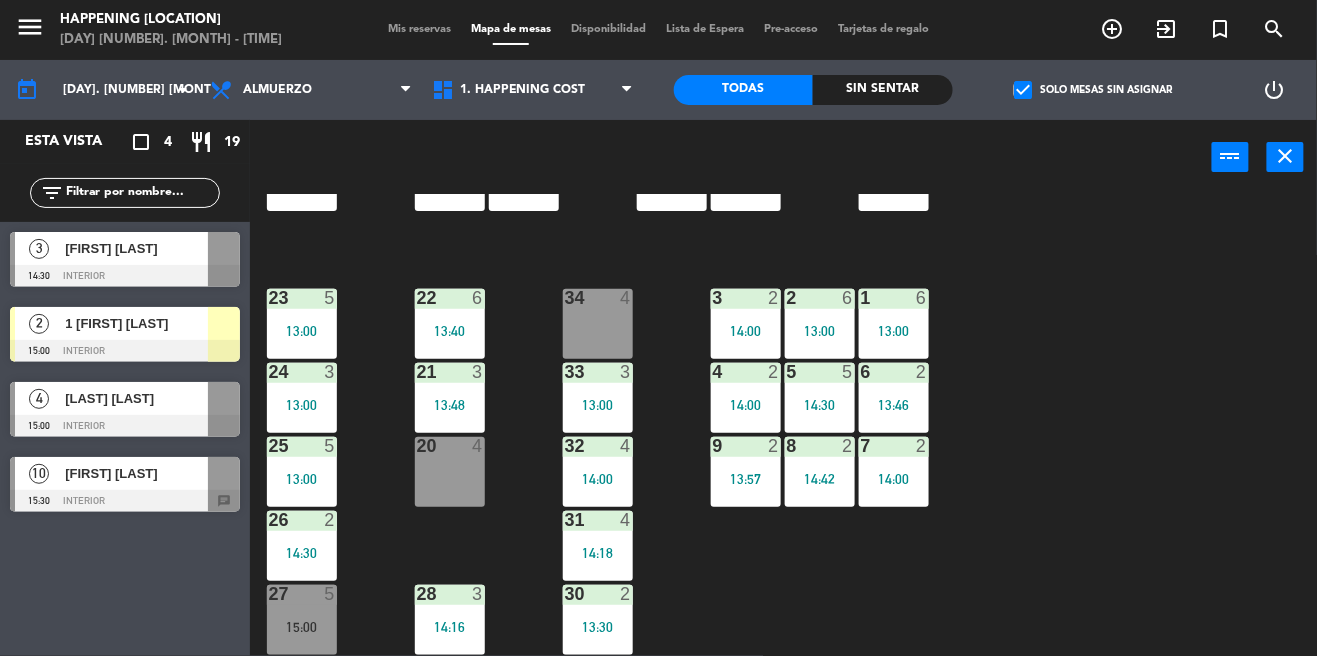 scroll, scrollTop: 692, scrollLeft: 0, axis: vertical 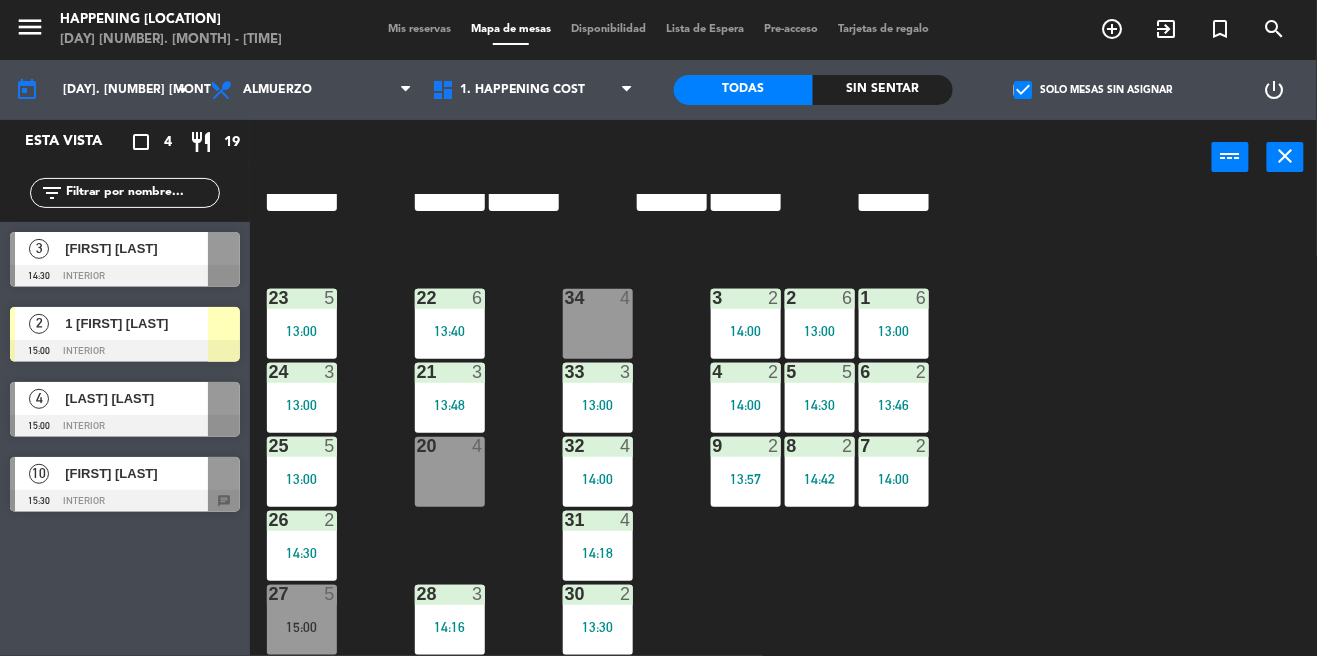click on "69  2  122  4   14:00  121  3   13:30  120  3   13:30  14  4  CAVA  22  101  4   13:03  94  2  70  2  123  3   14:00  131  2  134  2   13:30  132  2  13  4  119  2   13:30  15  2  102  4   13:15  80  6  93  2   14:07  108  9   13:30  71  4  130  2  124  5   13:09  129  2  12  4  118  4   12:30  16  2  128  2   14:30  103  2   12:24  107  10   13:00  82  6  72  2  92  3   14:00  133  6   14:30  125  4   13:00  11  4  117  4   13:00  17  2  104  3   13:58  91  3   14:17  84  6  106  6   14:30  73  2  126  4   13:30  127  2  115  3   13:00  10  7  116  7   13:30  86  6  90  4   14:00  74  2  105  2   14:36  50  2   13:30  62  2  64  4   14:30  43  2   13:00  75  4  44  4   13:30  65  8   14:00  56  8   13:57  45  3   14:32  61  6   13:30  76  2  49  6   12:30  66  4   14:00  60  7   13:00  46  4   14:00  48  3   13:00  55  8   13:57  47  3   14:30  22  6   13:40  34  4  3  2   14:00  1  6   13:00  23  5   13:00  2  6   13:00  24  3   13:00  33  3   13:00  21  3   13:48  6  2   13:46  5  5   14:30  4  2   14:00" 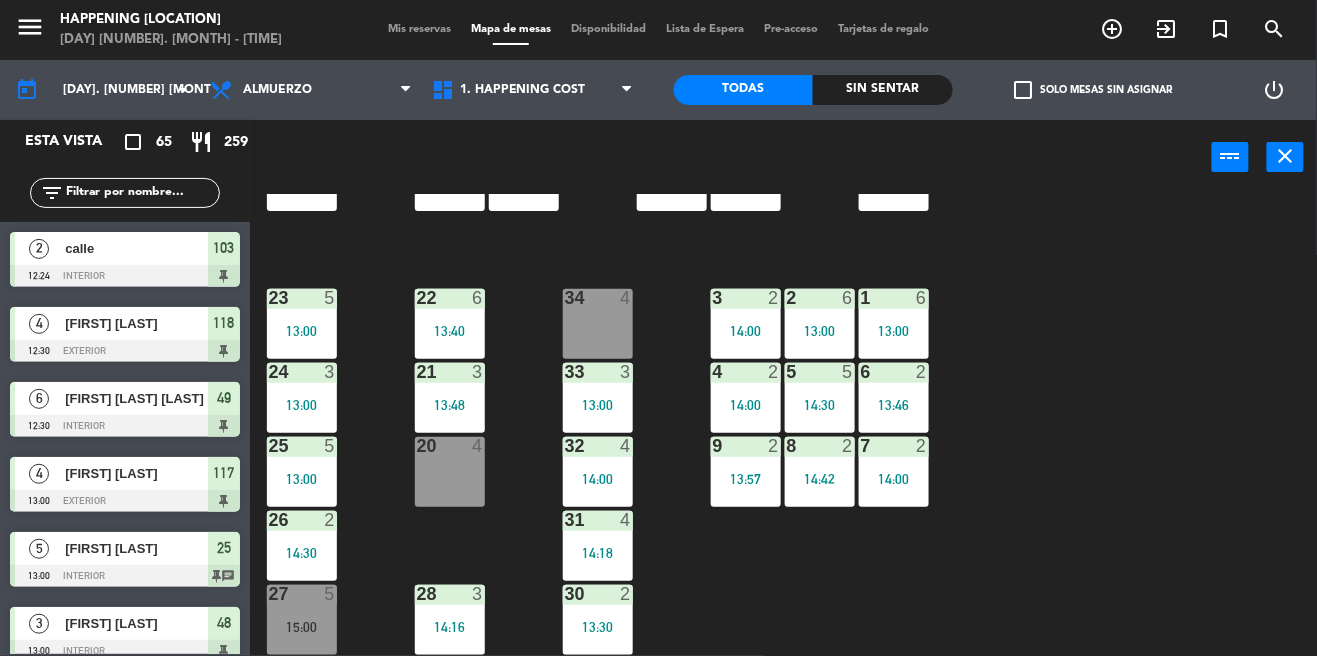 click on "Sin sentar" 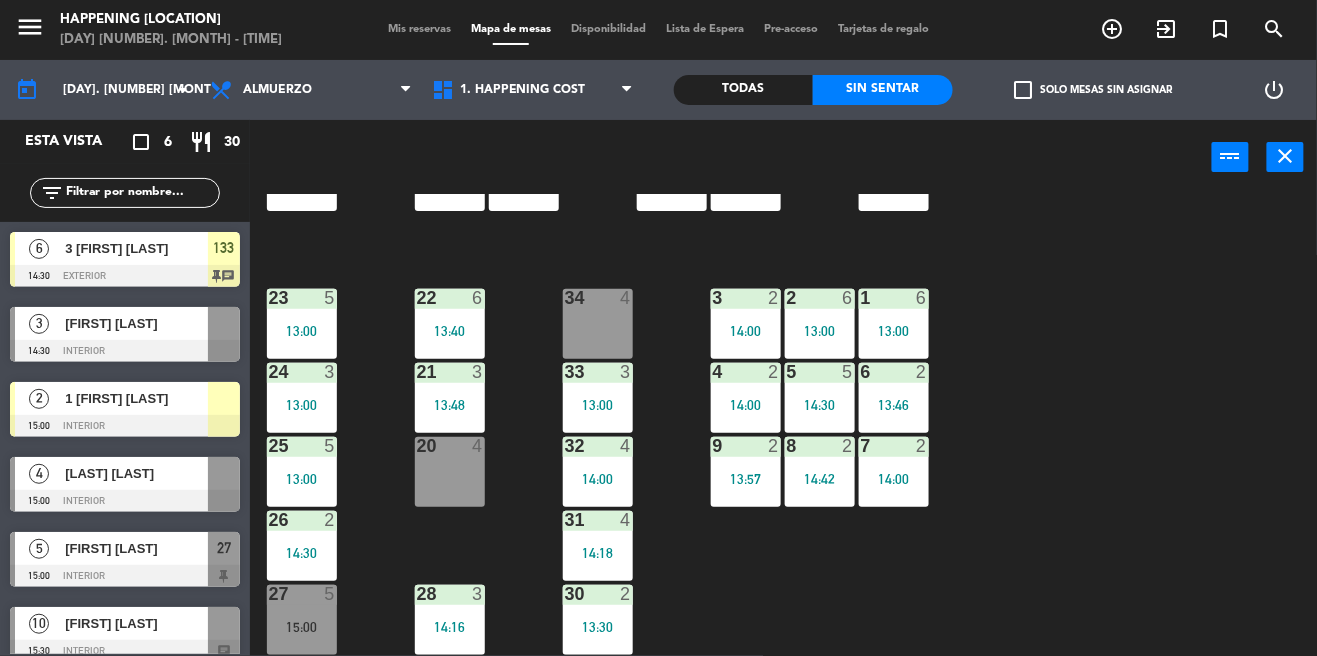 scroll, scrollTop: 17, scrollLeft: 0, axis: vertical 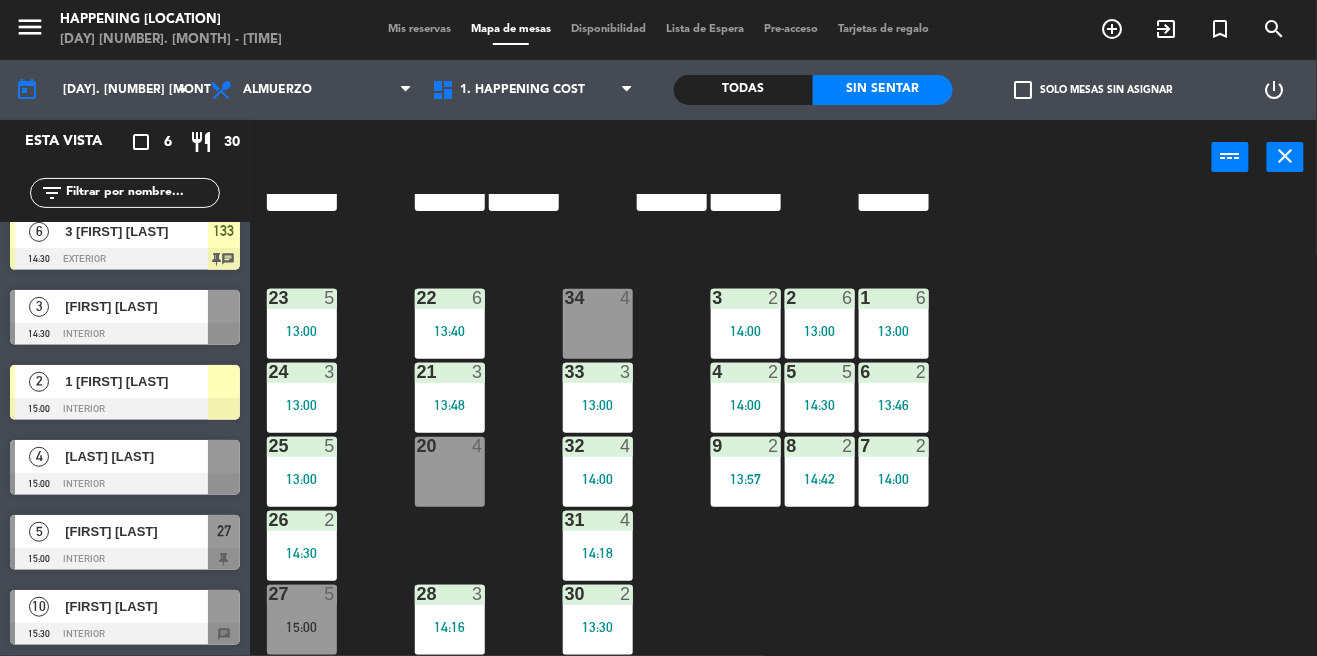 click on "69  2  122  4   14:00  121  3   13:30  120  3   13:30  14  4  CAVA  22  101  4   13:03  94  2  70  2  123  3   14:00  131  2  134  2   13:30  132  2  13  4  119  2   13:30  15  2  102  4   13:15  80  6  93  2   14:07  108  9   13:30  71  4  130  2  124  5   13:09  129  2  12  4  118  4   12:30  16  2  128  2   14:30  103  2   12:24  107  10   13:00  82  6  72  2  92  3   14:00  133  6   14:30  125  4   13:00  11  4  117  4   13:00  17  2  104  3   13:58  91  3   14:17  84  6  106  6   14:30  73  2  126  4   13:30  127  2  115  3   13:00  10  7  116  7   13:30  86  6  90  4   14:00  74  2  105  2   14:36  50  2   13:30  62  2  64  4   14:30  43  2   13:00  75  4  44  4   13:30  65  8   14:00  56  8   13:57  45  3   14:32  61  6   13:30  76  2  49  6   12:30  66  4   14:00  60  7   13:00  46  4   14:00  48  3   13:00  55  8   13:57  47  3   14:30  22  6   13:40  34  4  3  2   14:00  1  6   13:00  23  5   13:00  2  6   13:00  24  3   13:00  33  3   13:00  21  3   13:48  6  2   13:46  5  5   14:30  4  2   14:00" 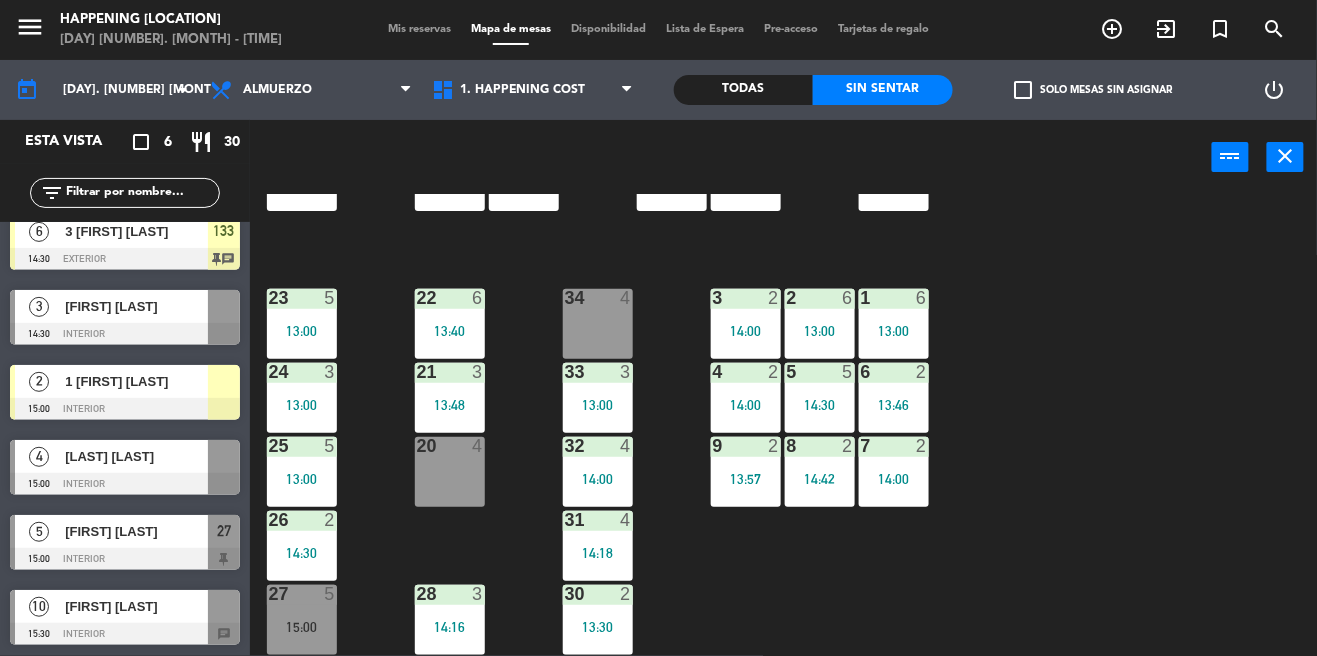 click on "69  2  122  4   14:00  121  3   13:30  120  3   13:30  14  4  CAVA  22  101  4   13:03  94  2  70  2  123  3   14:00  131  2  134  2   13:30  132  2  13  4  119  2   13:30  15  2  102  4   13:15  80  6  93  2   14:07  108  9   13:30  71  4  130  2  124  5   13:09  129  2  12  4  118  4   12:30  16  2  128  2   14:30  103  2   12:24  107  10   13:00  82  6  72  2  92  3   14:00  133  6   14:30  125  4   13:00  11  4  117  4   13:00  17  2  104  3   13:58  91  3   14:17  84  6  106  6   14:30  73  2  126  4   13:30  127  2  115  3   13:00  10  7  116  7   13:30  86  6  90  4   14:00  74  2  105  2   14:36  50  2   13:30  62  2  64  4   14:30  43  2   13:00  75  4  44  4   13:30  65  8   14:00  56  8   13:57  45  3   14:32  61  6   13:30  76  2  49  6   12:30  66  4   14:00  60  7   13:00  46  4   14:00  48  3   13:00  55  8   13:57  47  3   14:30  22  6   13:40  34  4  3  2   14:00  1  6   13:00  23  5   13:00  2  6   13:00  24  3   13:00  33  3   13:00  21  3   13:48  6  2   13:46  5  5   14:30  4  2   14:00" 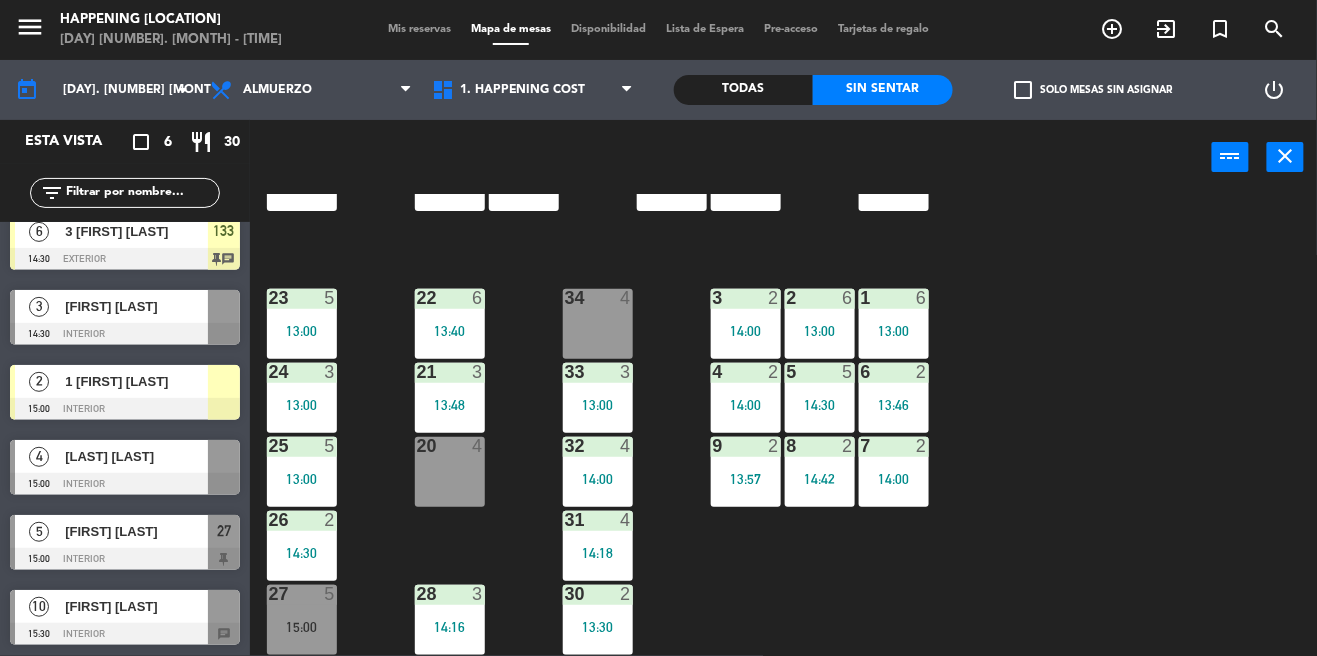 click on "69  2  122  4   14:00  121  3   13:30  120  3   13:30  14  4  CAVA  22  101  4   13:03  94  2  70  2  123  3   14:00  131  2  134  2   13:30  132  2  13  4  119  2   13:30  15  2  102  4   13:15  80  6  93  2   14:07  108  9   13:30  71  4  130  2  124  5   13:09  129  2  12  4  118  4   12:30  16  2  128  2   14:30  103  2   12:24  107  10   13:00  82  6  72  2  92  3   14:00  133  6   14:30  125  4   13:00  11  4  117  4   13:00  17  2  104  3   13:58  91  3   14:17  84  6  106  6   14:30  73  2  126  4   13:30  127  2  115  3   13:00  10  7  116  7   13:30  86  6  90  4   14:00  74  2  105  2   14:36  50  2   13:30  62  2  64  4   14:30  43  2   13:00  75  4  44  4   13:30  65  8   14:00  56  8   13:57  45  3   14:32  61  6   13:30  76  2  49  6   12:30  66  4   14:00  60  7   13:00  46  4   14:00  48  3   13:00  55  8   13:57  47  3   14:30  22  6   13:40  34  4  3  2   14:00  1  6   13:00  23  5   13:00  2  6   13:00  24  3   13:00  33  3   13:00  21  3   13:48  6  2   13:46  5  5   14:30  4  2   14:00" 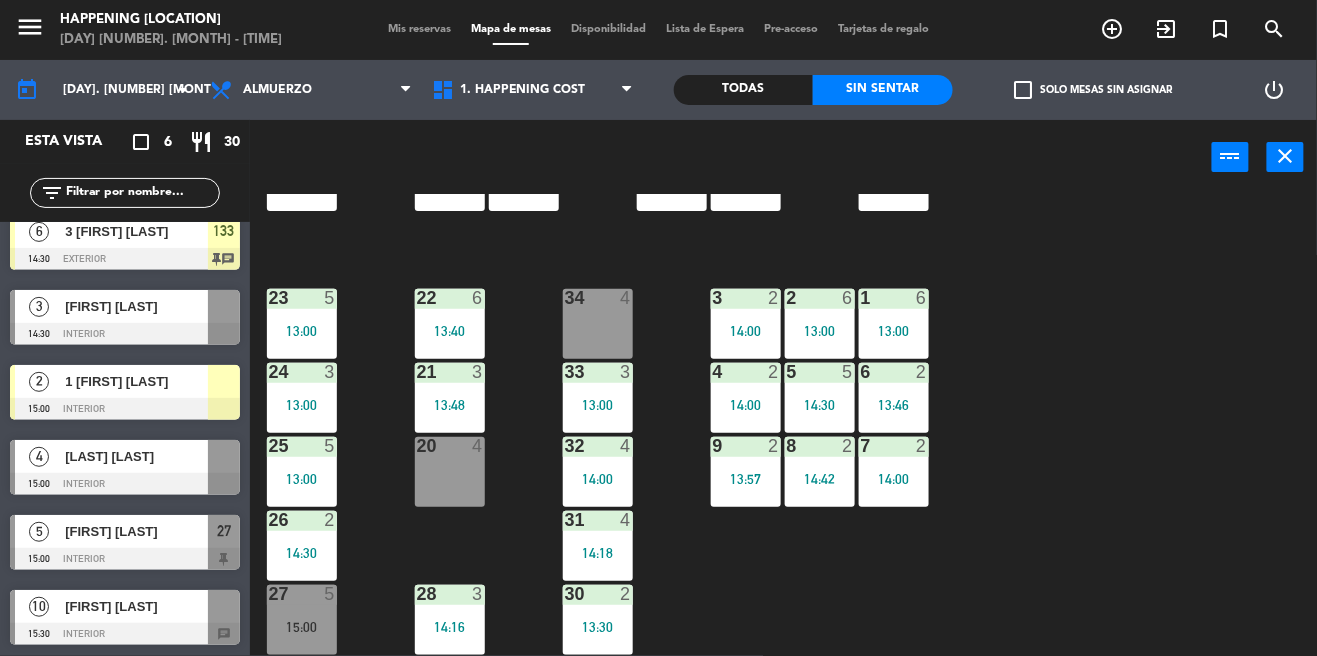 scroll, scrollTop: 0, scrollLeft: 0, axis: both 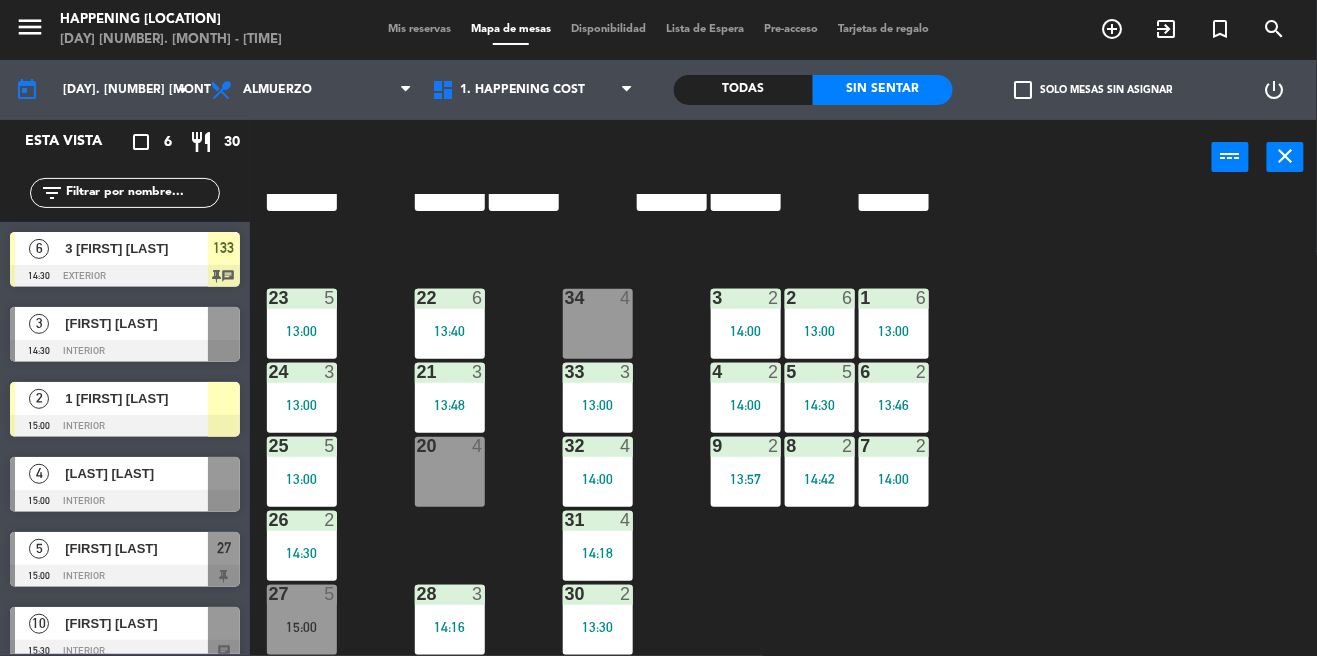 click on "69  2  122  4   14:00  121  3   13:30  120  3   13:30  14  4  CAVA  22  101  4   13:03  94  2  70  2  123  3   14:00  131  2  134  2   13:30  132  2  13  4  119  2   13:30  15  2  102  4   13:15  80  6  93  2   14:07  108  9   13:30  71  4  130  2  124  5   13:09  129  2  12  4  118  4   12:30  16  2  128  2   14:30  103  2   12:24  107  10   13:00  82  6  72  2  92  3   14:00  133  6   14:30  125  4   13:00  11  4  117  4   13:00  17  2  104  3   13:58  91  3   14:17  84  6  106  6   14:30  73  2  126  4   13:30  127  2  115  3   13:00  10  7  116  7   13:30  86  6  90  4   14:00  74  2  105  2   14:36  50  2   13:30  62  2  64  4   14:30  43  2   13:00  75  4  44  4   13:30  65  8   14:00  56  8   13:57  45  3   14:32  61  6   13:30  76  2  49  6   12:30  66  4   14:00  60  7   13:00  46  4   14:00  48  3   13:00  55  8   13:57  47  3   14:30  22  6   13:40  34  4  3  2   14:00  1  6   13:00  23  5   13:00  2  6   13:00  24  3   13:00  33  3   13:00  21  3   13:48  6  2   13:46  5  5   14:30  4  2   14:00" 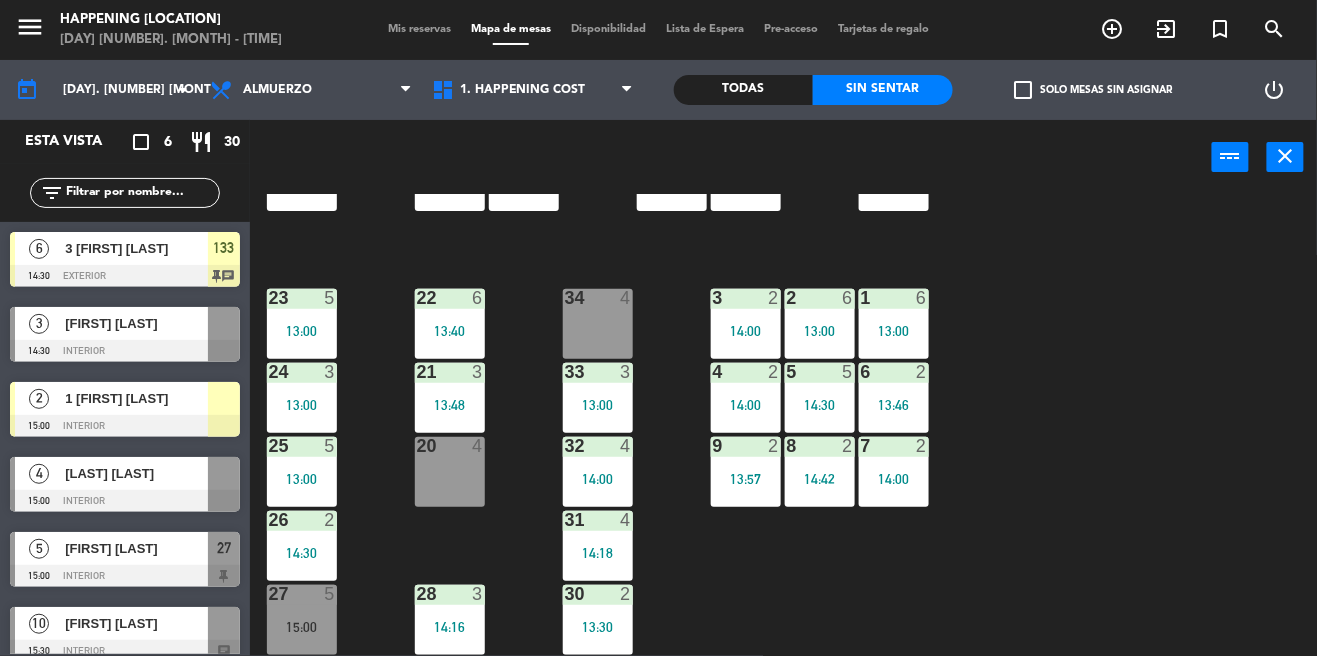 click on "69  2  122  4   14:00  121  3   13:30  120  3   13:30  14  4  CAVA  22  101  4   13:03  94  2  70  2  123  3   14:00  131  2  134  2   13:30  132  2  13  4  119  2   13:30  15  2  102  4   13:15  80  6  93  2   14:07  108  9   13:30  71  4  130  2  124  5   13:09  129  2  12  4  118  4   12:30  16  2  128  2   14:30  103  2   12:24  107  10   13:00  82  6  72  2  92  3   14:00  133  6   14:30  125  4   13:00  11  4  117  4   13:00  17  2  104  3   13:58  91  3   14:17  84  6  106  6   14:30  73  2  126  4   13:30  127  2  115  3   13:00  10  7  116  7   13:30  86  6  90  4   14:00  74  2  105  2   14:36  50  2   13:30  62  2  64  4   14:30  43  2   13:00  75  4  44  4   13:30  65  8   14:00  56  8   13:57  45  3   14:32  61  6   13:30  76  2  49  6   12:30  66  4   14:00  60  7   13:00  46  4   14:00  48  3   13:00  55  8   13:57  47  3   14:30  22  6   13:40  34  4  3  2   14:00  1  6   13:00  23  5   13:00  2  6   13:00  24  3   13:00  33  3   13:00  21  3   13:48  6  2   13:46  5  5   14:30  4  2   14:00" 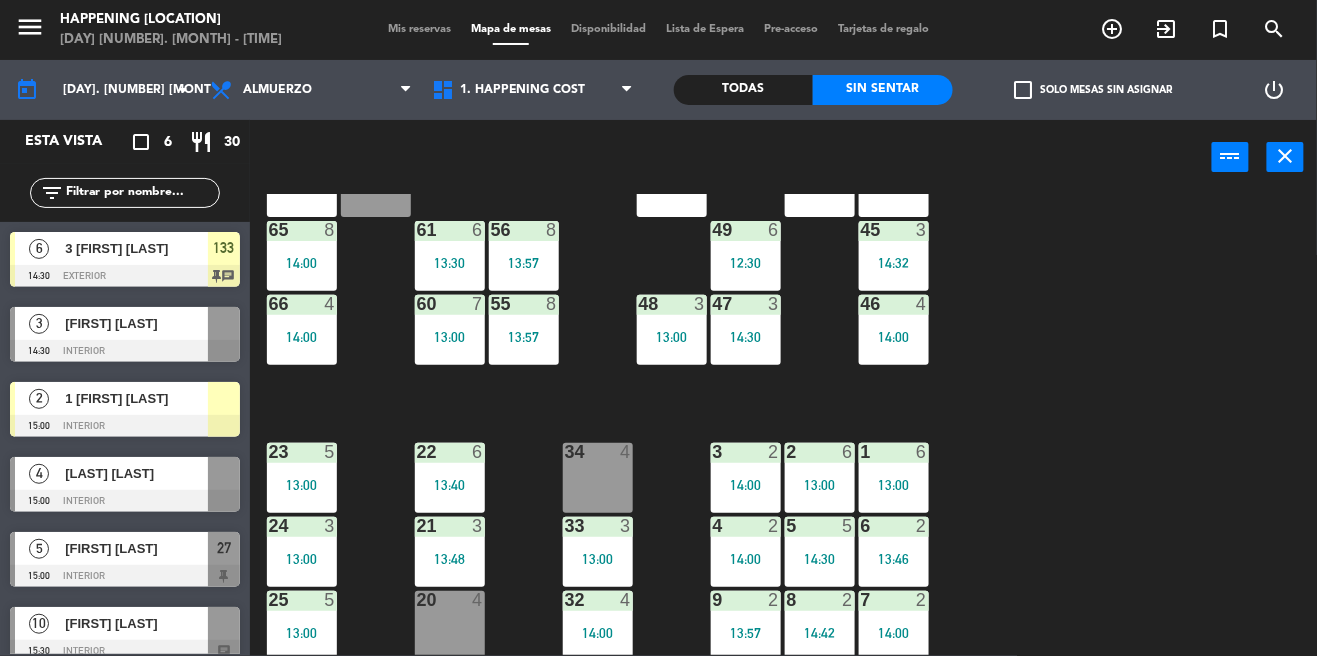 scroll, scrollTop: 692, scrollLeft: 0, axis: vertical 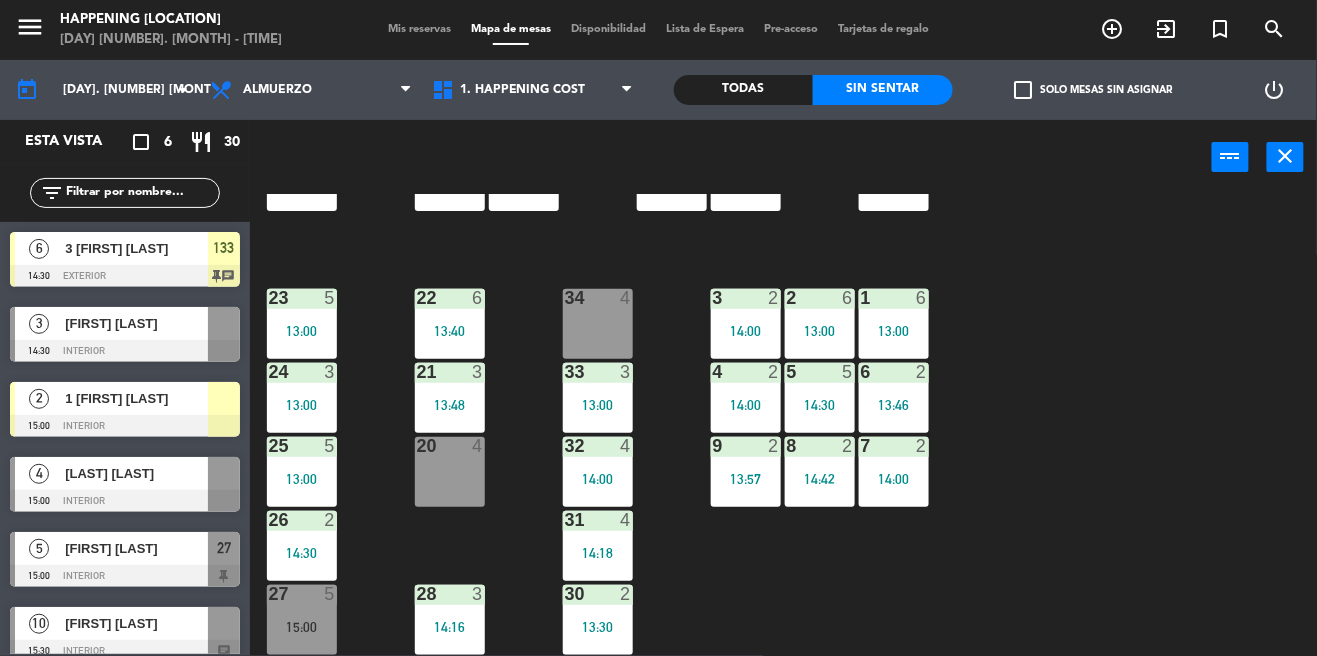 click on "Todas" 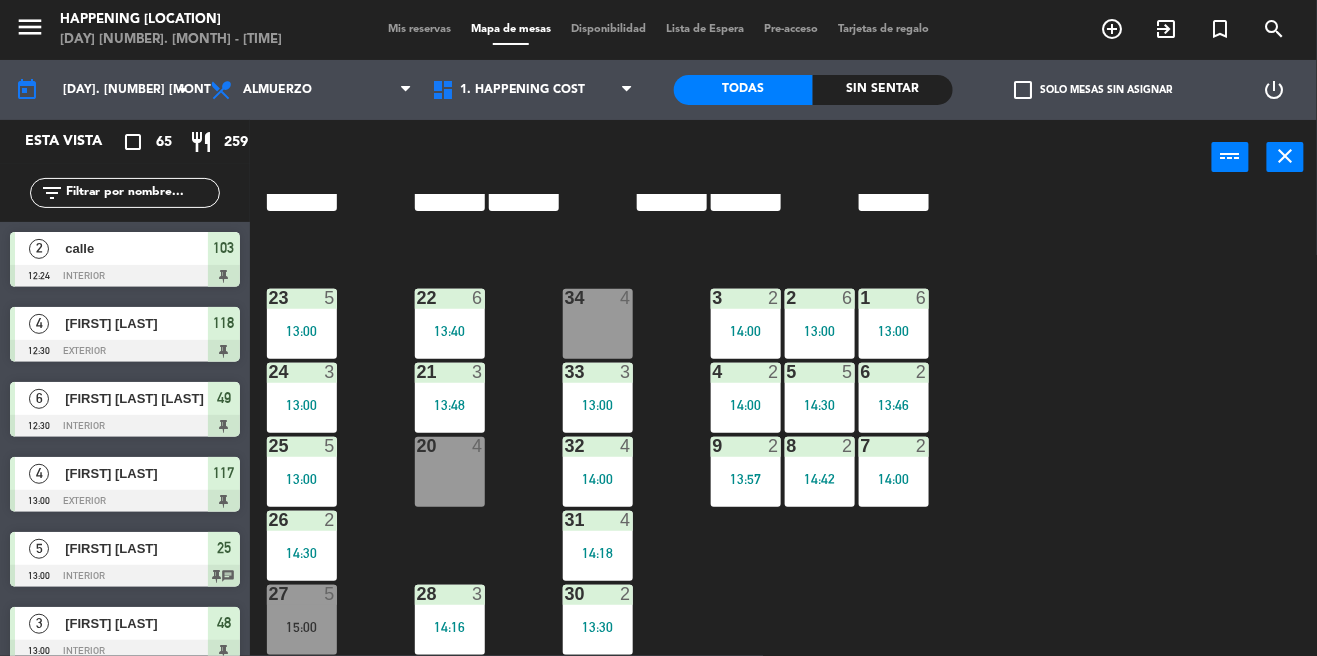 click on "Todas  Sin sentar" 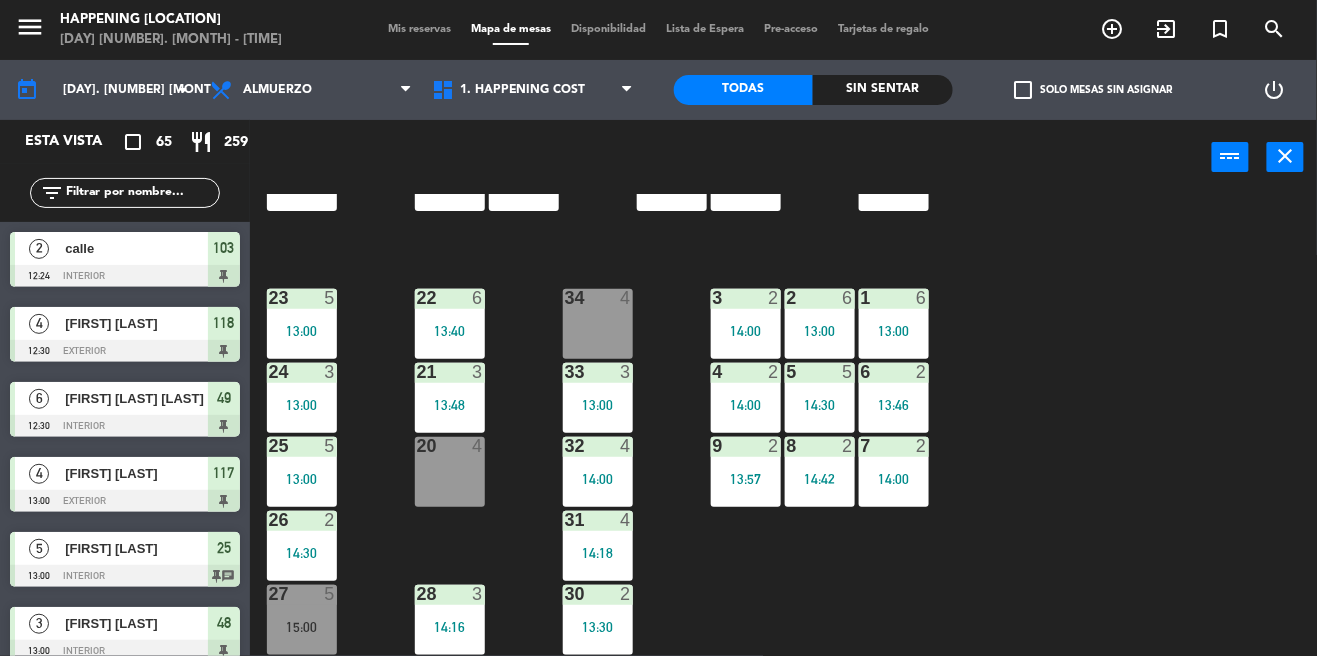 click on "Sin sentar" 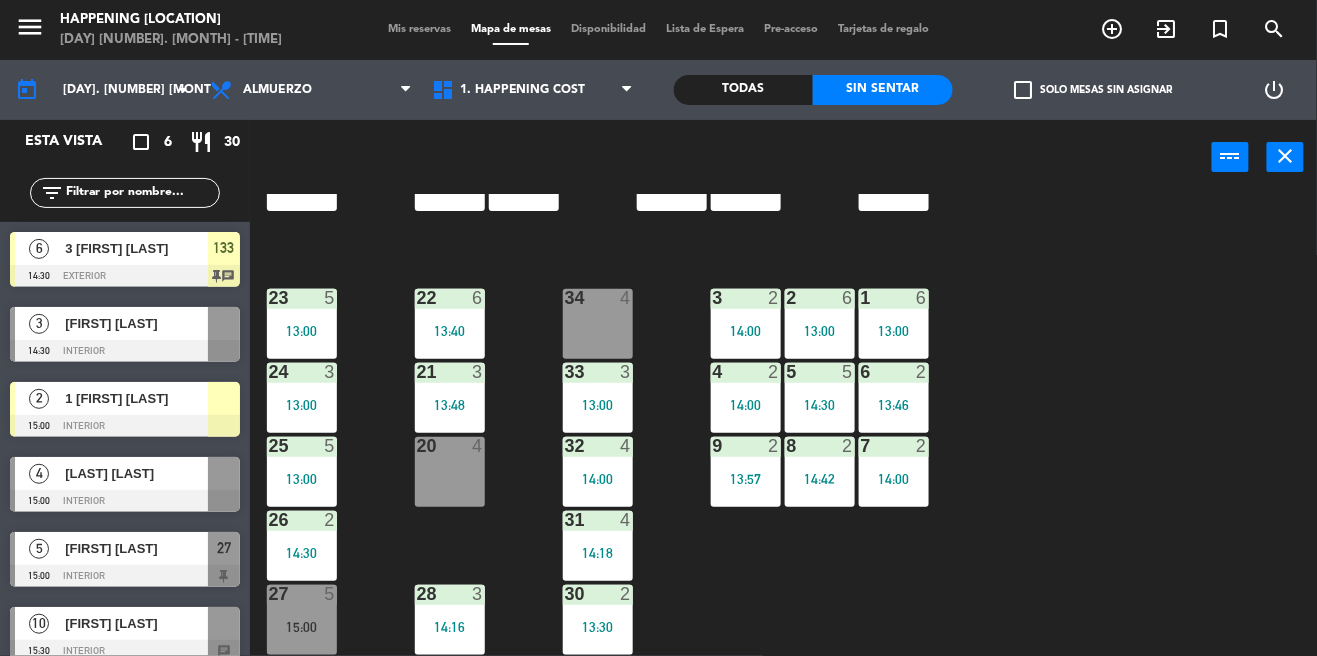 click on "69  2  122  4   14:00  121  3   13:30  120  3   13:30  14  4  CAVA  22  101  4   13:03  94  2  70  2  123  3   14:00  131  2  134  2   13:30  132  2  13  4  119  2   13:30  15  2  102  4   13:15  80  6  93  2   14:07  108  9   13:30  71  4  130  2  124  5   13:09  129  2  12  4  118  4   12:30  16  2  128  2   14:30  103  2   12:24  107  10   13:00  82  6  72  2  92  3   14:00  133  6   14:30  125  4   13:00  11  4  117  4   13:00  17  2  104  3   13:58  91  3   14:17  84  6  106  6   14:30  73  2  126  4   13:30  127  2  115  3   13:00  10  7  116  7   13:30  86  6  90  4   14:00  74  2  105  2   14:36  50  2   13:30  62  2  64  4   14:30  43  2   13:00  75  4  44  4   13:30  65  8   14:00  56  8   13:57  45  3   14:32  61  6   13:30  76  2  49  6   12:30  66  4   14:00  60  7   13:00  46  4   14:00  48  3   13:00  55  8   13:57  47  3   14:30  22  6   13:40  34  4  3  2   14:00  1  6   13:00  23  5   13:00  2  6   13:00  24  3   13:00  33  3   13:00  21  3   13:48  6  2   13:46  5  5   14:30  4  2   14:00" 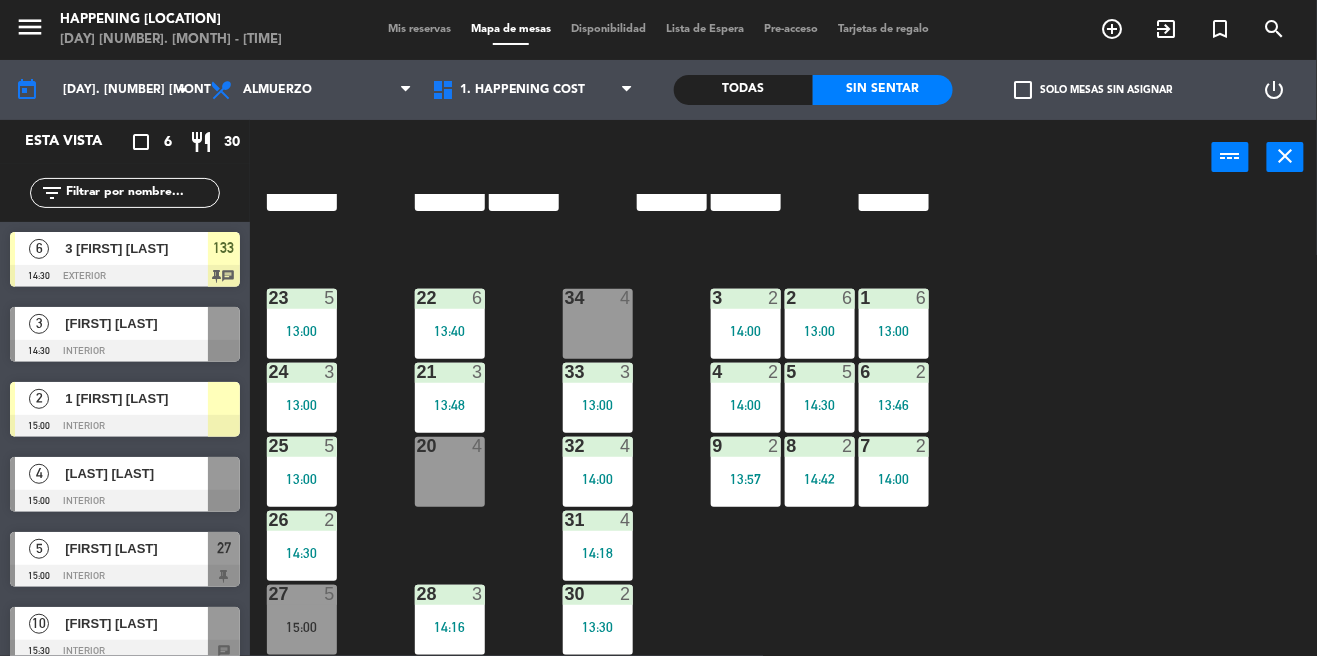 click on "69  2  122  4   14:00  121  3   13:30  120  3   13:30  14  4  CAVA  22  101  4   13:03  94  2  70  2  123  3   14:00  131  2  134  2   13:30  132  2  13  4  119  2   13:30  15  2  102  4   13:15  80  6  93  2   14:07  108  9   13:30  71  4  130  2  124  5   13:09  129  2  12  4  118  4   12:30  16  2  128  2   14:30  103  2   12:24  107  10   13:00  82  6  72  2  92  3   14:00  133  6   14:30  125  4   13:00  11  4  117  4   13:00  17  2  104  3   13:58  91  3   14:17  84  6  106  6   14:30  73  2  126  4   13:30  127  2  115  3   13:00  10  7  116  7   13:30  86  6  90  4   14:00  74  2  105  2   14:36  50  2   13:30  62  2  64  4   14:30  43  2   13:00  75  4  44  4   13:30  65  8   14:00  56  8   13:57  45  3   14:32  61  6   13:30  76  2  49  6   12:30  66  4   14:00  60  7   13:00  46  4   14:00  48  3   13:00  55  8   13:57  47  3   14:30  22  6   13:40  34  4  3  2   14:00  1  6   13:00  23  5   13:00  2  6   13:00  24  3   13:00  33  3   13:00  21  3   13:48  6  2   13:46  5  5   14:30  4  2   14:00" 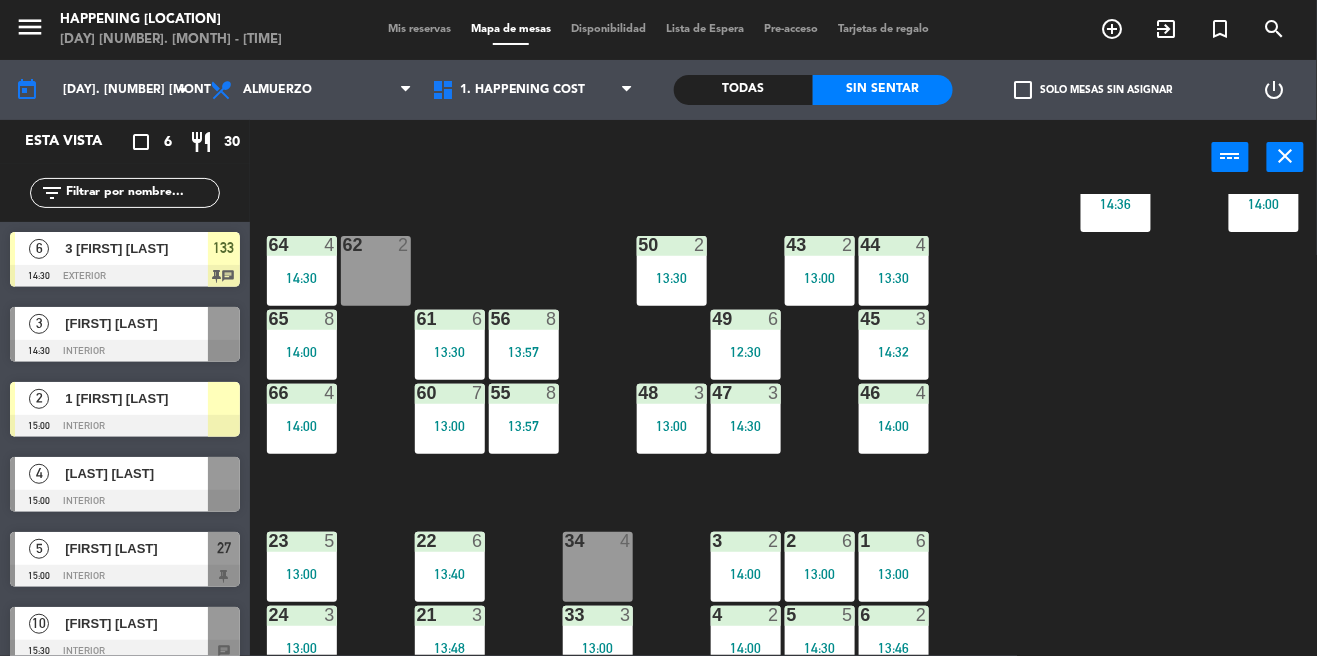 scroll, scrollTop: 692, scrollLeft: 0, axis: vertical 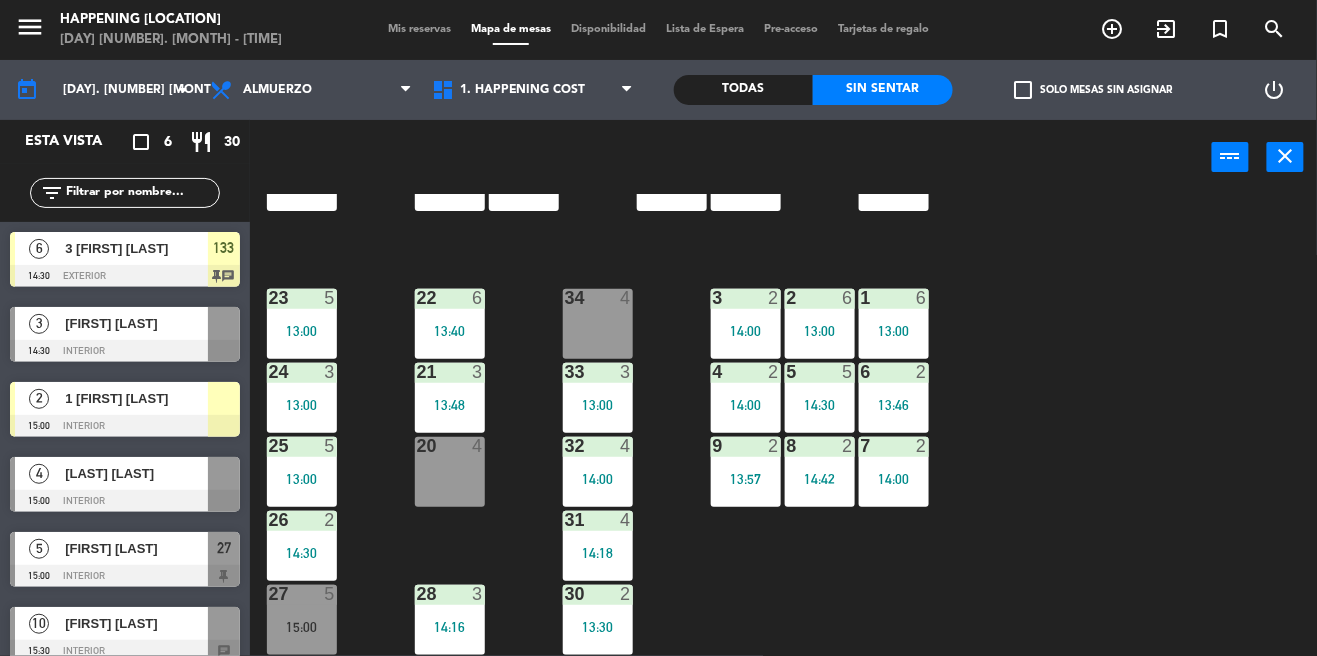 click on "[FIRST] [LAST]" at bounding box center (136, 323) 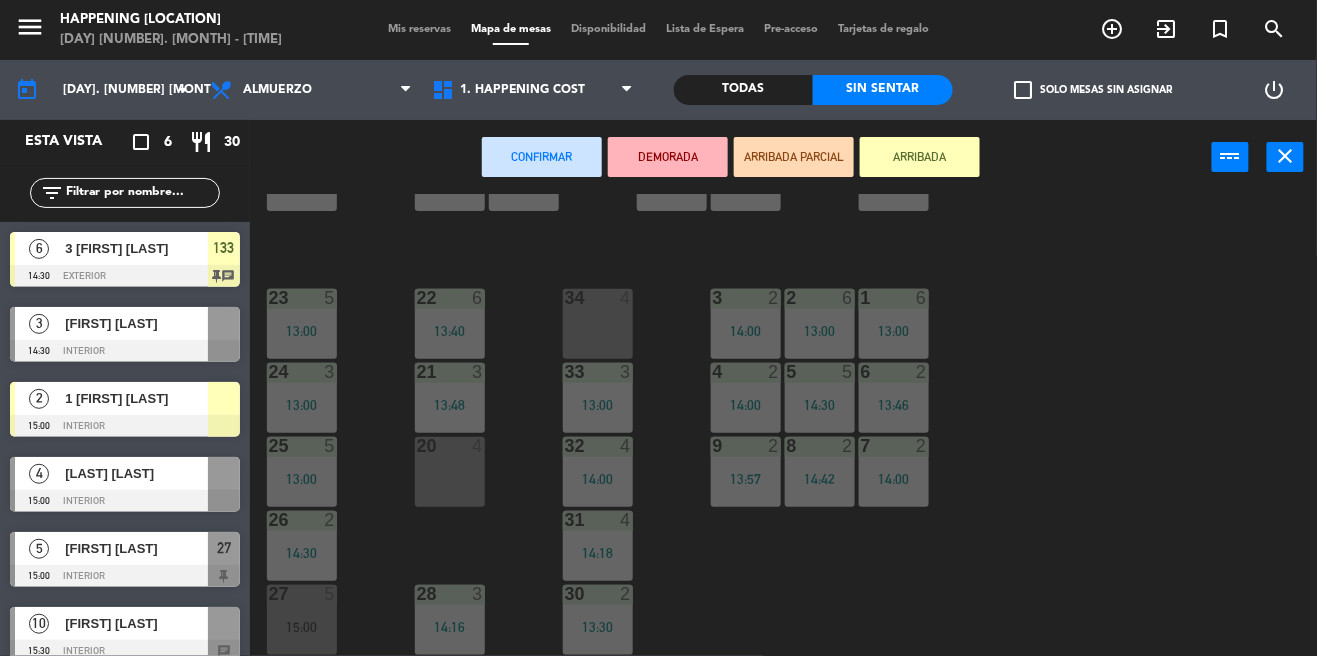click on "34  4" at bounding box center (598, 324) 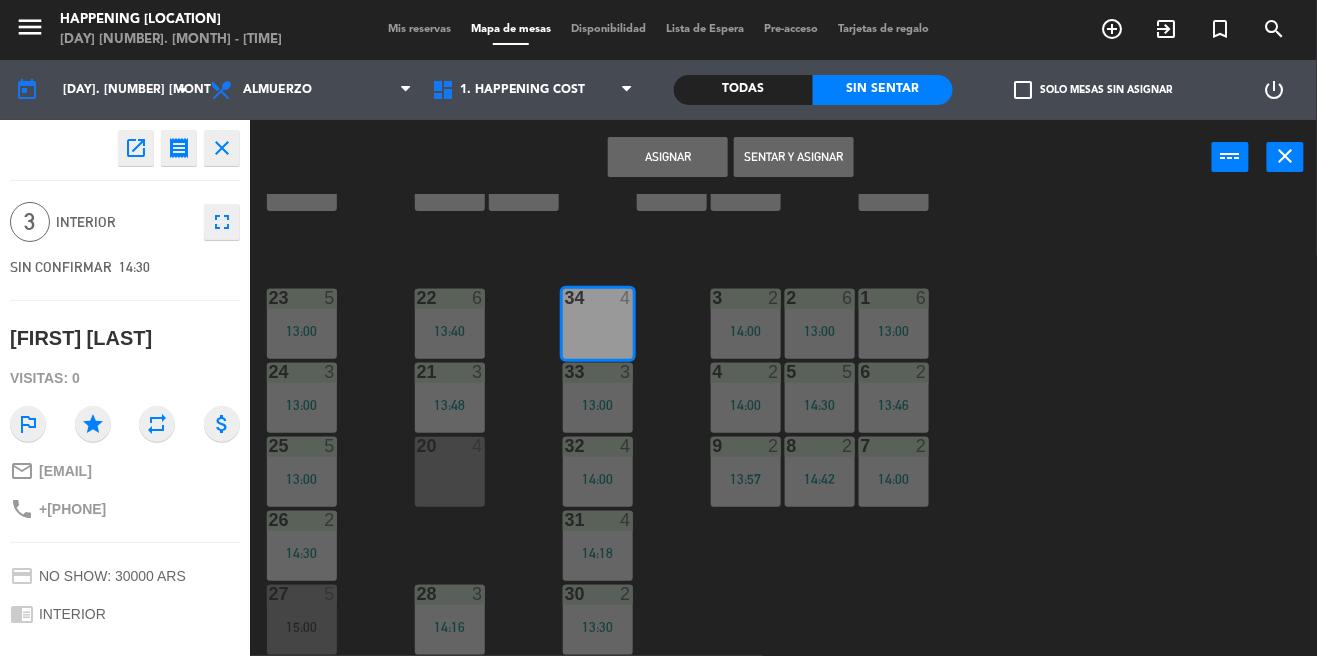 click on "Asignar" at bounding box center [668, 157] 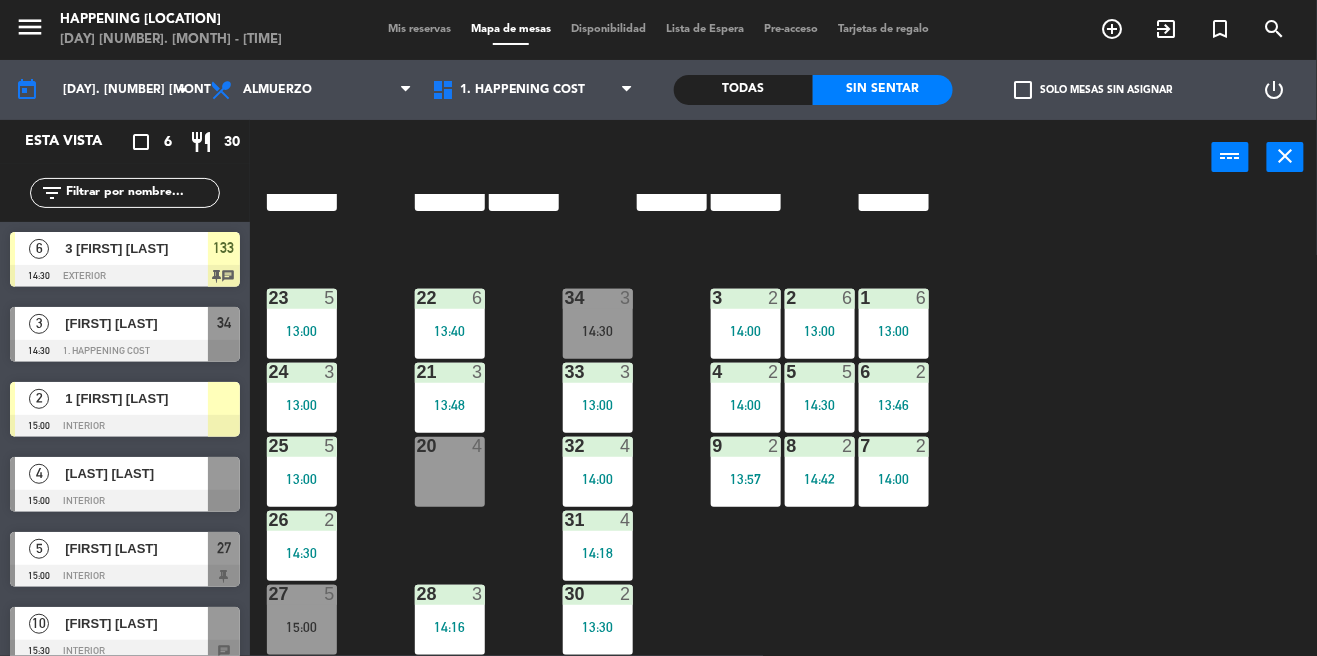 click on "34  3   14:30" at bounding box center [598, 324] 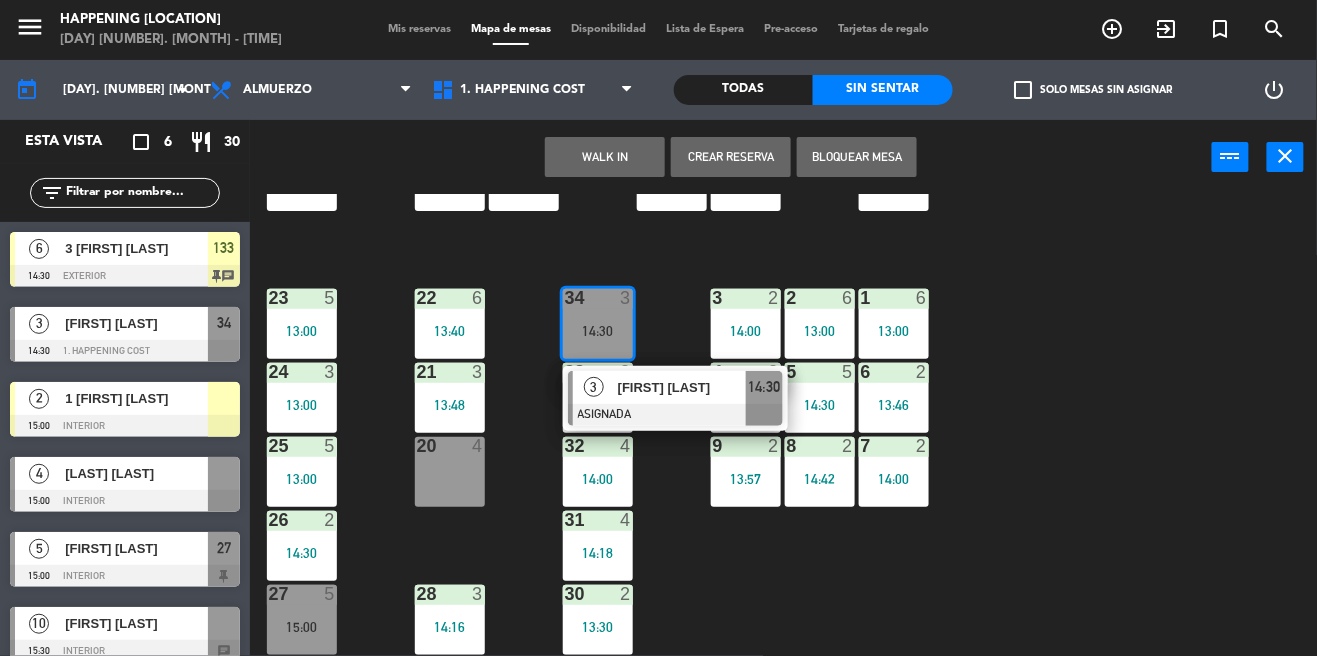 click at bounding box center [675, 415] 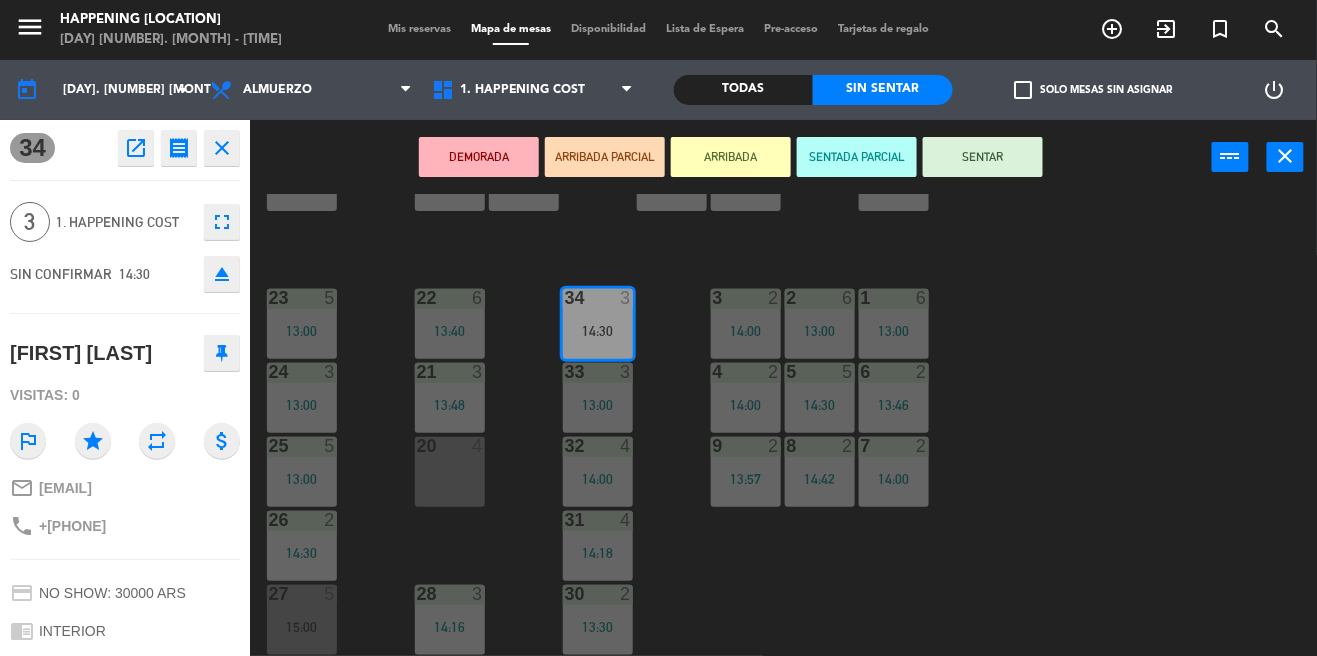 click on "ARRIBADA" at bounding box center [731, 157] 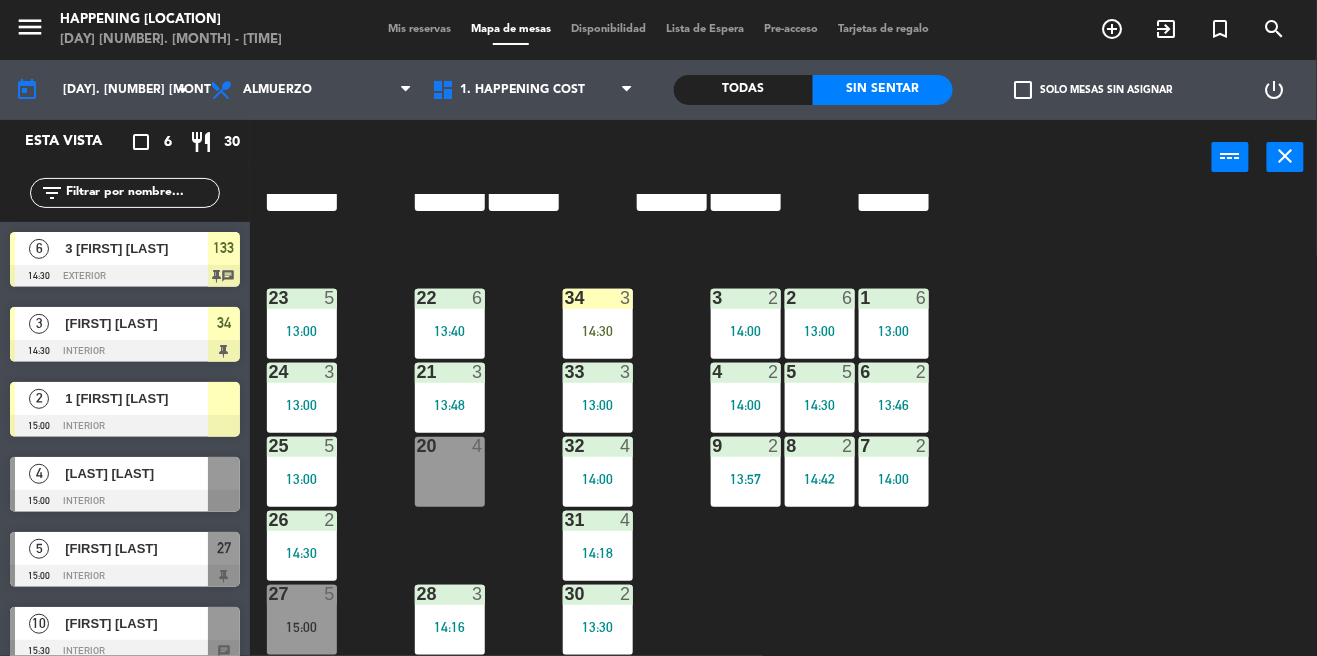 scroll, scrollTop: 692, scrollLeft: 0, axis: vertical 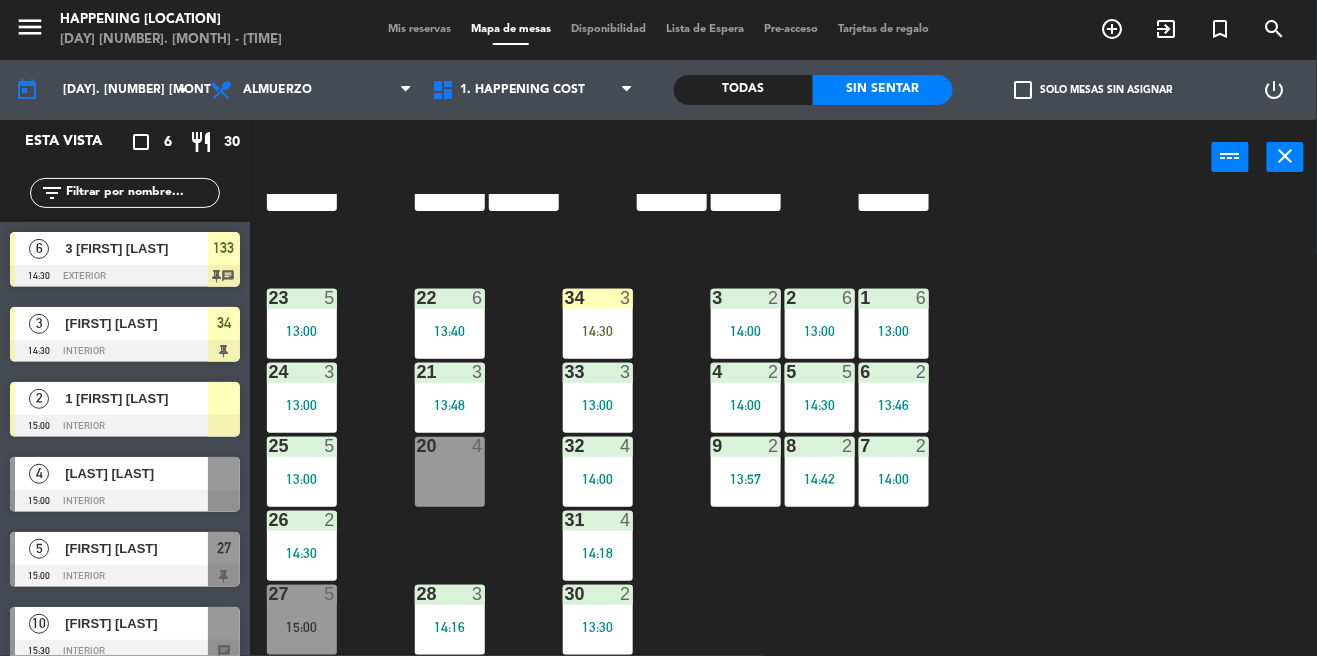 click on "69  2  122  4   14:00  121  3   13:30  120  3   13:30  14  4  CAVA  22  101  4   13:03  94  2  70  2  123  3   14:00  131  2  134  2   13:30  132  2  13  4  119  2   13:30  15  2  102  4   13:15  80  6  93  2   14:07  108  9   13:30  71  4  130  2  124  5   13:09  129  2  12  4  118  4   12:30  16  2  128  2   14:30  103  2   12:24  107  10   13:00  82  6  72  2  92  3   14:00  133  6   14:30  125  4   13:00  11  4  117  4   13:00  17  2  104  3   13:58  91  3   14:17  84  6  106  6   14:30  73  2  126  4   13:30  127  2  115  3   13:00  10  7  116  7   13:30  86  6  90  4   14:00  74  2  105  2   14:36  50  2   13:30  62  2  64  4   14:30  43  2   13:00  75  4  44  4   13:30  65  8   14:00  56  8   13:57  45  3   14:32  61  6   13:30  76  2  49  6   12:30  66  4   14:00  60  7   13:00  46  4   14:00  48  3   13:00  55  8   13:57  47  3   14:30  22  6   13:40  34  3   14:30  3  2   14:00  1  6   13:00  23  5   13:00  2  6   13:00  24  3   13:00  33  3   13:00  21  3   13:48  6  2   13:46  5  5   14:30  4  2" 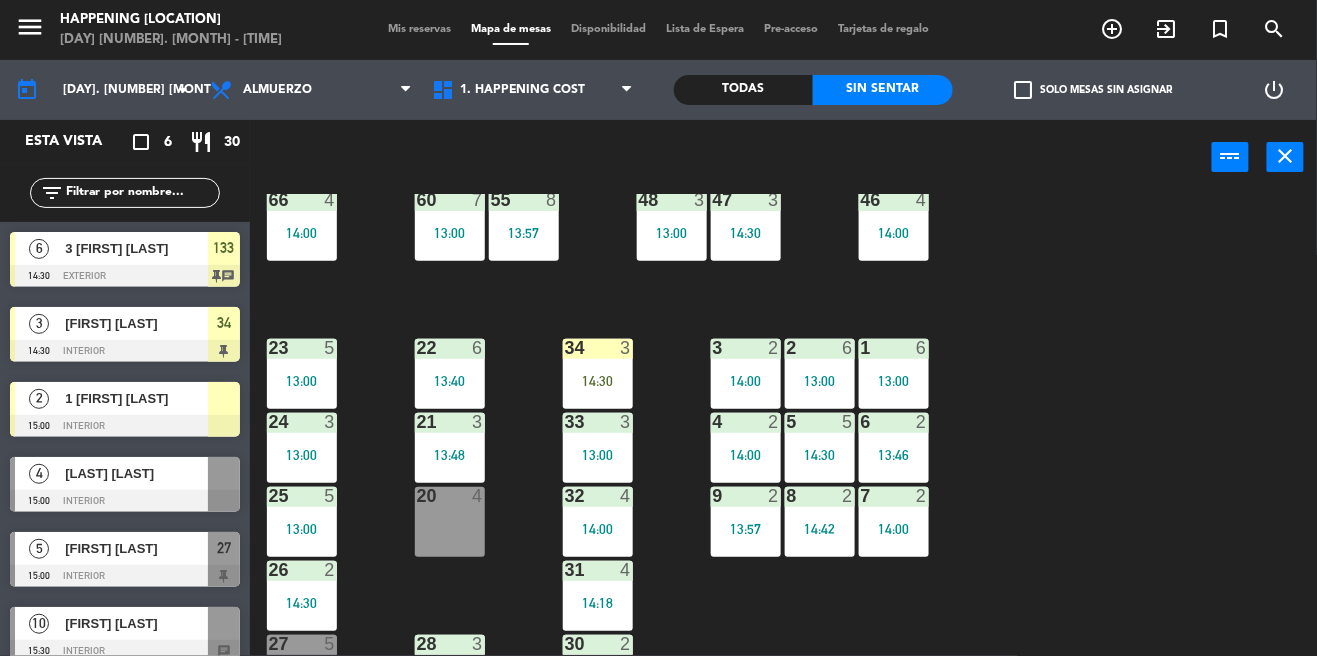 scroll, scrollTop: 655, scrollLeft: 0, axis: vertical 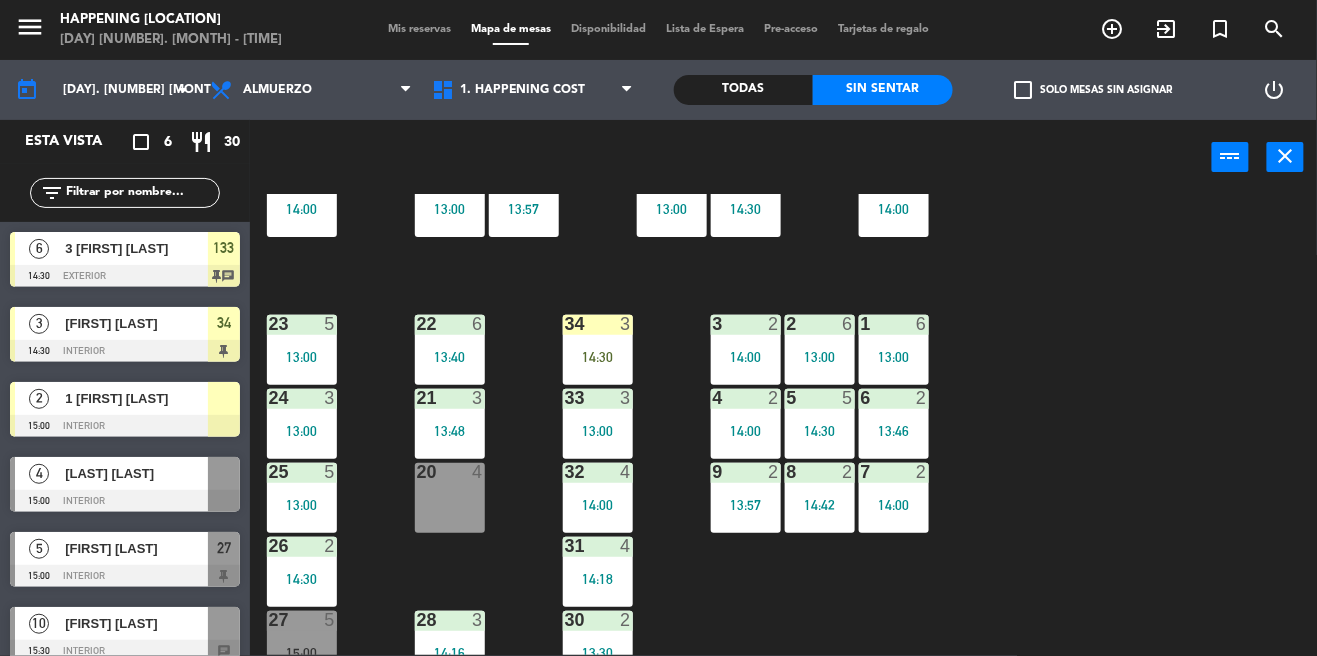 click on "69  2  122  4   14:00  121  3   13:30  120  3   13:30  14  4  CAVA  22  101  4   13:03  94  2  70  2  123  3   14:00  131  2  134  2   13:30  132  2  13  4  119  2   13:30  15  2  102  4   13:15  80  6  93  2   14:07  108  9   13:30  71  4  130  2  124  5   13:09  129  2  12  4  118  4   12:30  16  2  128  2   14:30  103  2   12:24  107  10   13:00  82  6  72  2  92  3   14:00  133  6   14:30  125  4   13:00  11  4  117  4   13:00  17  2  104  3   13:58  91  3   14:17  84  6  106  6   14:30  73  2  126  4   13:30  127  2  115  3   13:00  10  7  116  7   13:30  86  6  90  4   14:00  74  2  105  2   14:36  50  2   13:30  62  2  64  4   14:30  43  2   13:00  75  4  44  4   13:30  65  8   14:00  56  8   13:57  45  3   14:32  61  6   13:30  76  2  49  6   12:30  66  4   14:00  60  7   13:00  46  4   14:00  48  3   13:00  55  8   13:57  47  3   14:30  22  6   13:40  34  3   14:30  3  2   14:00  1  6   13:00  23  5   13:00  2  6   13:00  24  3   13:00  33  3   13:00  21  3   13:48  6  2   13:46  5  5   14:30  4  2" 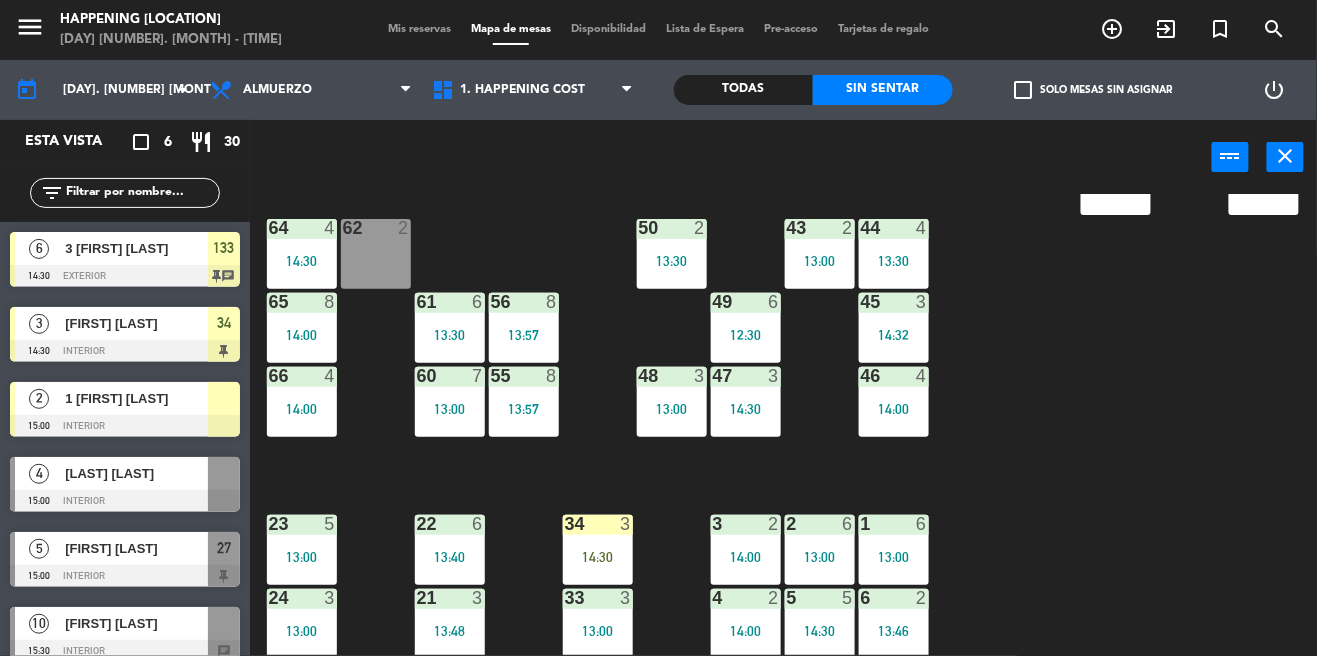scroll, scrollTop: 453, scrollLeft: 0, axis: vertical 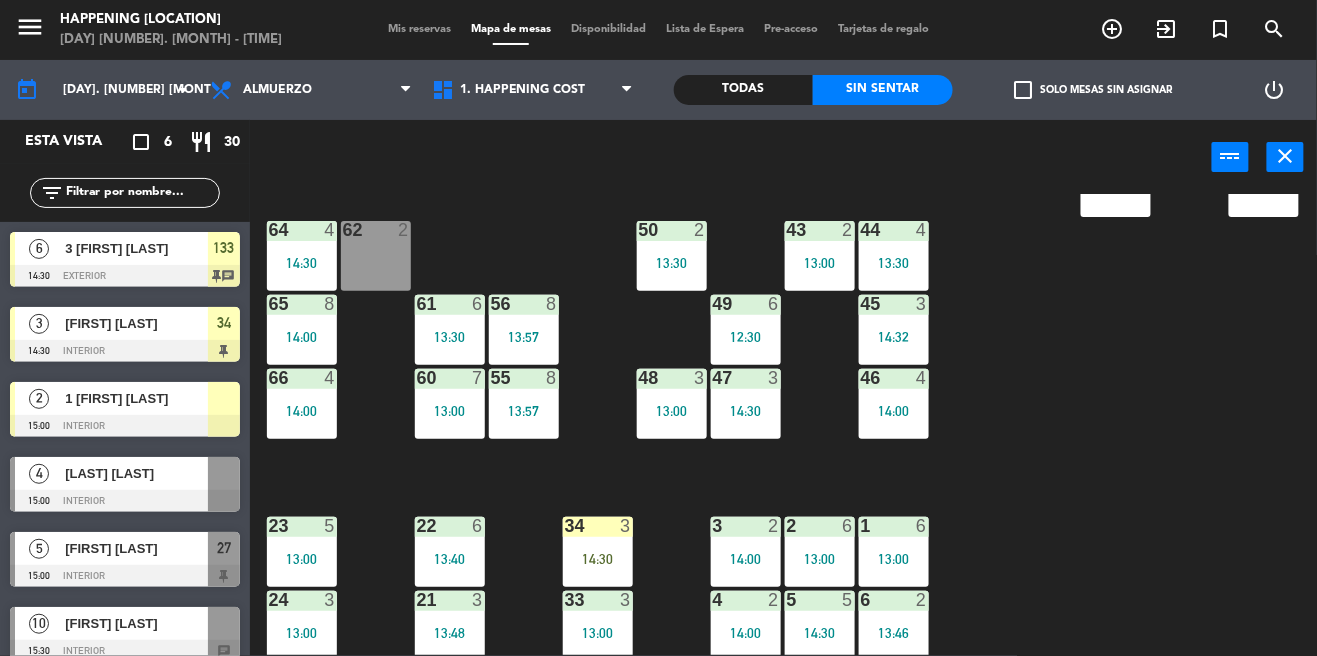 click on "13:00" at bounding box center (672, 411) 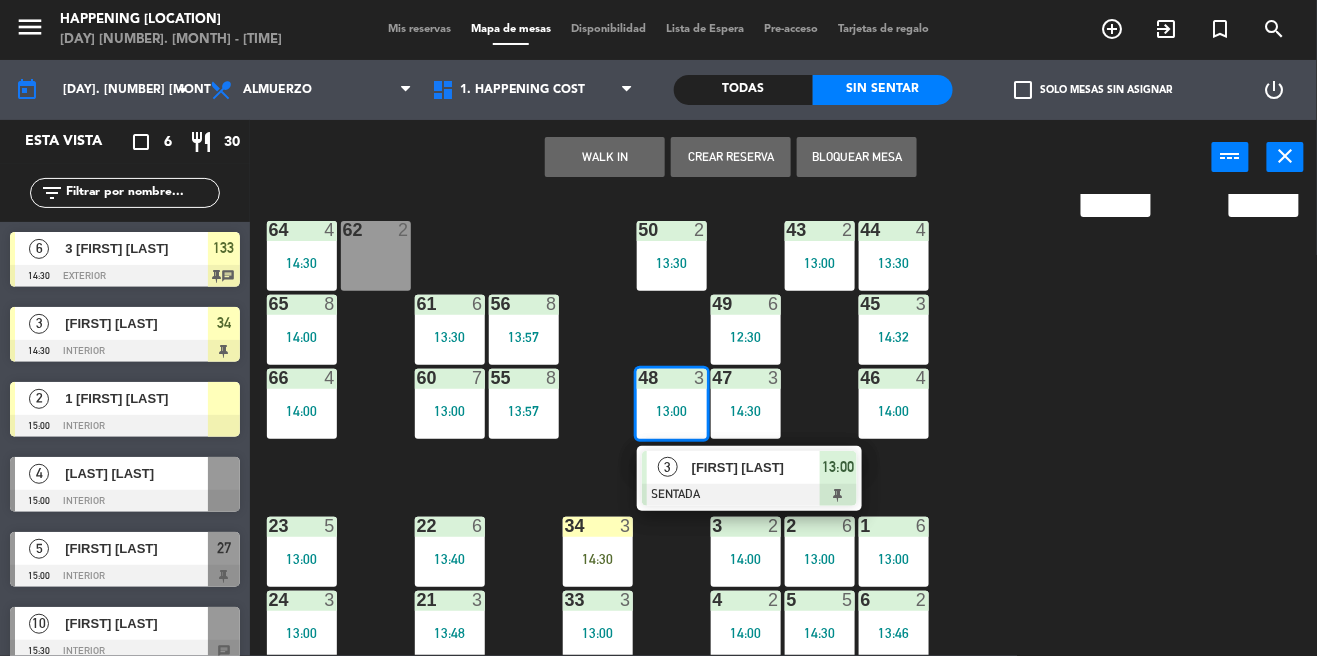 click on "3" at bounding box center [668, 467] 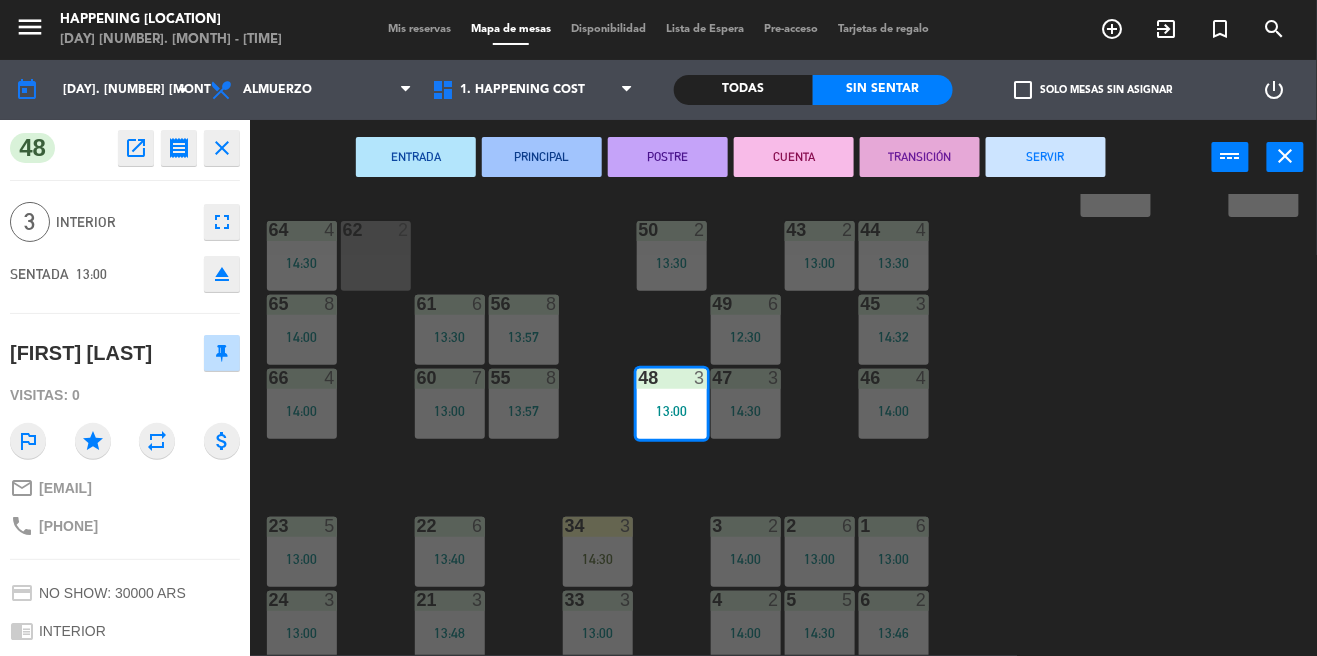 click on "CUENTA" at bounding box center [794, 157] 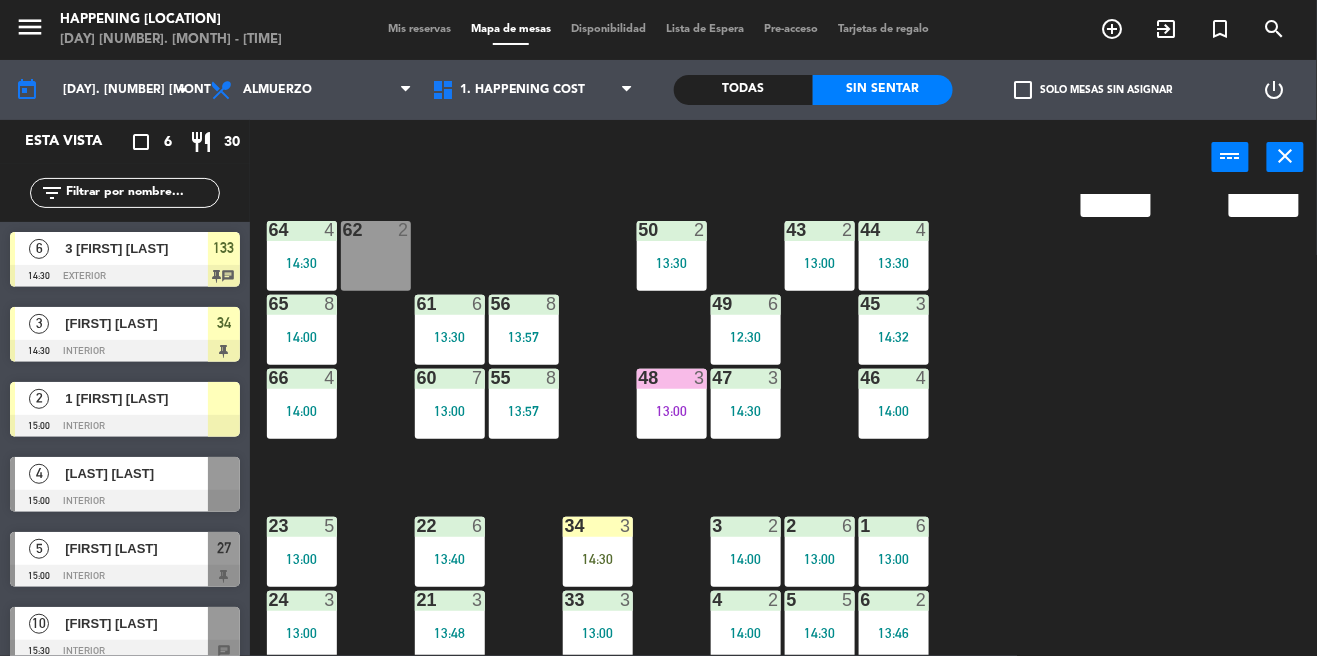 click on "69  2  122  4   14:00  121  3   13:30  120  3   13:30  14  4  CAVA  22  101  4   13:03  94  2  70  2  123  3   14:00  131  2  134  2   13:30  132  2  13  4  119  2   13:30  15  2  102  4   13:15  80  6  93  2   14:07  108  9   13:30  71  4  130  2  124  5   13:09  129  2  12  4  118  4   12:30  16  2  128  2   14:30  103  2   12:24  107  10   13:00  82  6  72  2  92  3   14:00  133  6   14:30  125  4   13:00  11  4  117  4   13:00  17  2  104  3   13:58  91  3   14:17  84  6  106  6   14:30  73  2  126  4   13:30  127  2  115  3   13:00  10  7  116  7   13:30  86  6  90  4   14:00  74  2  105  2   14:36  50  2   13:30  62  2  64  4   14:30  43  2   13:00  75  4  44  4   13:30  65  8   14:00  56  8   13:57  45  3   14:32  61  6   13:30  76  2  49  6   12:30  66  4   14:00  60  7   13:00  46  4   14:00  48  3   13:00  55  8   13:57  47  3   14:30  22  6   13:40  34  3   14:30  3  2   14:00  1  6   13:00  23  5   13:00  2  6   13:00  24  3   13:00  33  3   13:00  21  3   13:48  6  2   13:46  5  5   14:30  4  2" 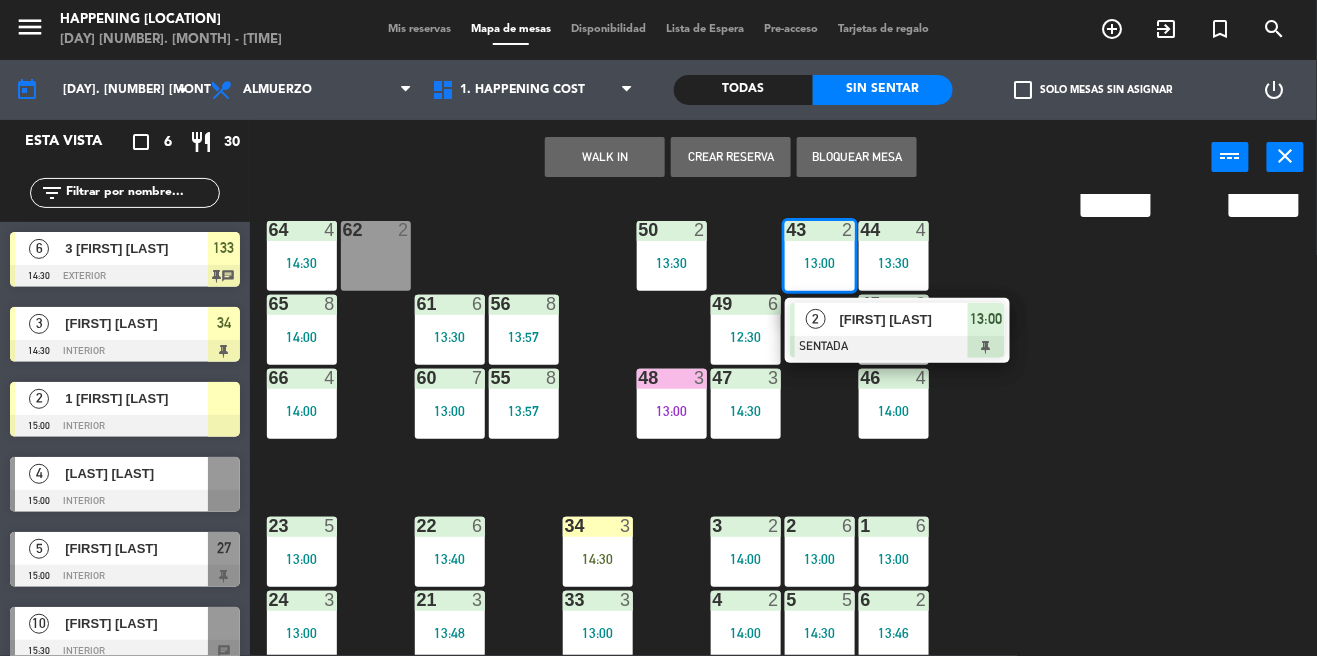 click on "2" at bounding box center [816, 319] 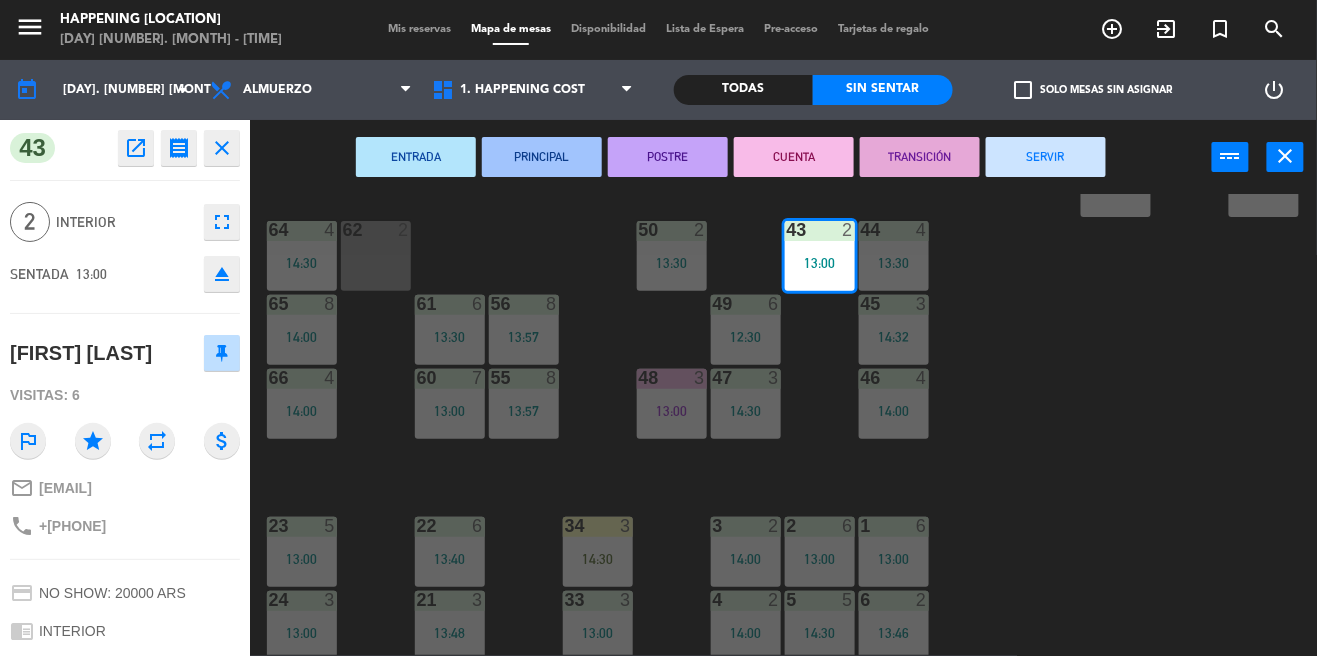 click on "CUENTA" at bounding box center [794, 157] 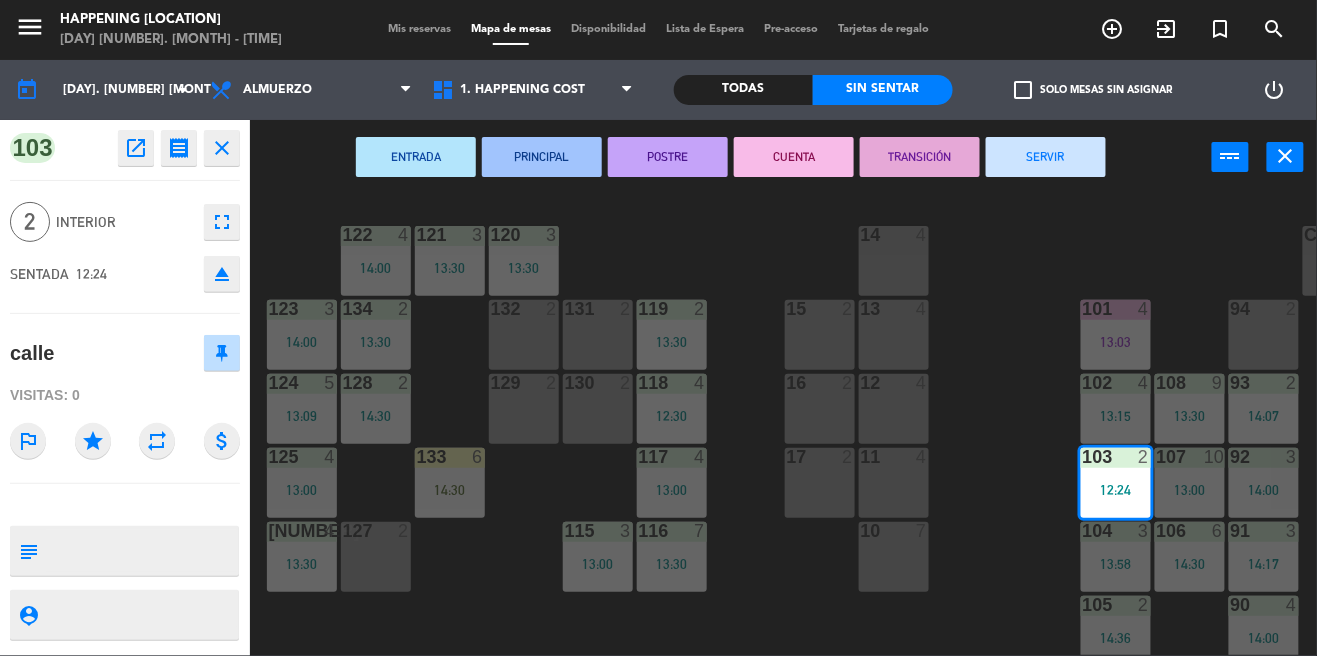scroll, scrollTop: 0, scrollLeft: 0, axis: both 